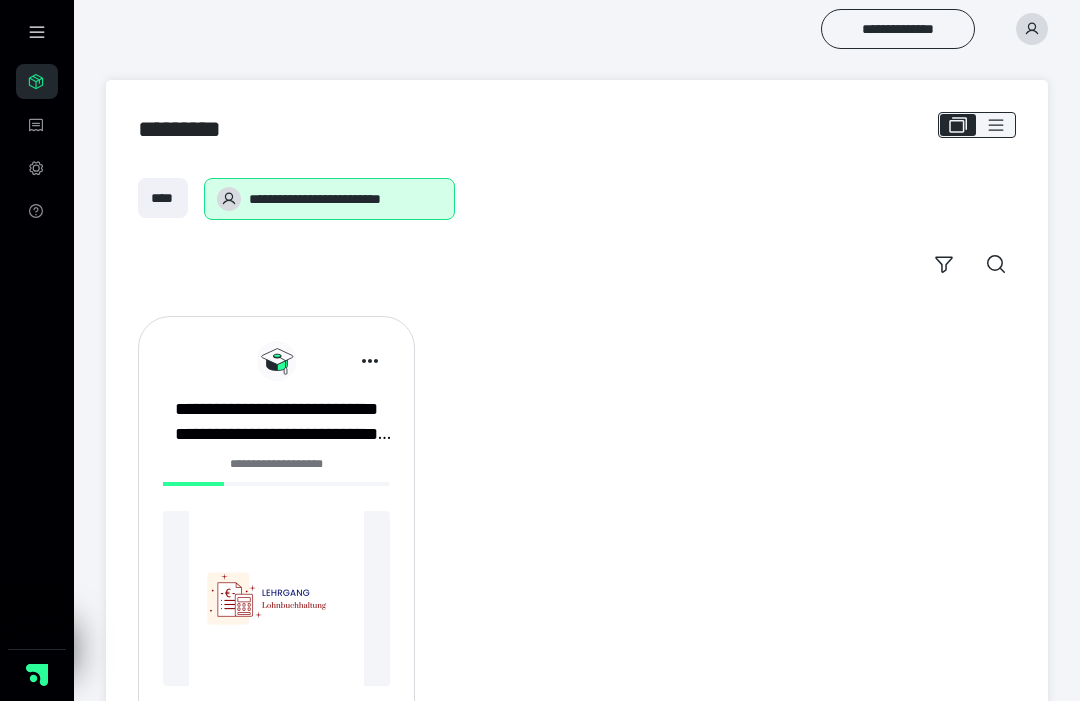 scroll, scrollTop: 0, scrollLeft: 0, axis: both 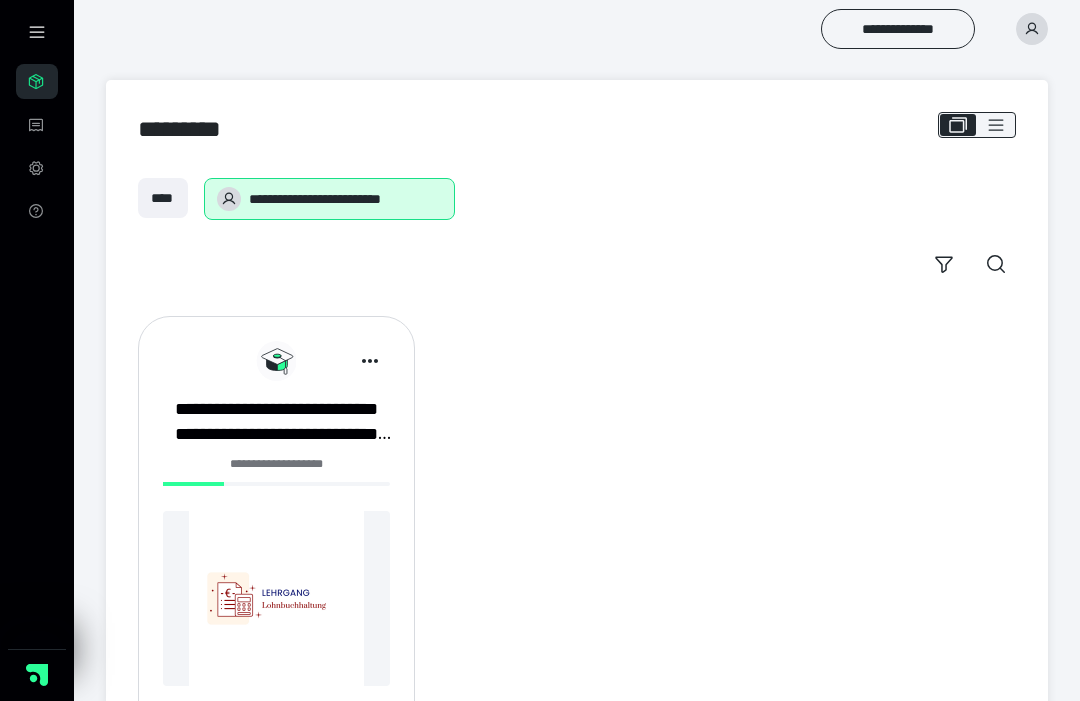 click on "**********" at bounding box center (276, 422) 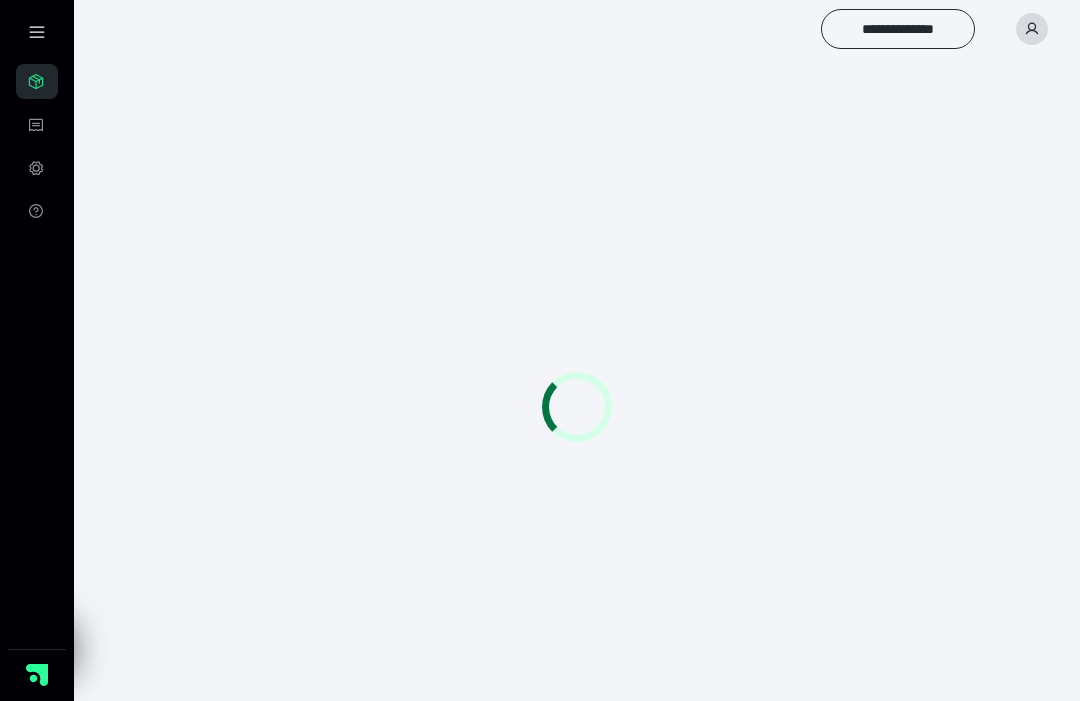 scroll, scrollTop: 0, scrollLeft: 0, axis: both 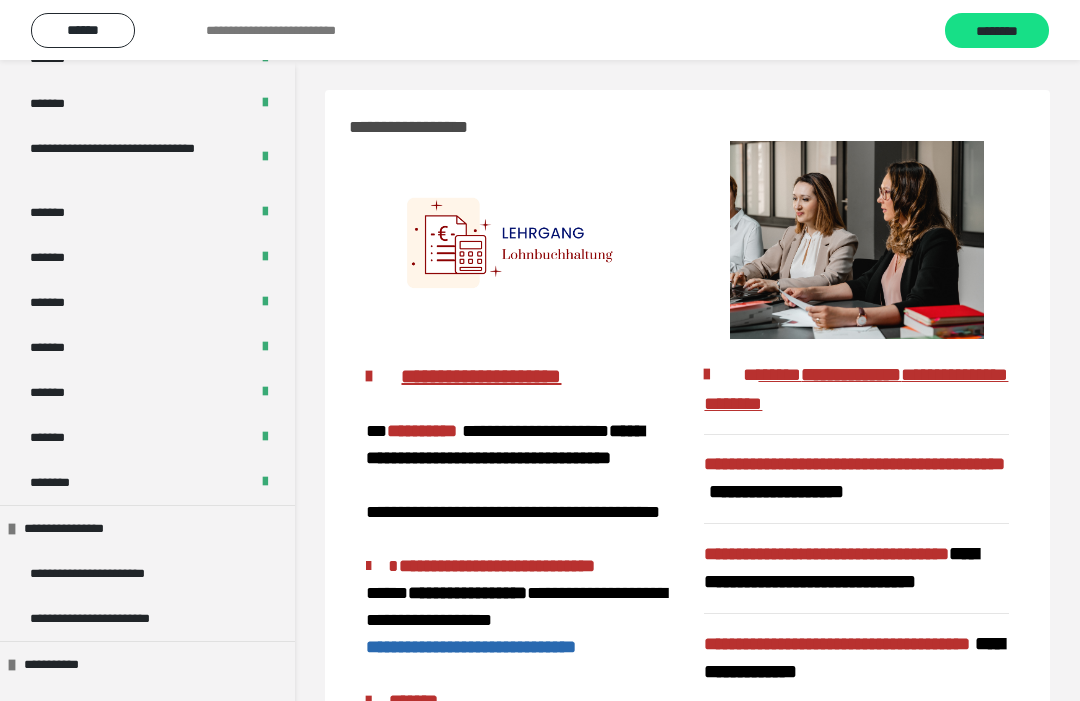 click on "*******" at bounding box center [62, 257] 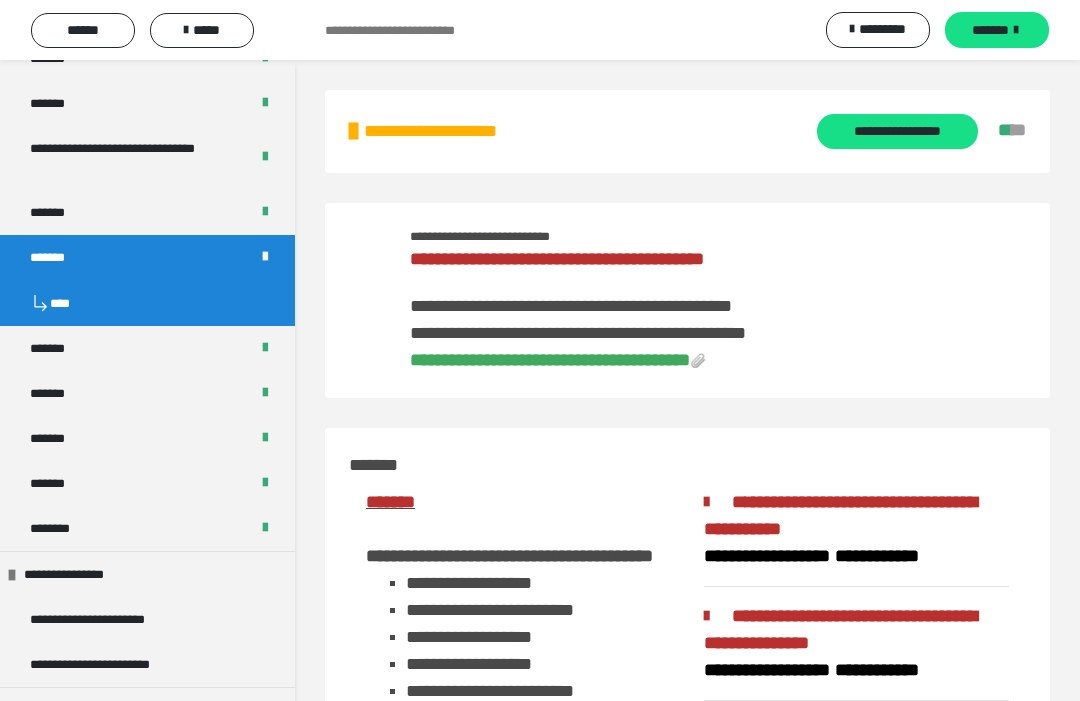 click on "*****" at bounding box center [202, 30] 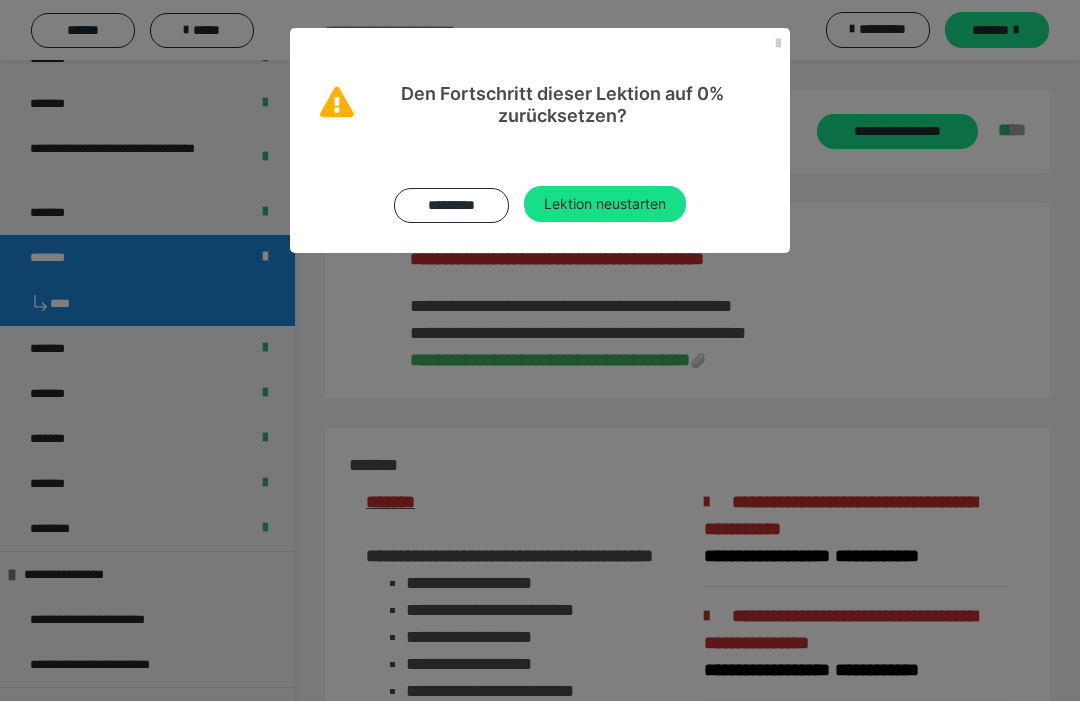 click on "Lektion neustarten" at bounding box center [605, 204] 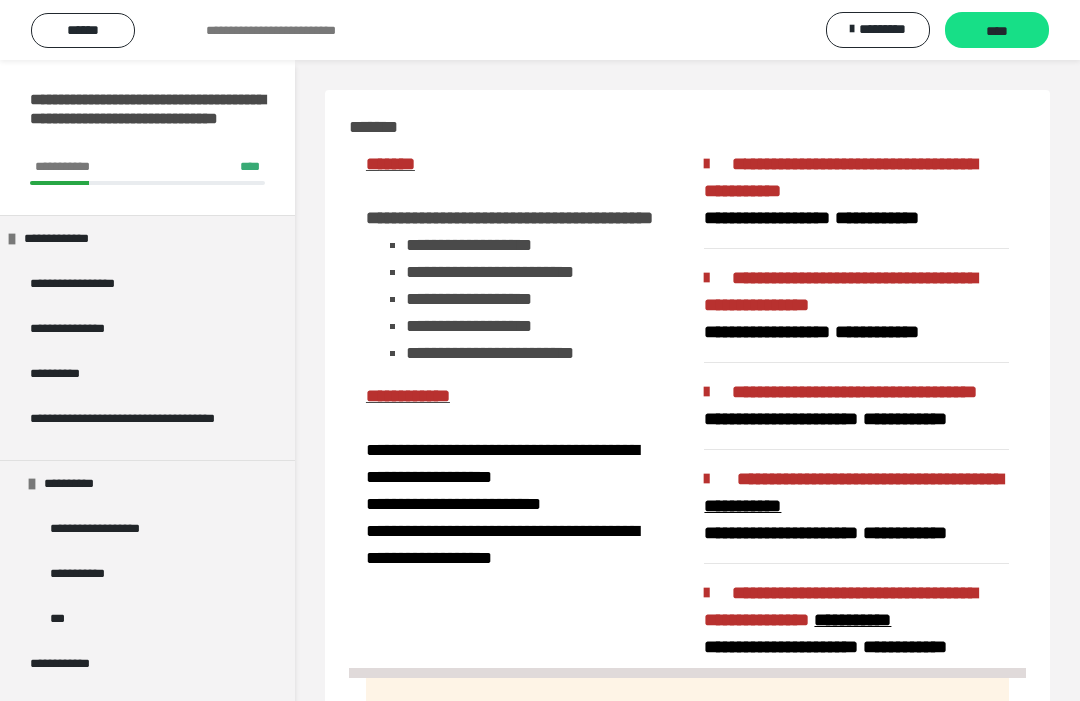 click on "****" at bounding box center (997, 31) 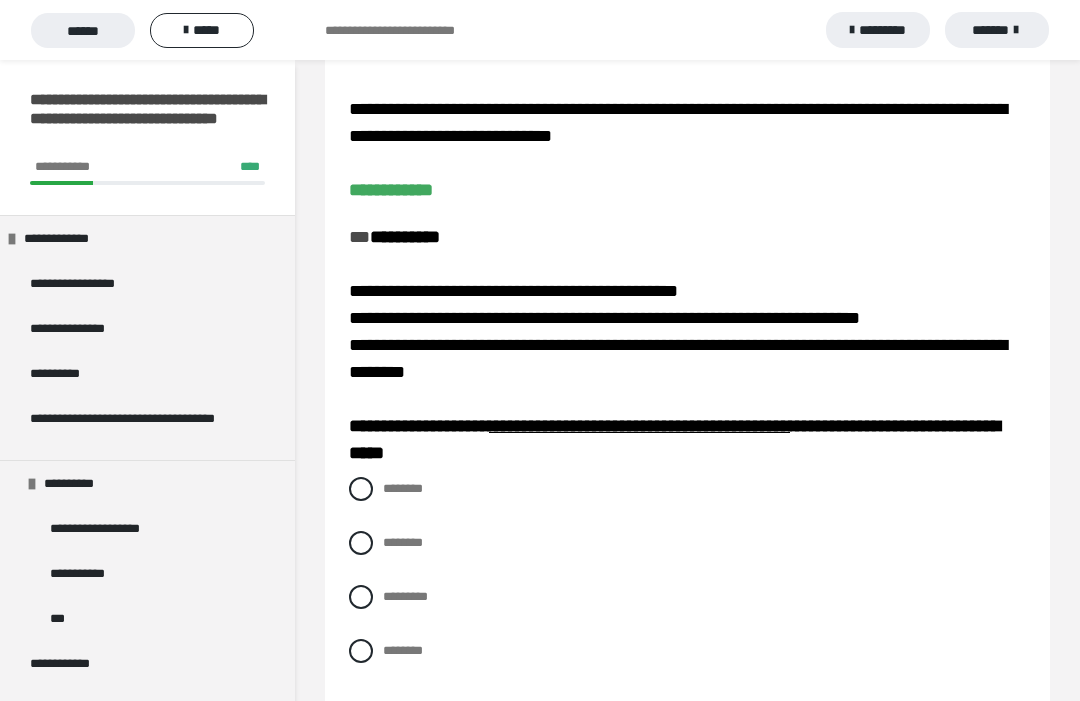 scroll, scrollTop: 101, scrollLeft: 0, axis: vertical 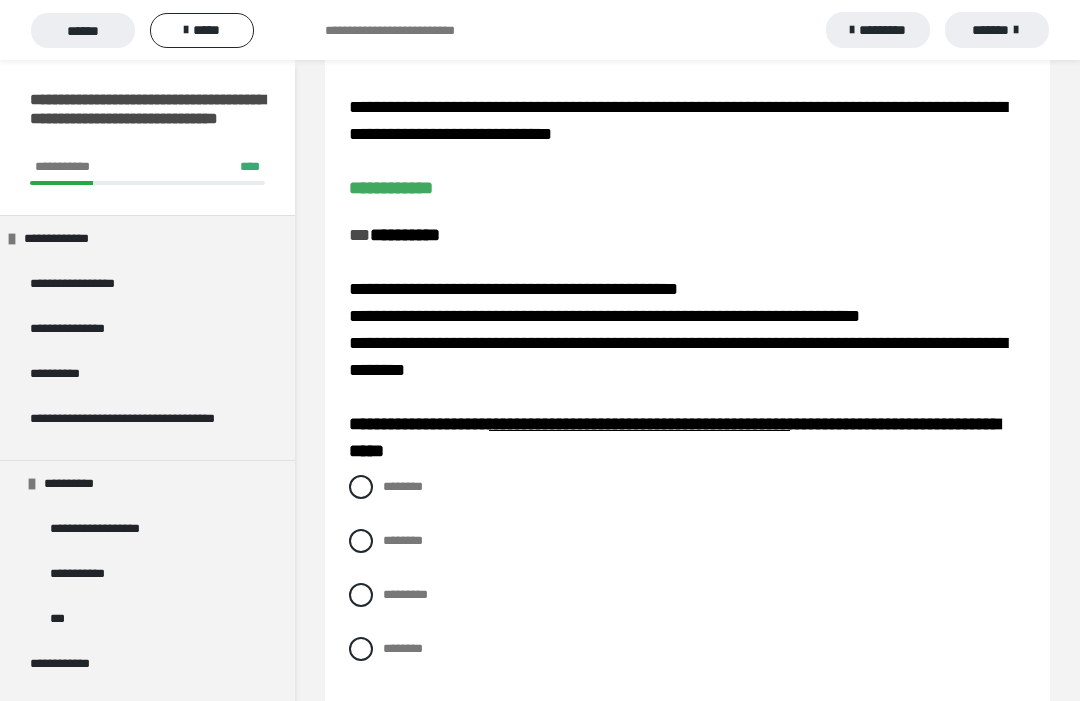 click on "********" at bounding box center [687, 541] 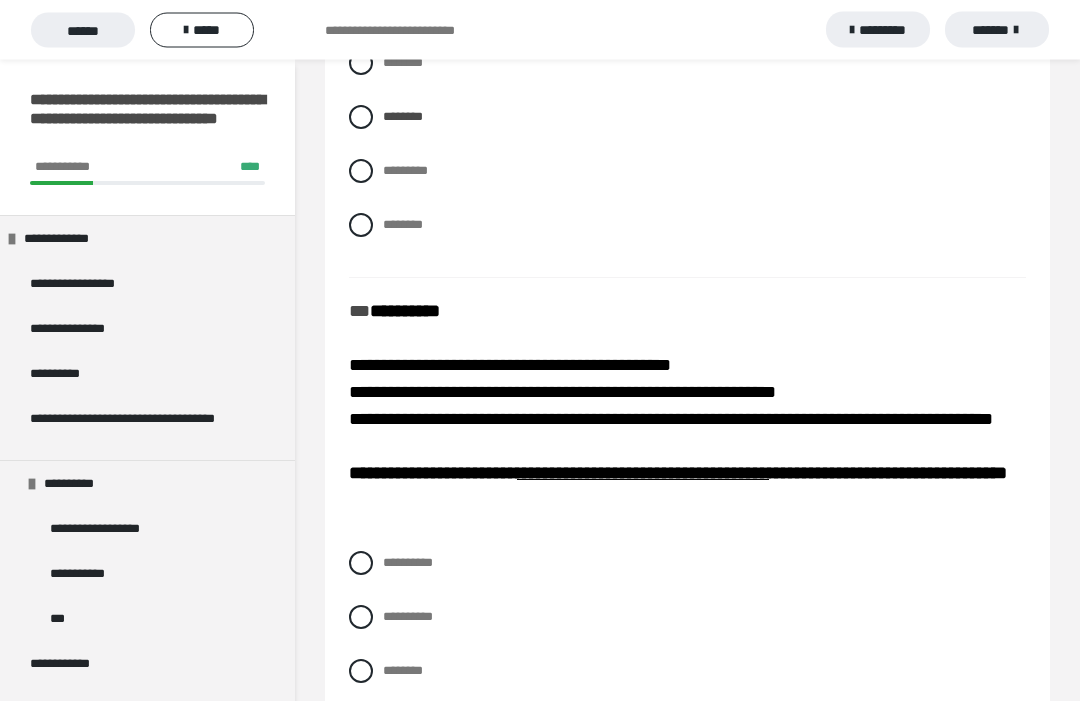 scroll, scrollTop: 525, scrollLeft: 0, axis: vertical 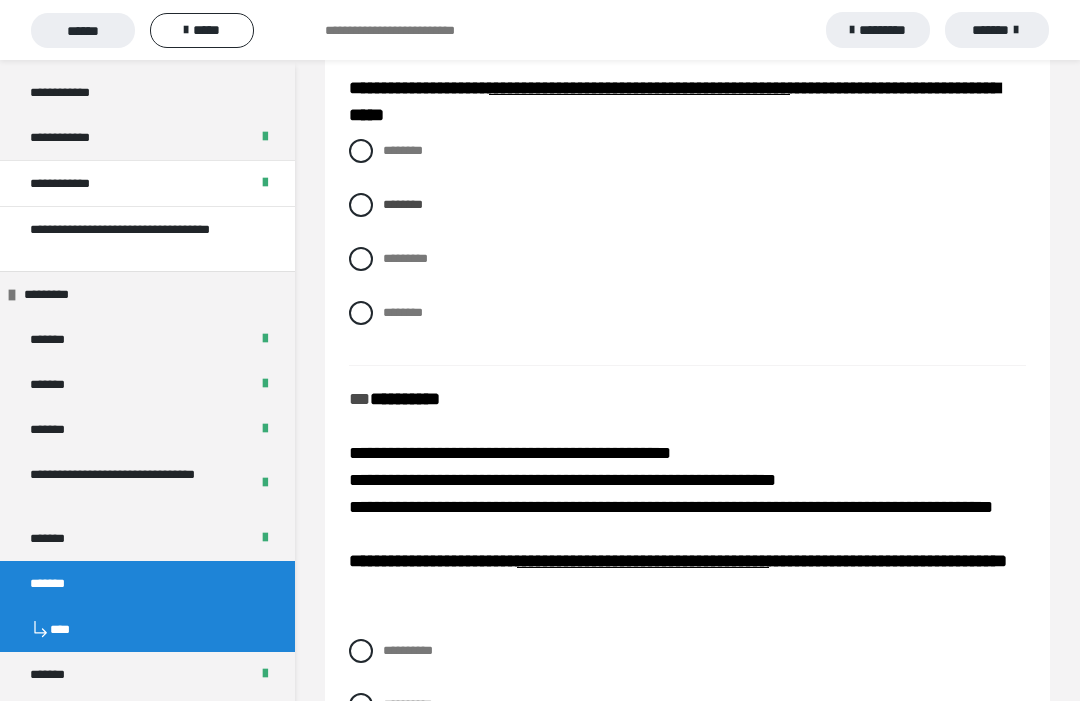 click at bounding box center (361, 151) 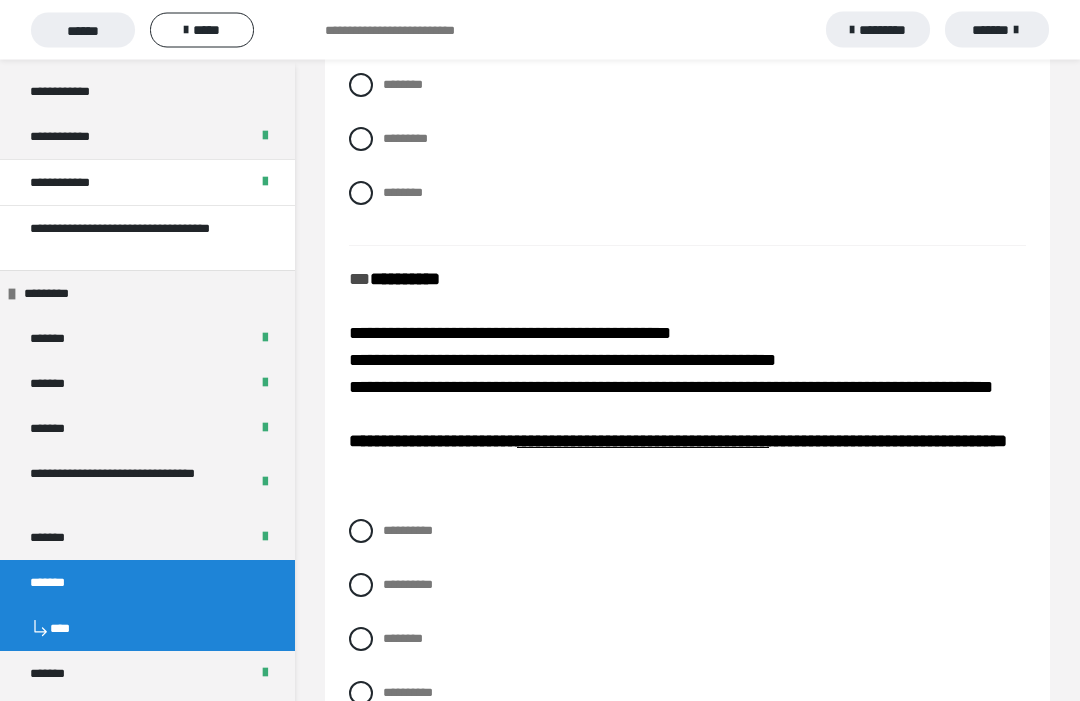 scroll, scrollTop: 576, scrollLeft: 0, axis: vertical 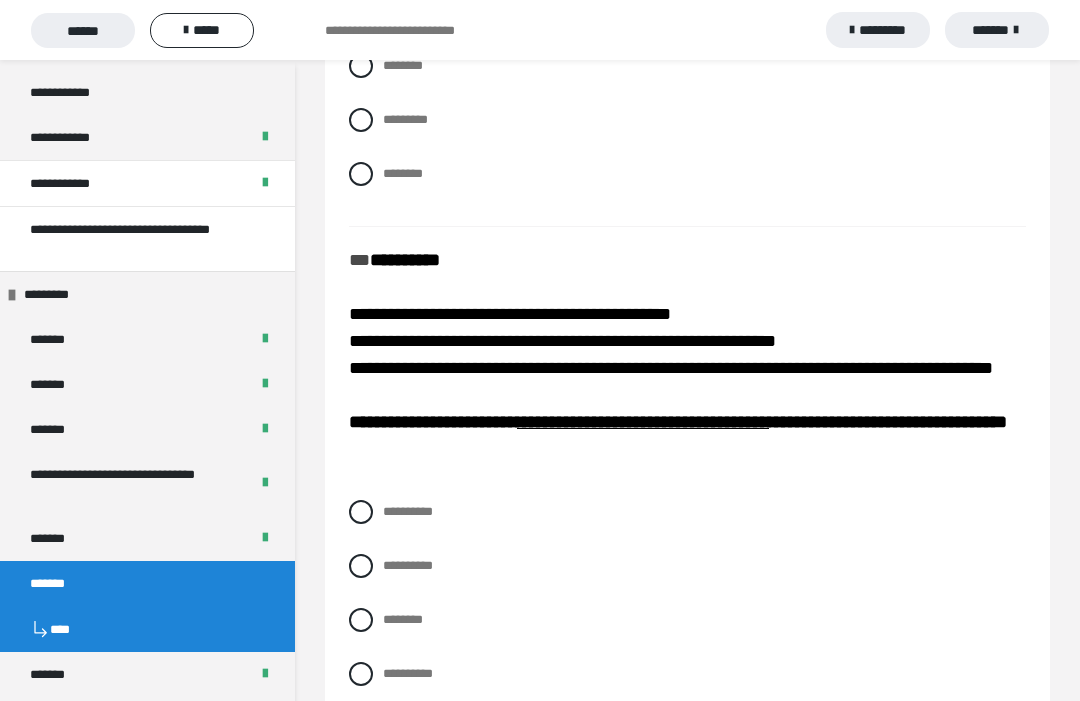 click at bounding box center [361, 674] 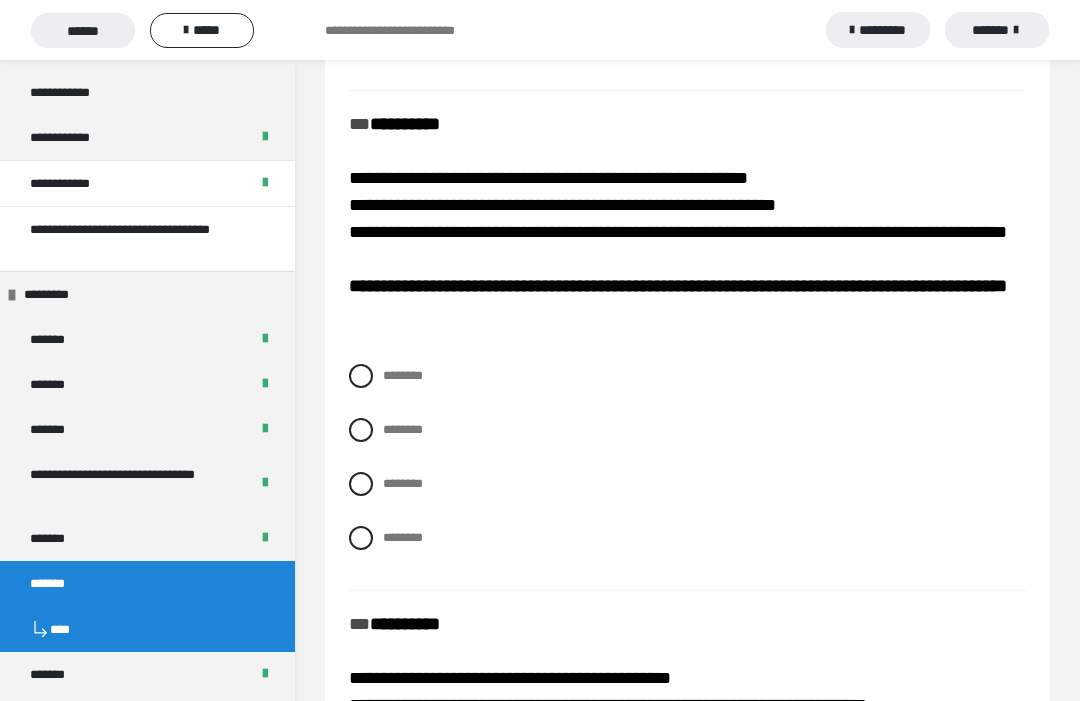 scroll, scrollTop: 1211, scrollLeft: 0, axis: vertical 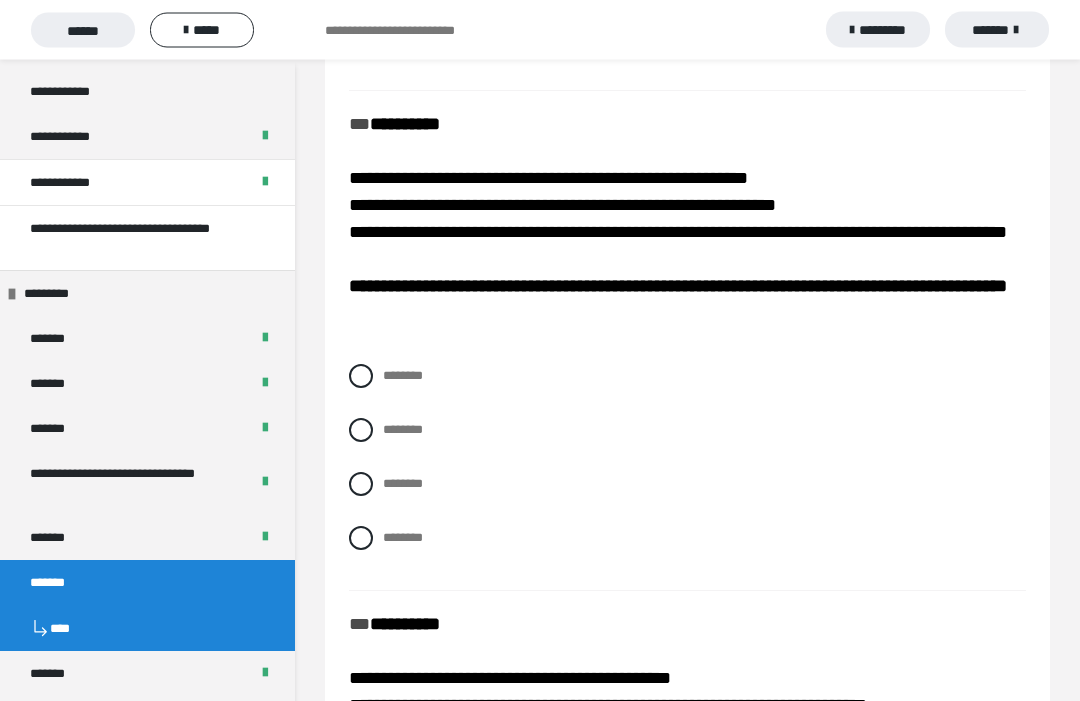 click at bounding box center (361, 485) 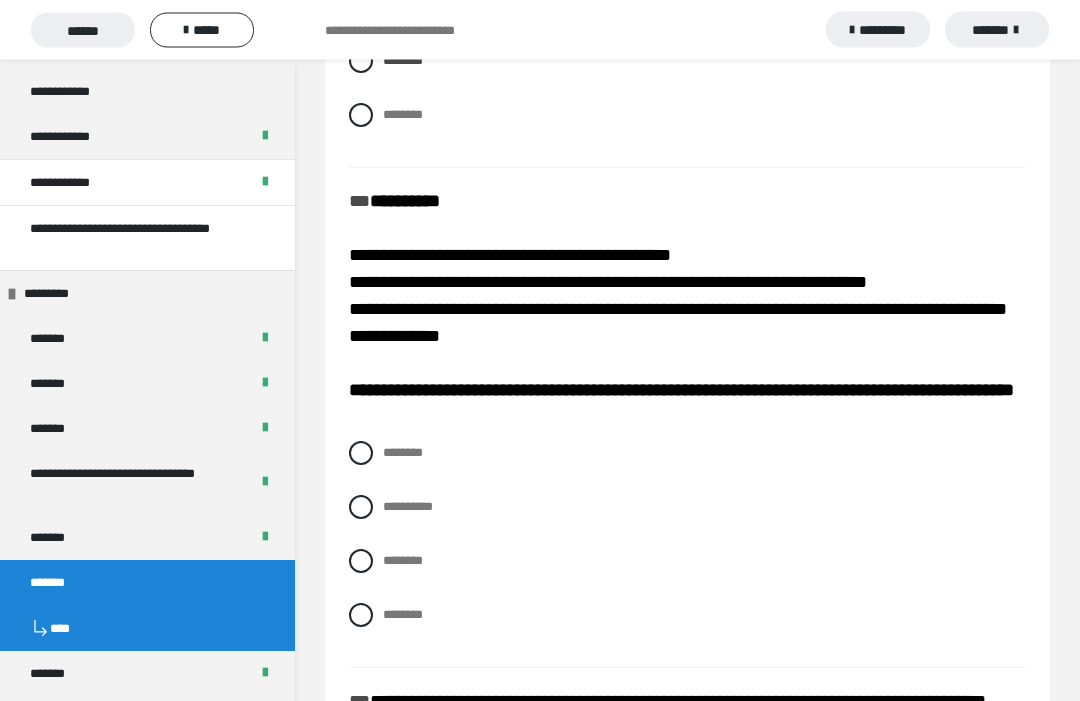 scroll, scrollTop: 1638, scrollLeft: 0, axis: vertical 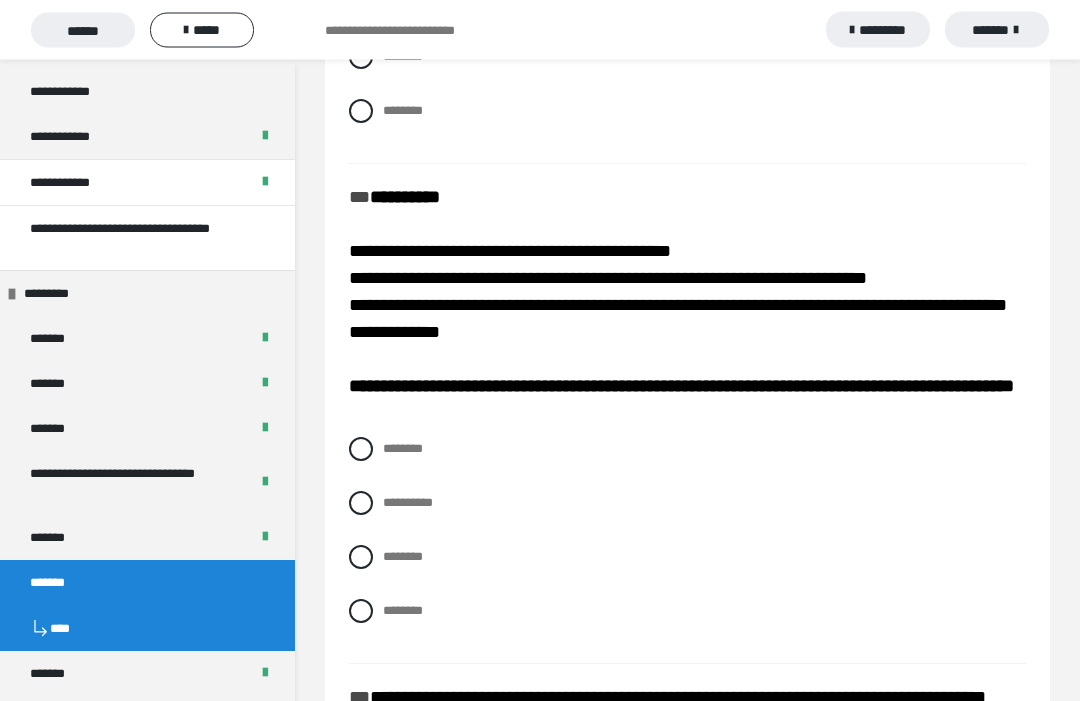click on "********" at bounding box center (687, 558) 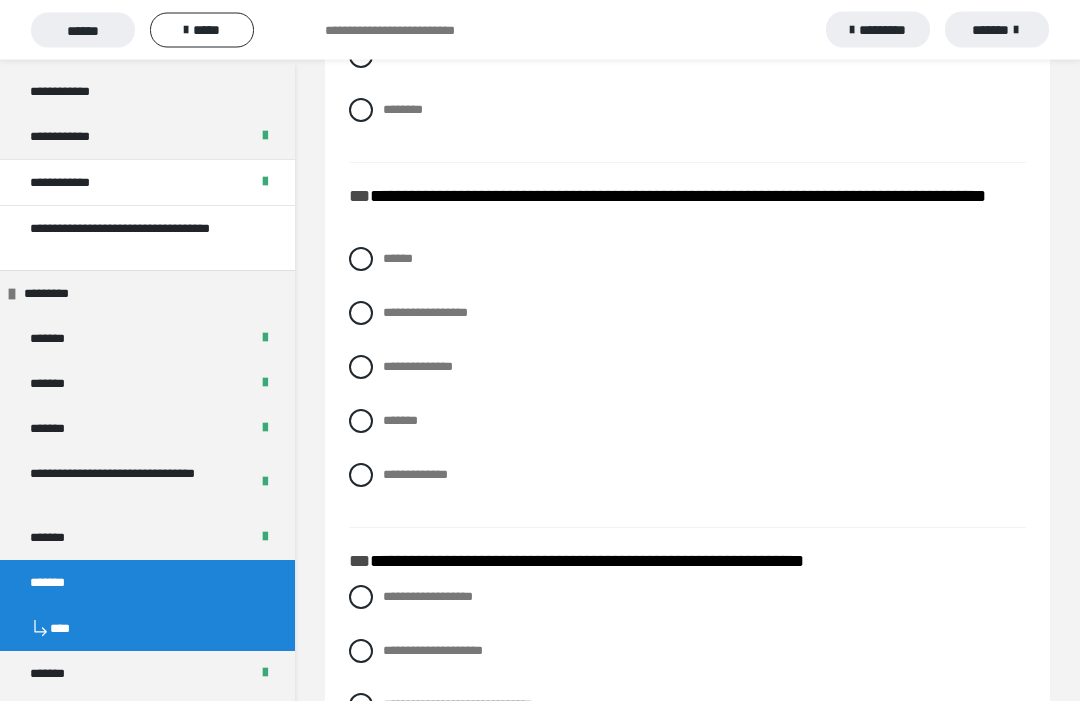 scroll, scrollTop: 2137, scrollLeft: 0, axis: vertical 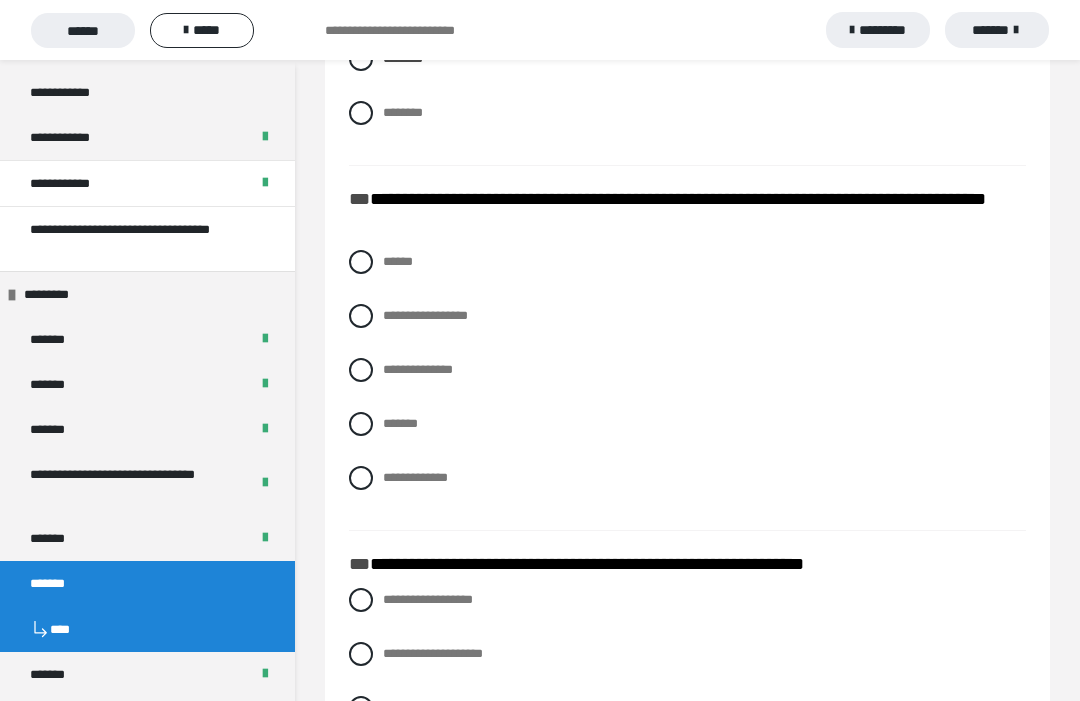 click at bounding box center (361, 424) 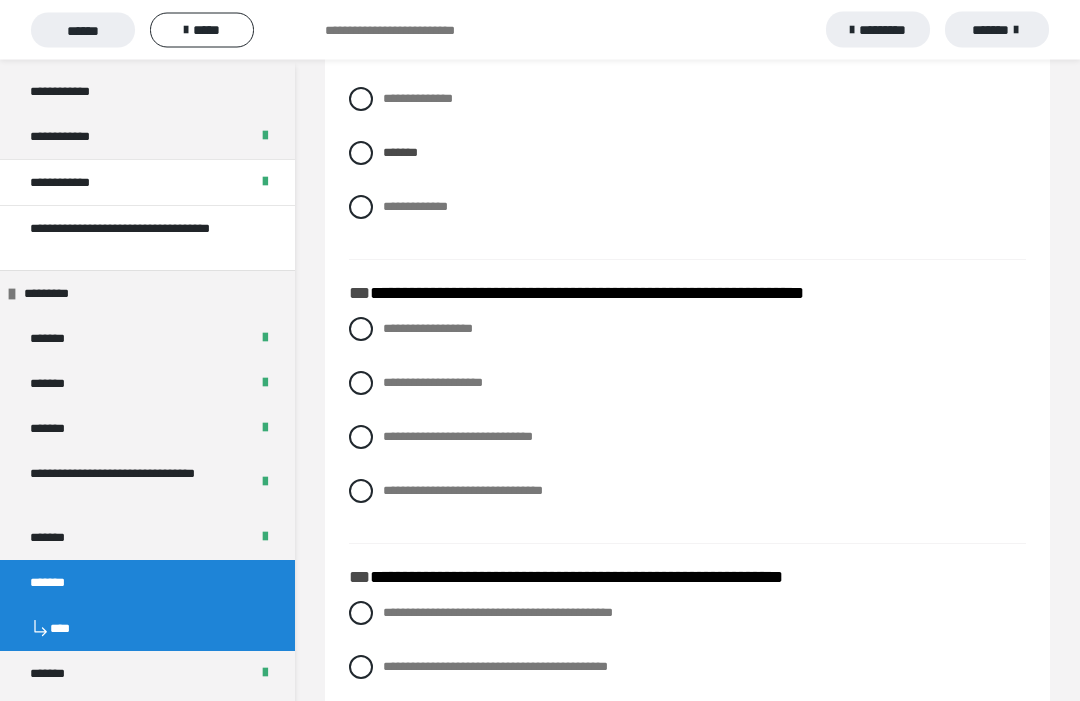 scroll, scrollTop: 2409, scrollLeft: 0, axis: vertical 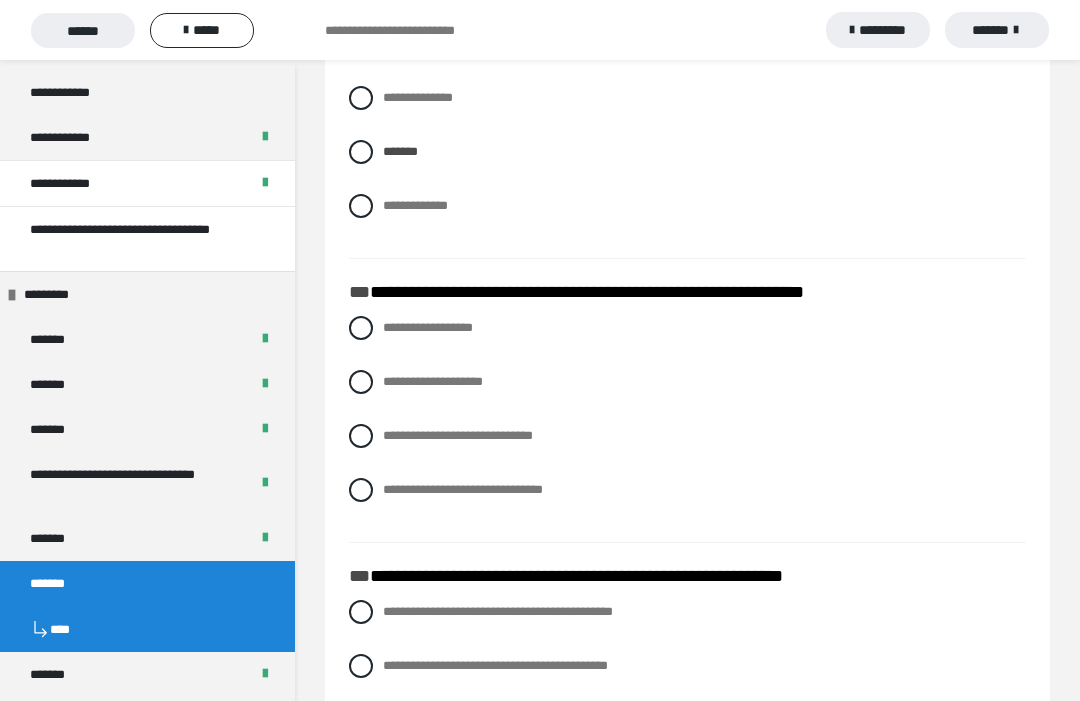 click at bounding box center [361, 328] 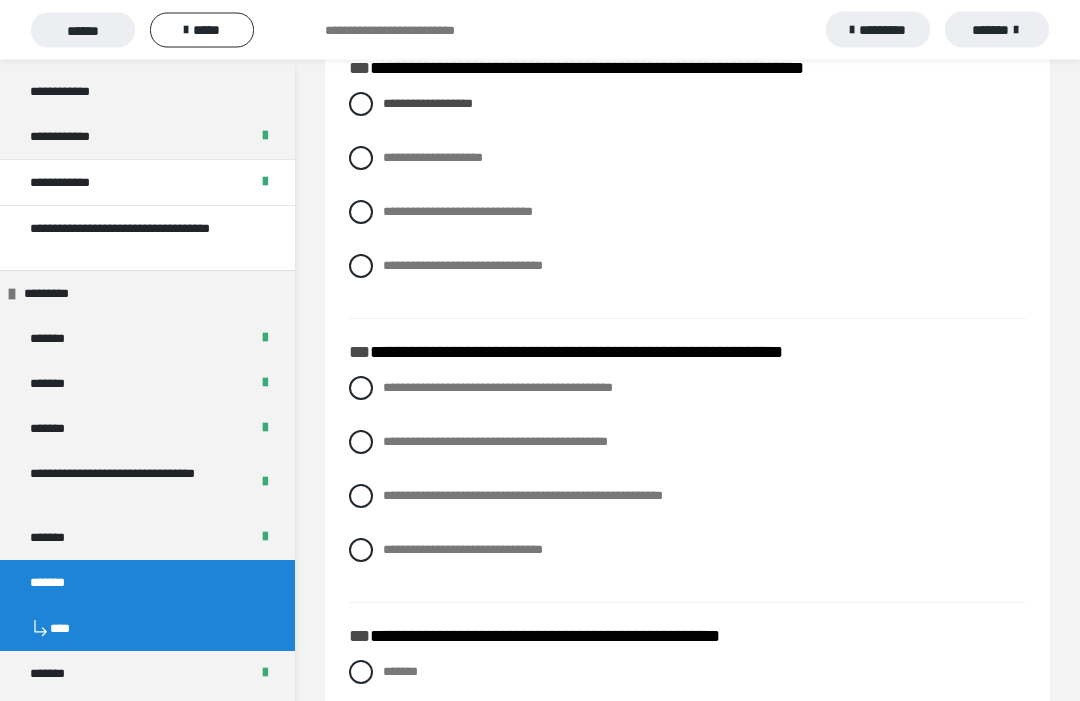 scroll, scrollTop: 2635, scrollLeft: 0, axis: vertical 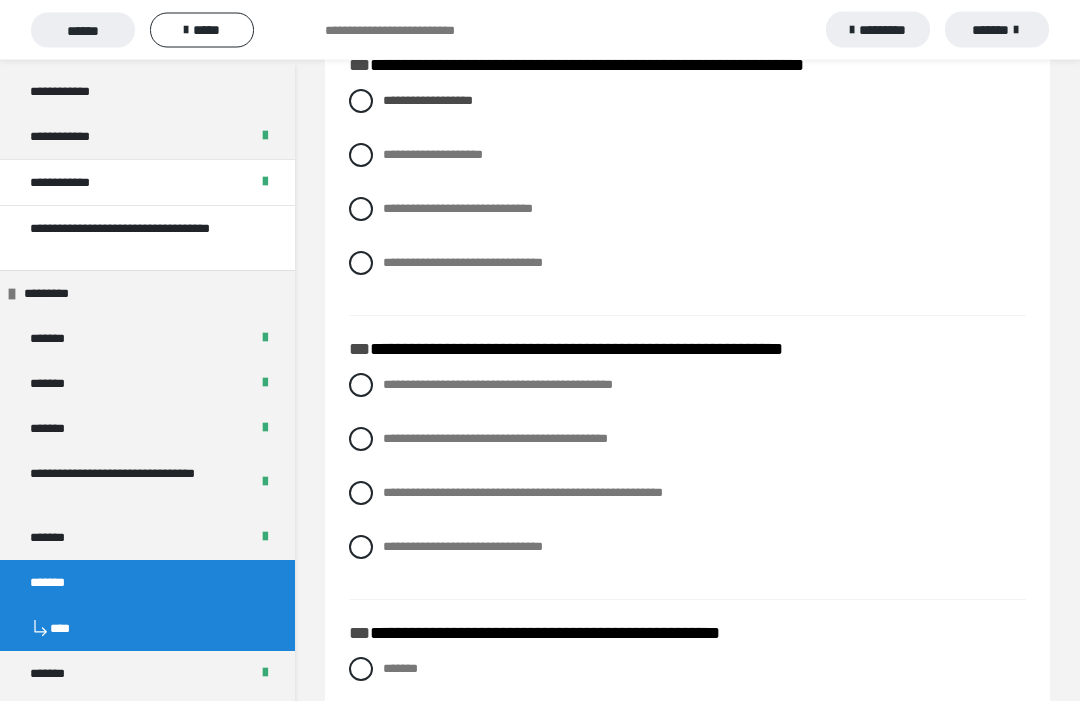 click at bounding box center [361, 440] 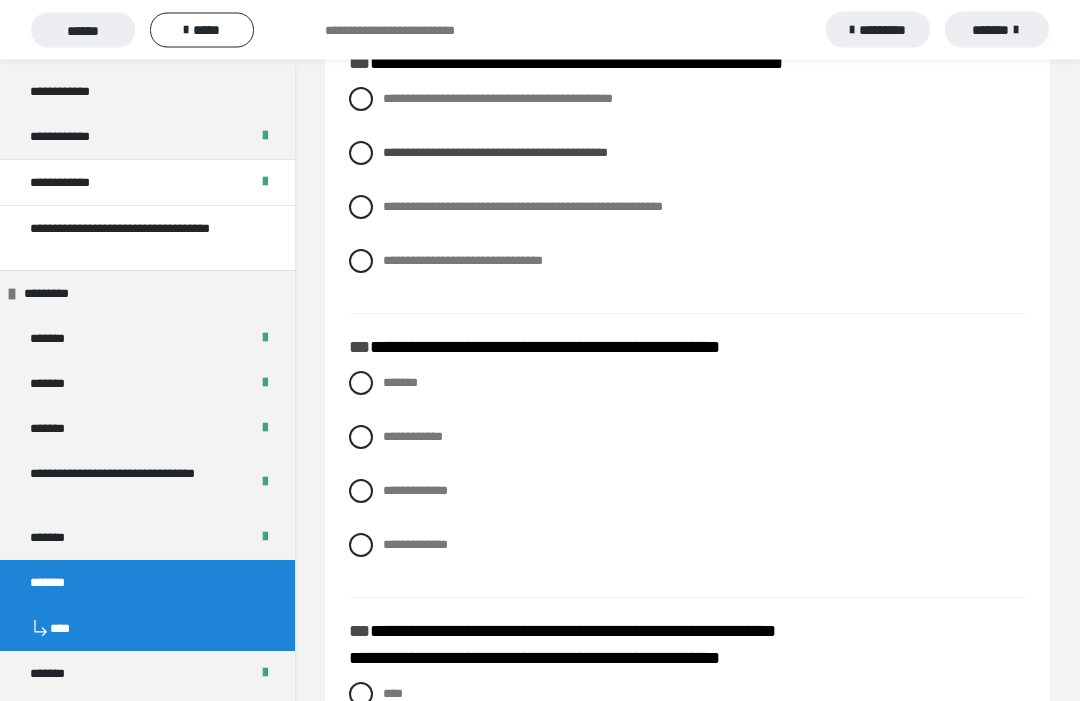 scroll, scrollTop: 2939, scrollLeft: 0, axis: vertical 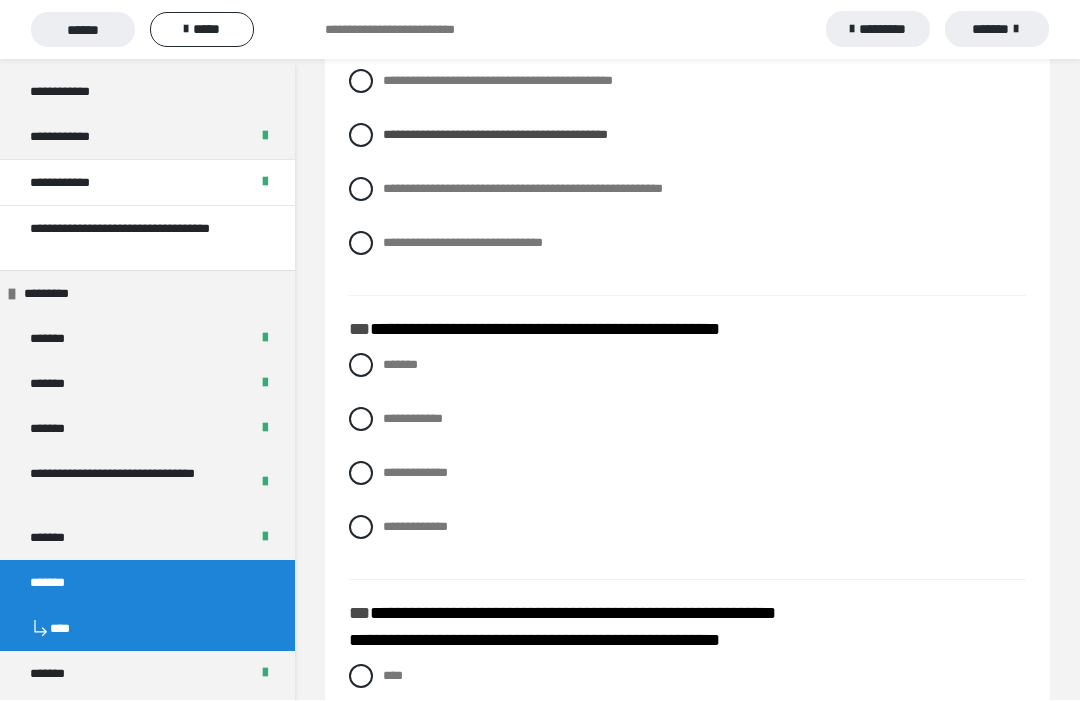 click on "**********" at bounding box center (413, 419) 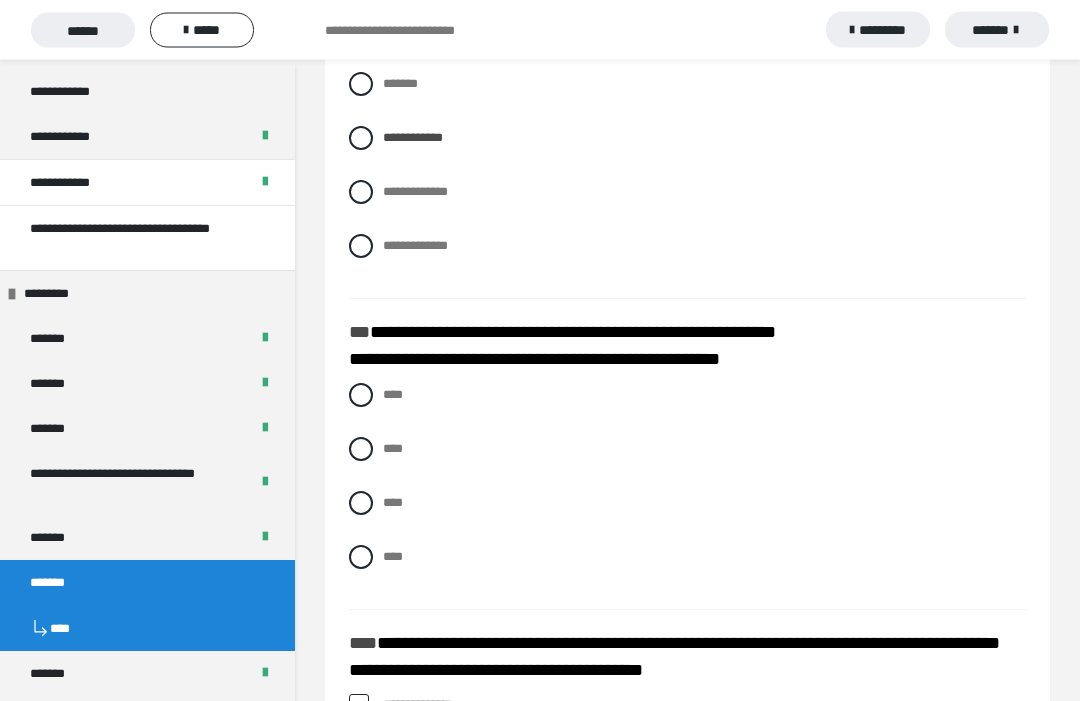 scroll, scrollTop: 3227, scrollLeft: 0, axis: vertical 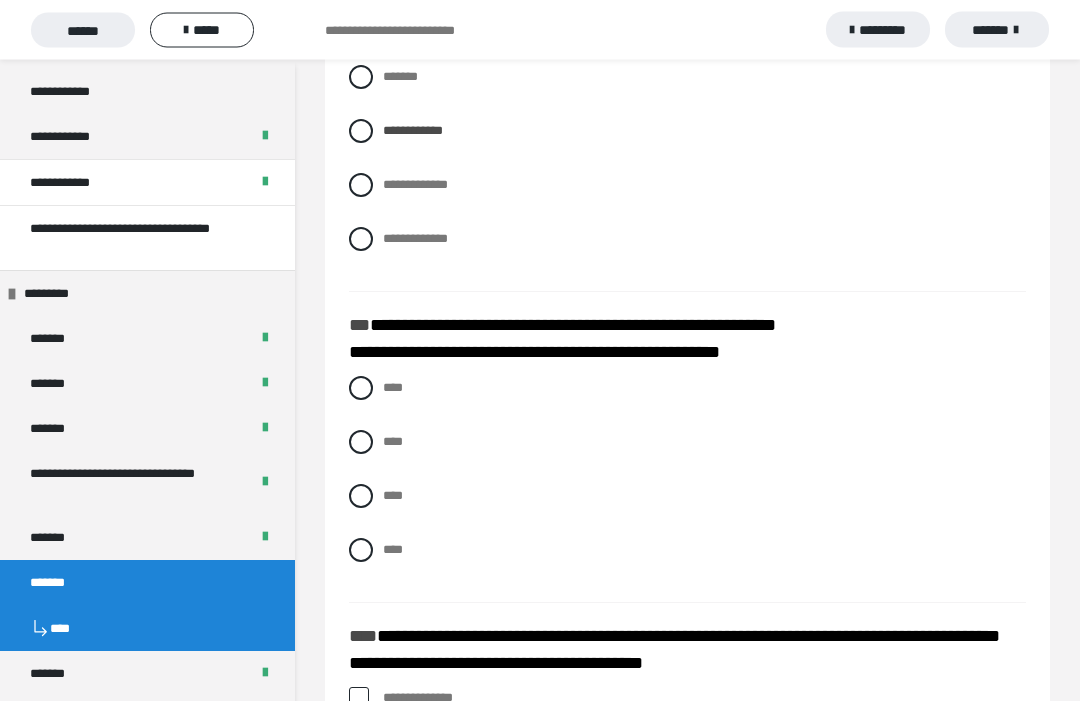 click at bounding box center (361, 551) 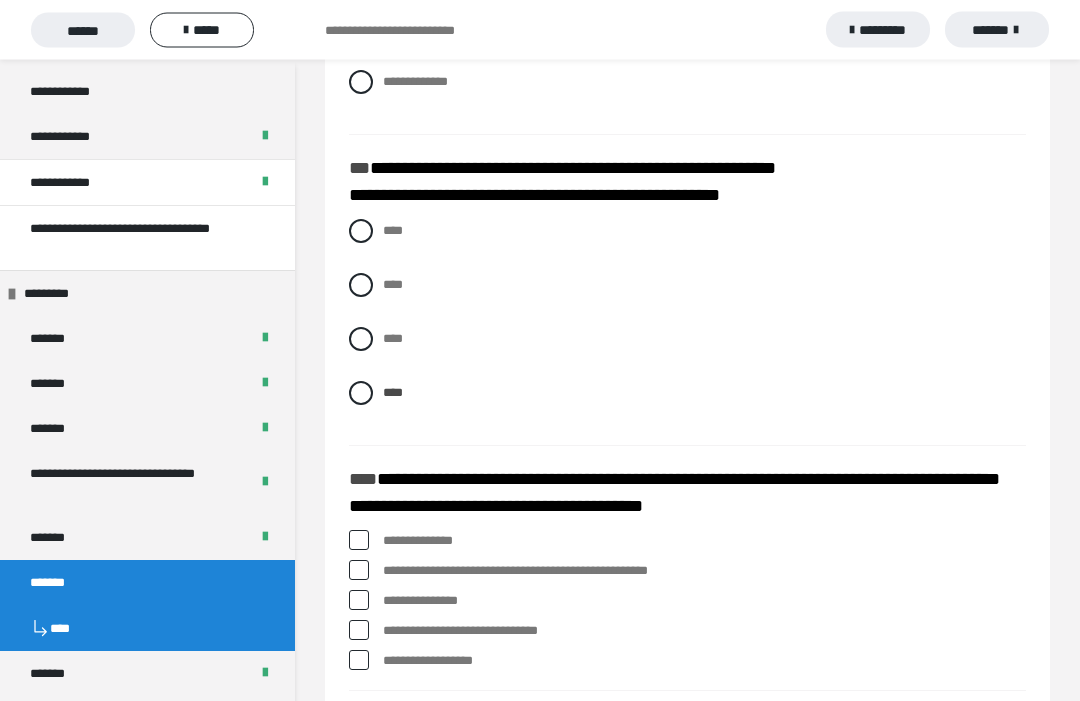 scroll, scrollTop: 3424, scrollLeft: 0, axis: vertical 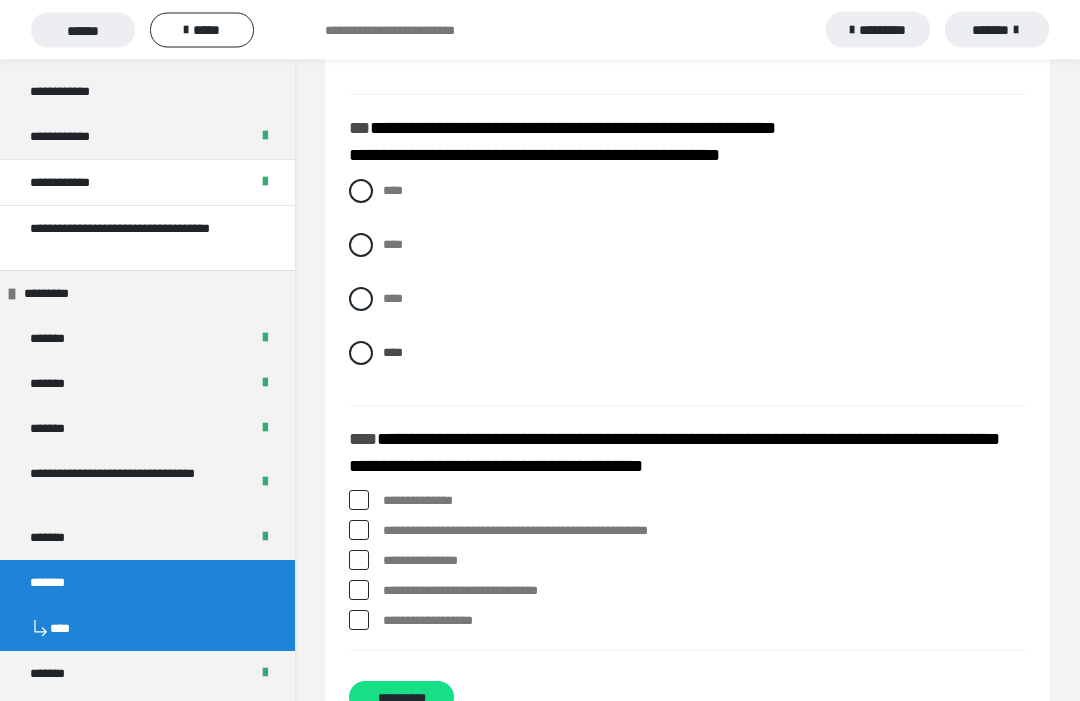 click on "**********" at bounding box center [704, 532] 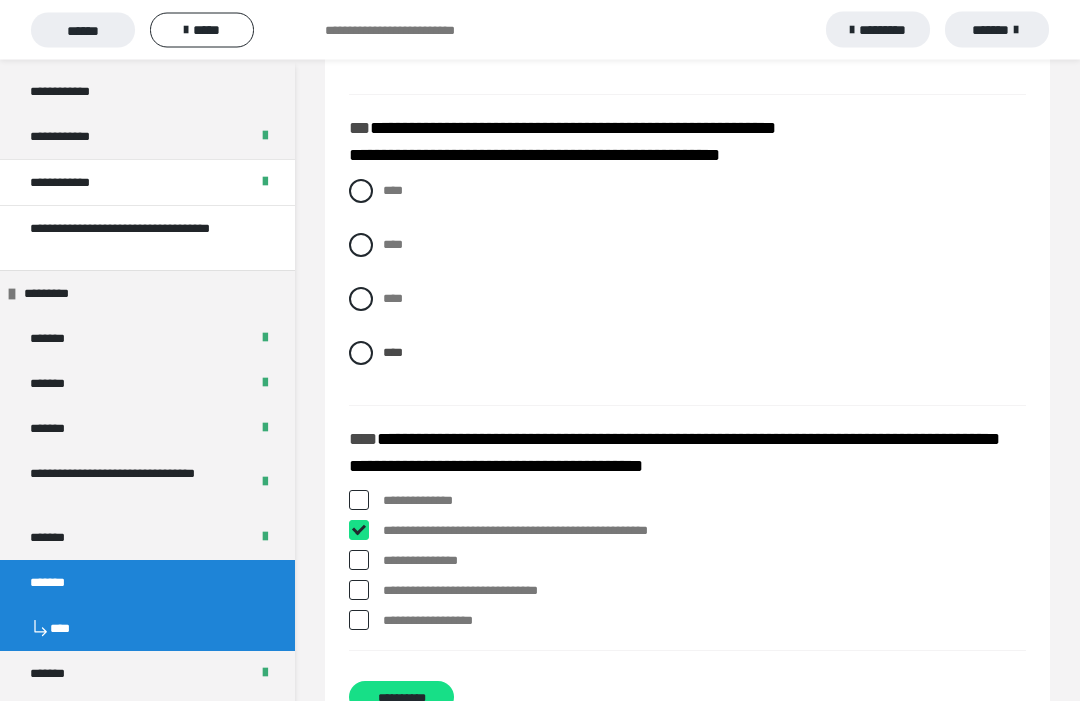 checkbox on "****" 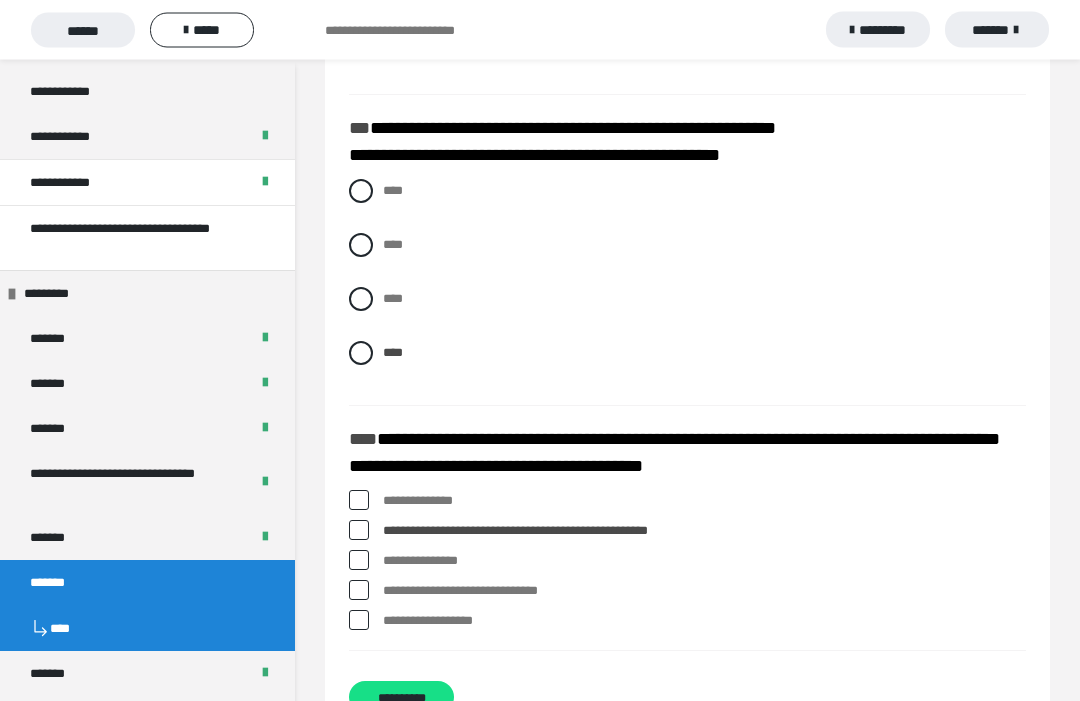 scroll, scrollTop: 3424, scrollLeft: 0, axis: vertical 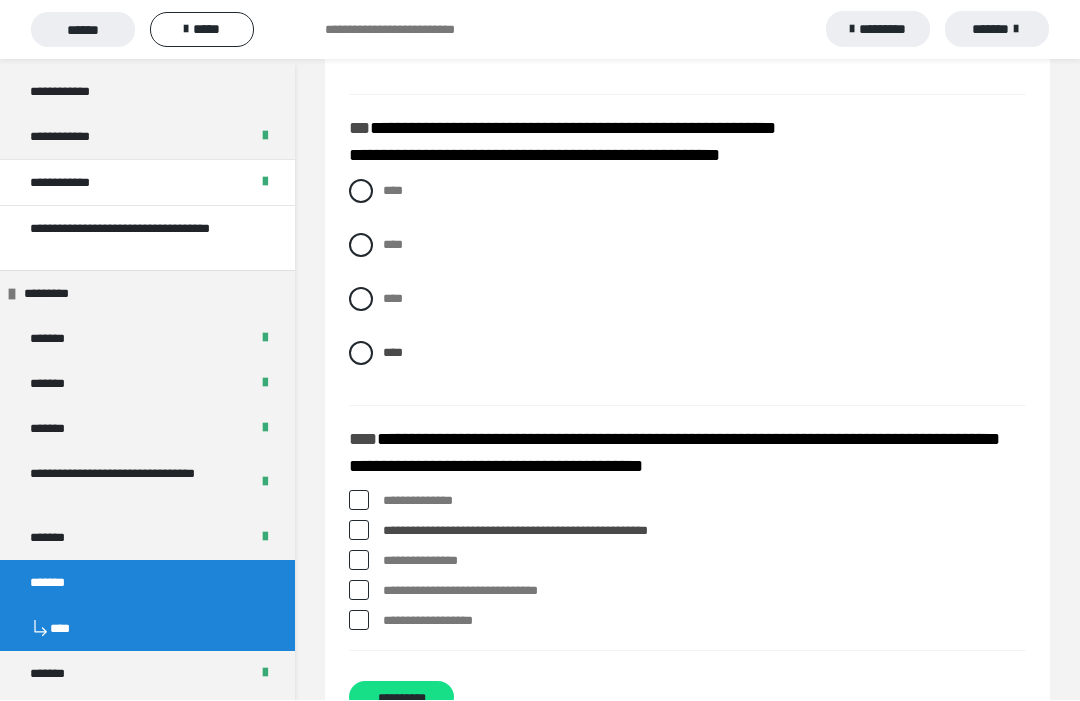 click on "**********" at bounding box center [704, 592] 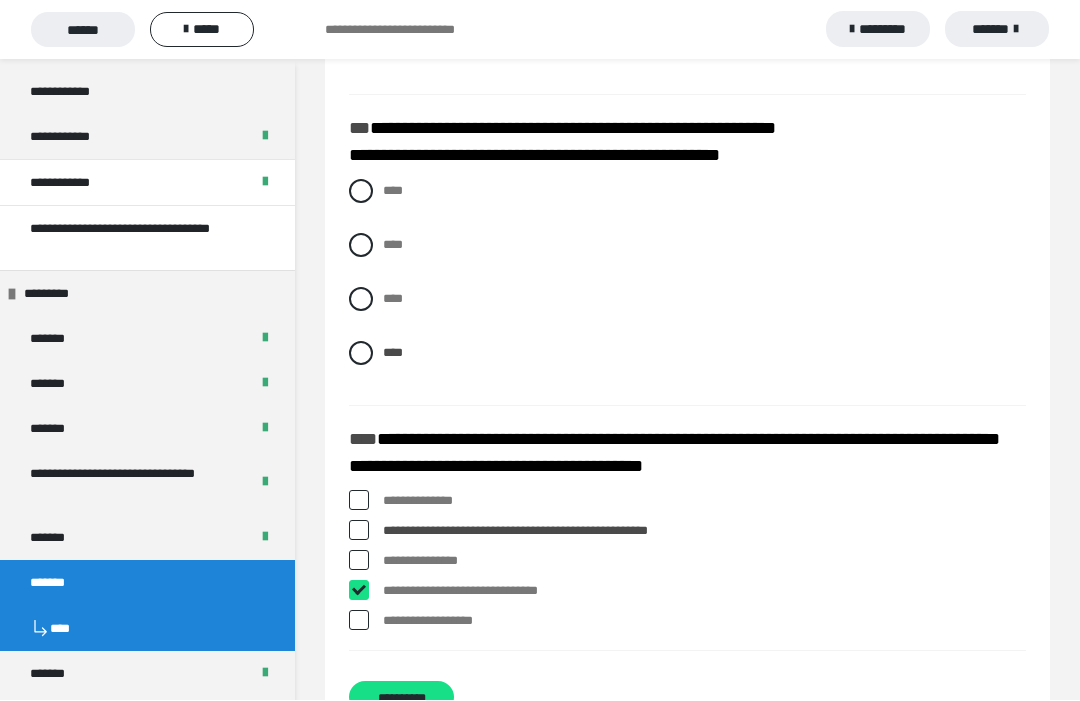 checkbox on "****" 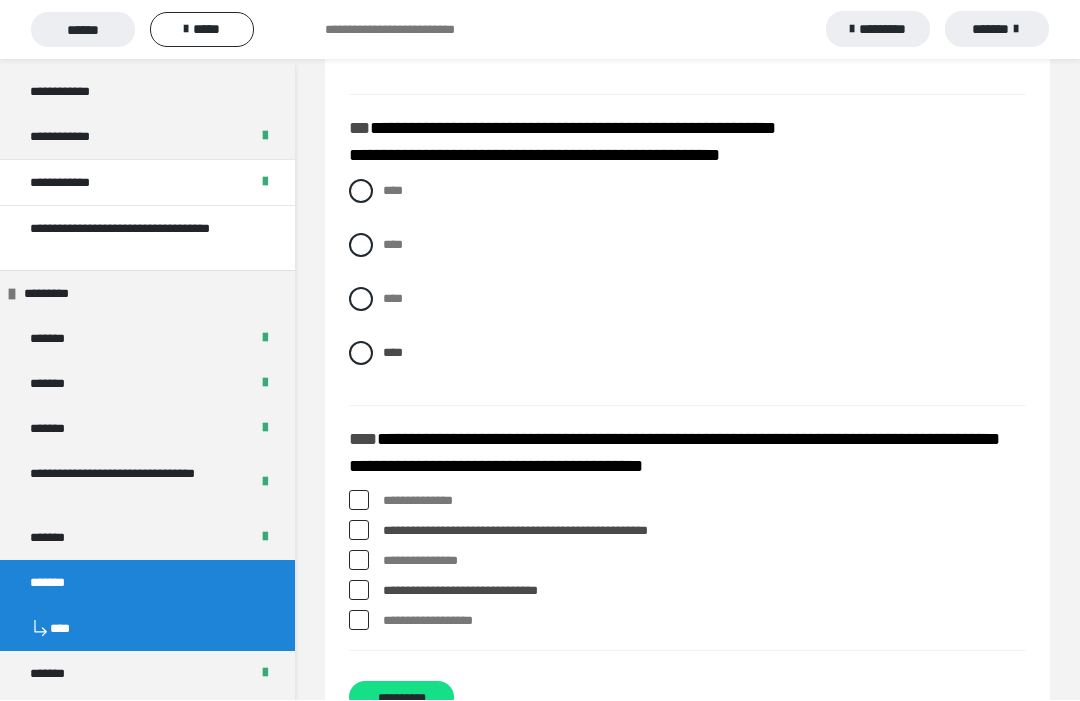 click on "**********" at bounding box center [401, 698] 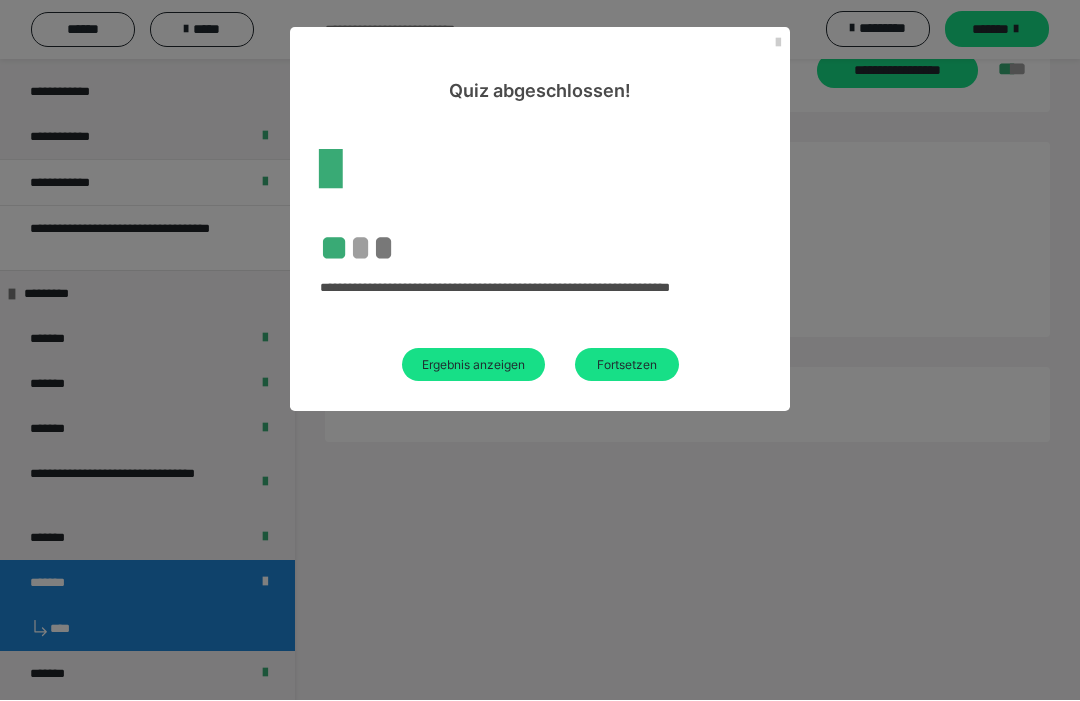 scroll, scrollTop: 60, scrollLeft: 0, axis: vertical 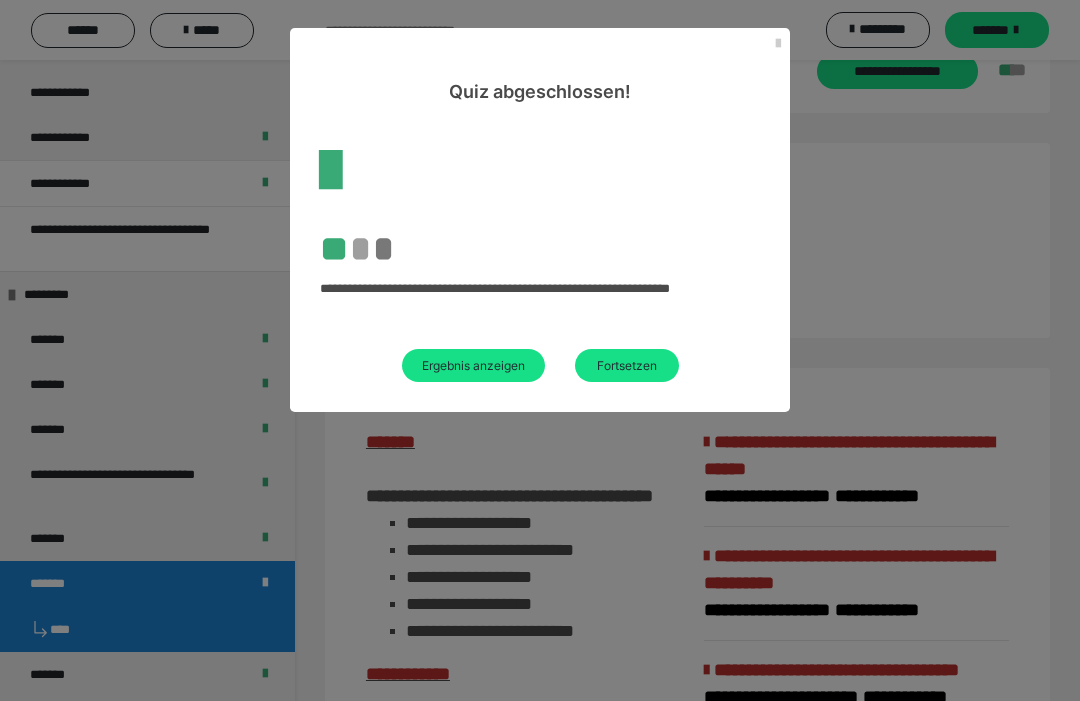 click on "Ergebnis anzeigen" at bounding box center (473, 365) 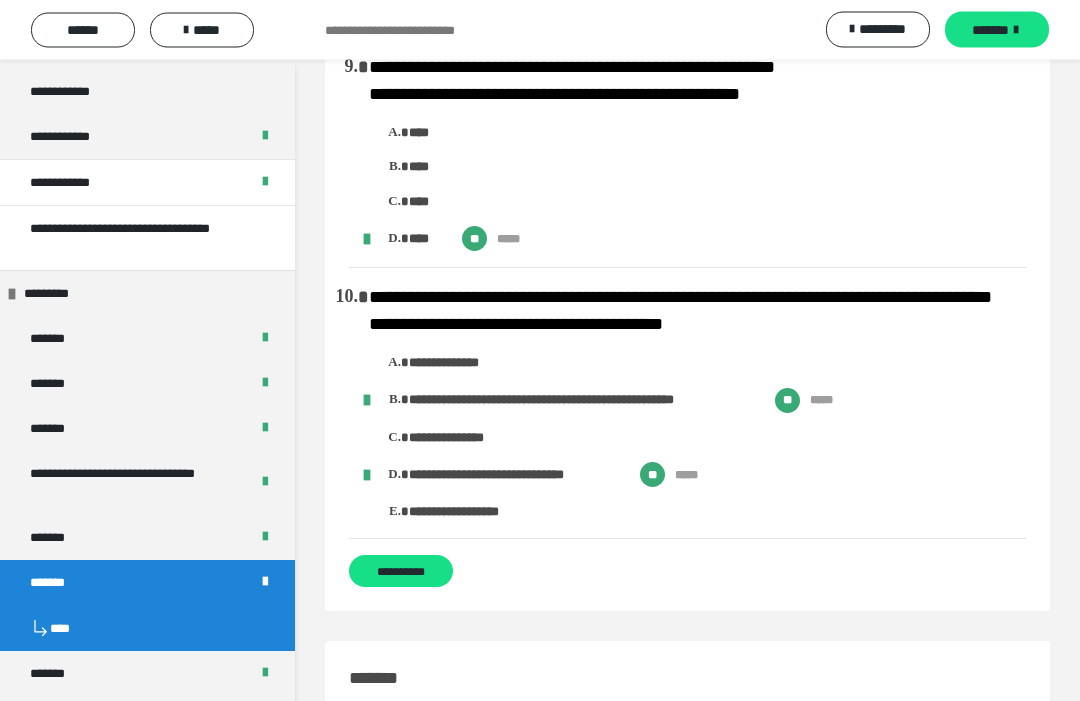 scroll, scrollTop: 2605, scrollLeft: 0, axis: vertical 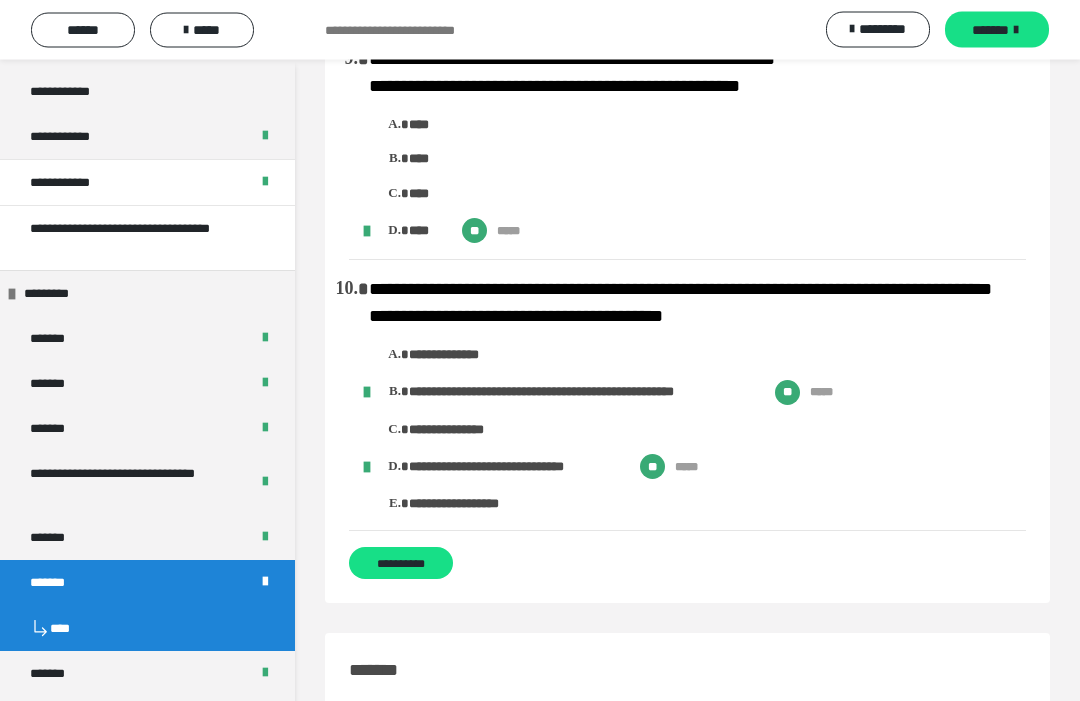click on "**********" at bounding box center (401, 564) 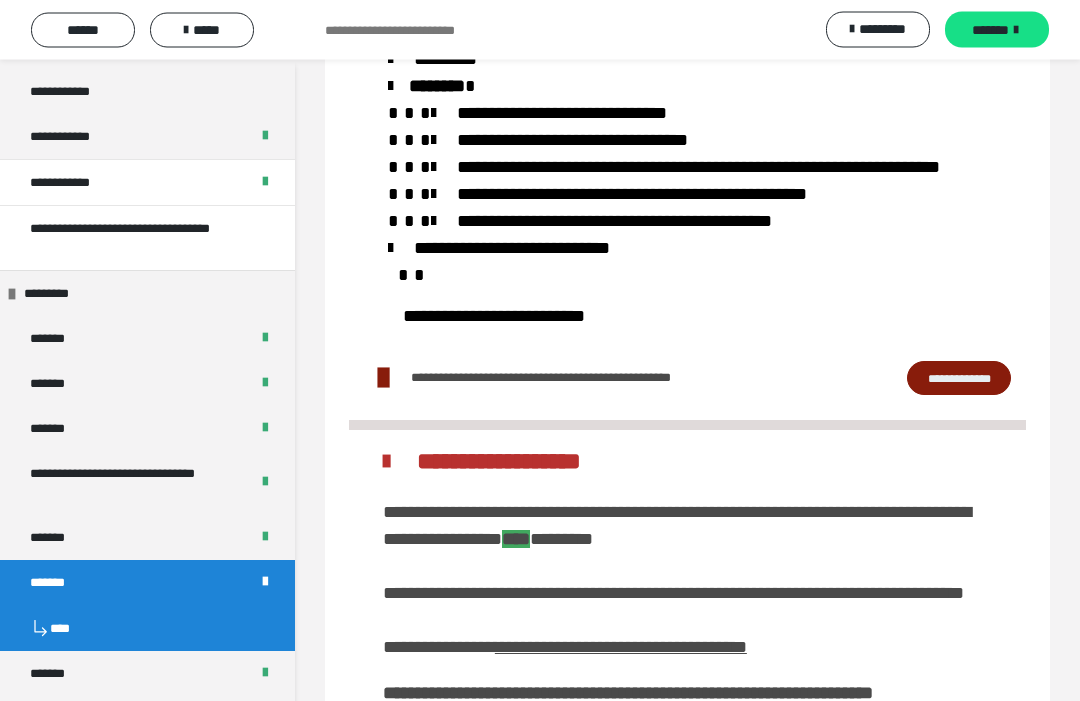 scroll, scrollTop: 2606, scrollLeft: 0, axis: vertical 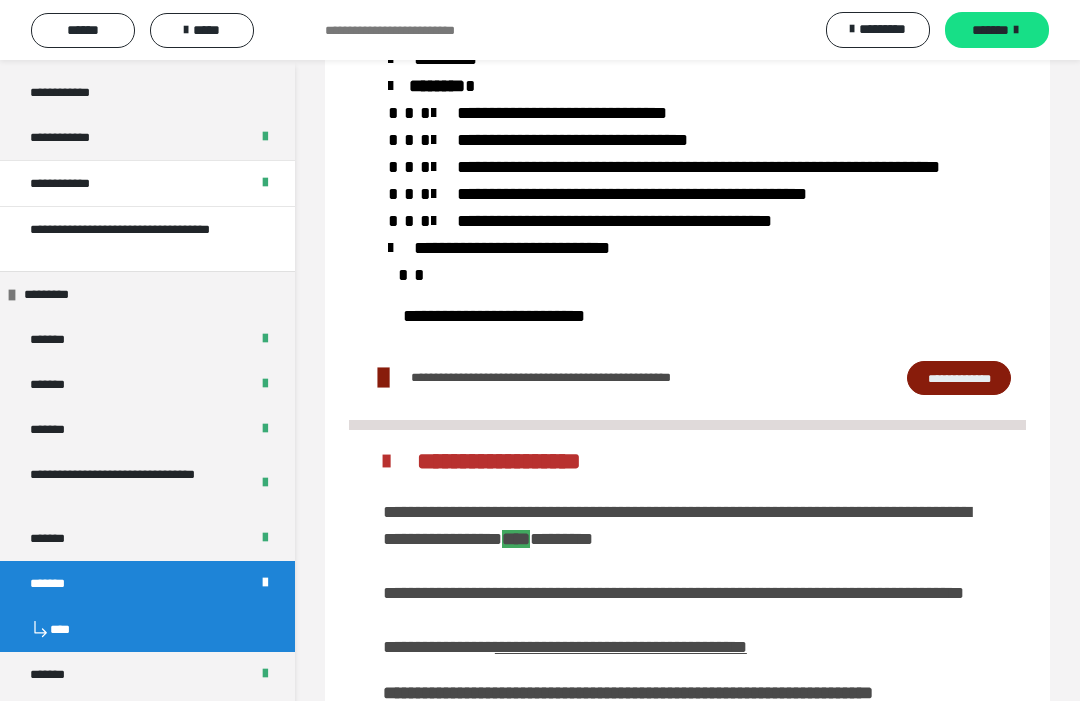 click on "*******" at bounding box center [990, 30] 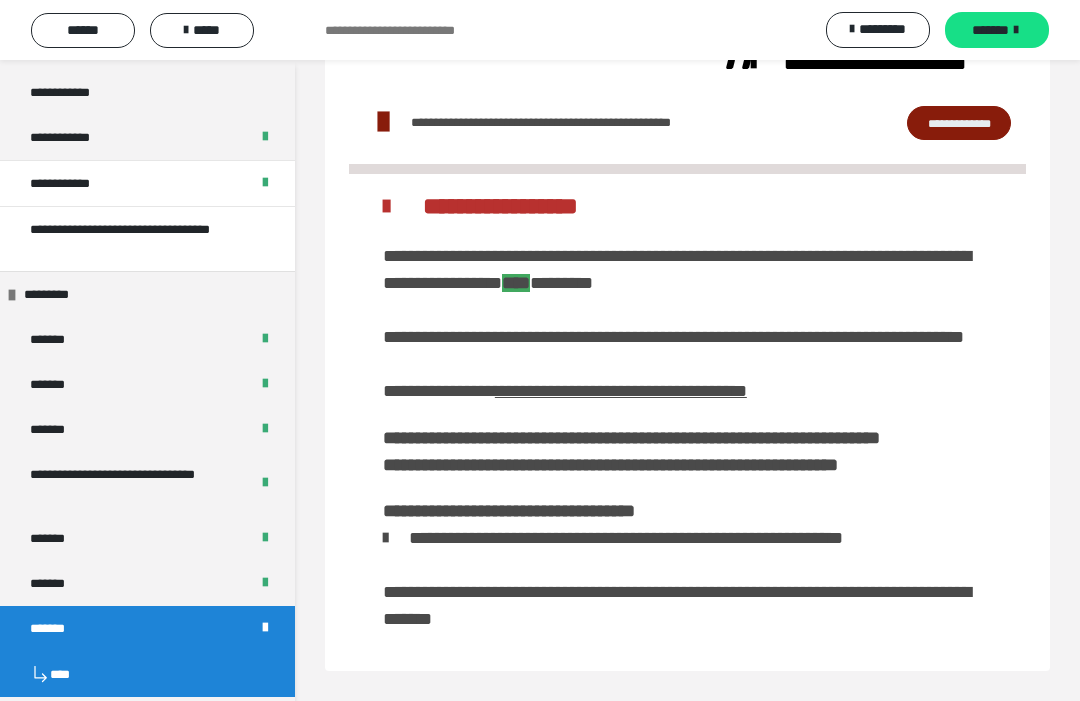 scroll, scrollTop: 2114, scrollLeft: 0, axis: vertical 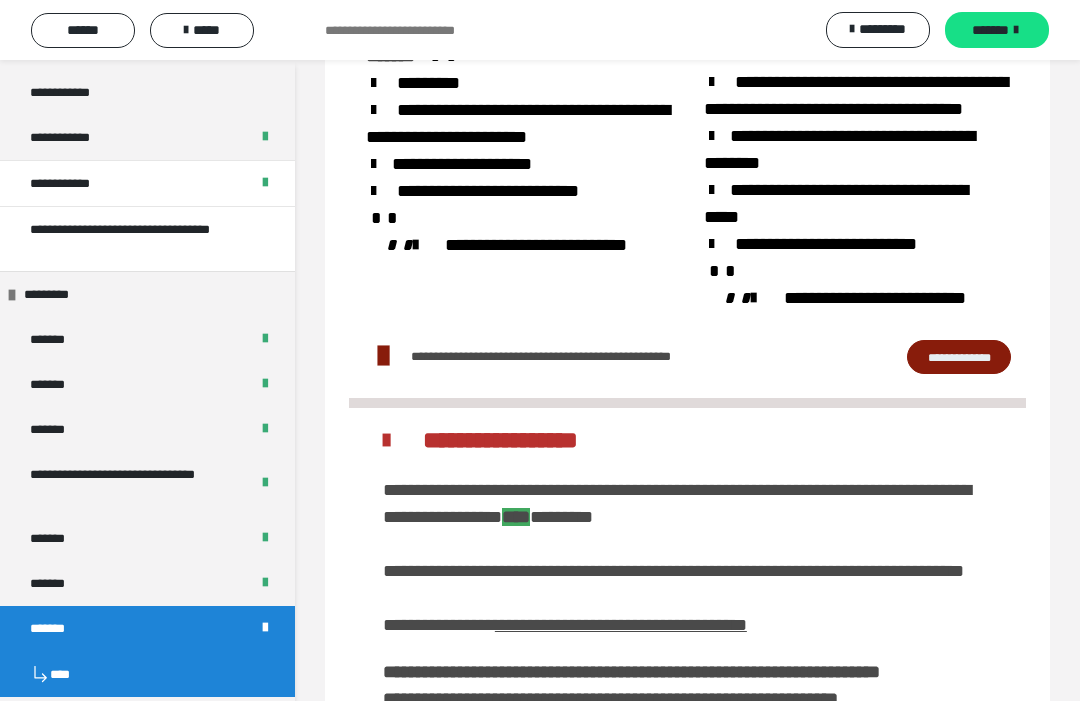 click on "*****" at bounding box center (202, 30) 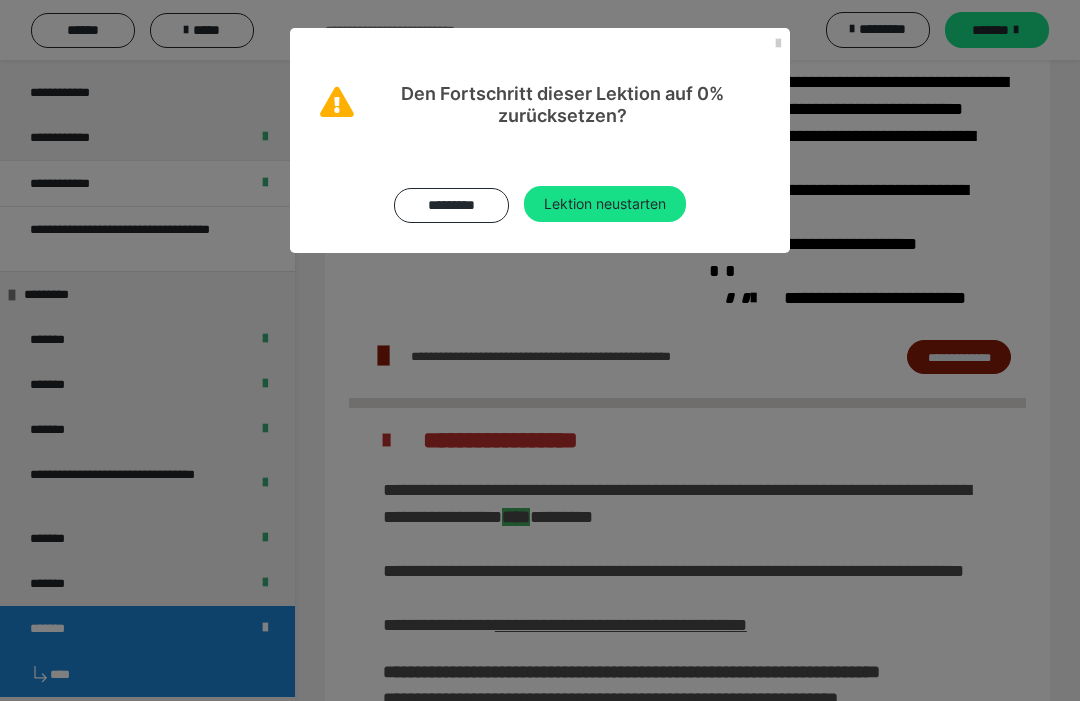 click on "Lektion neustarten" at bounding box center (605, 204) 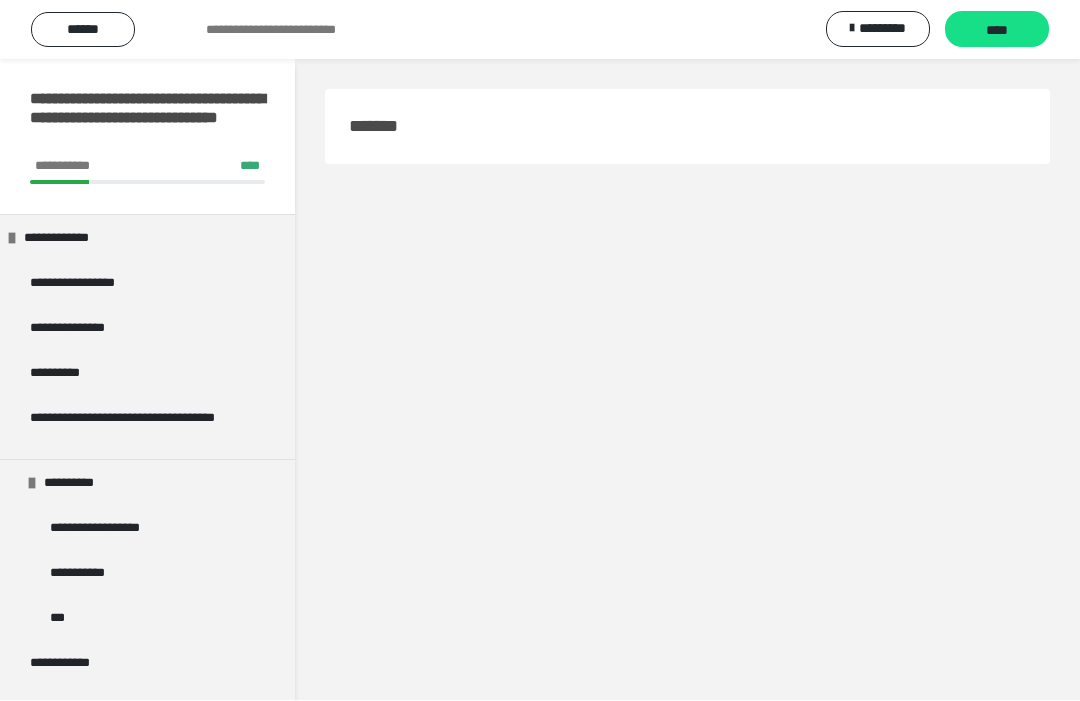 scroll, scrollTop: 1, scrollLeft: 0, axis: vertical 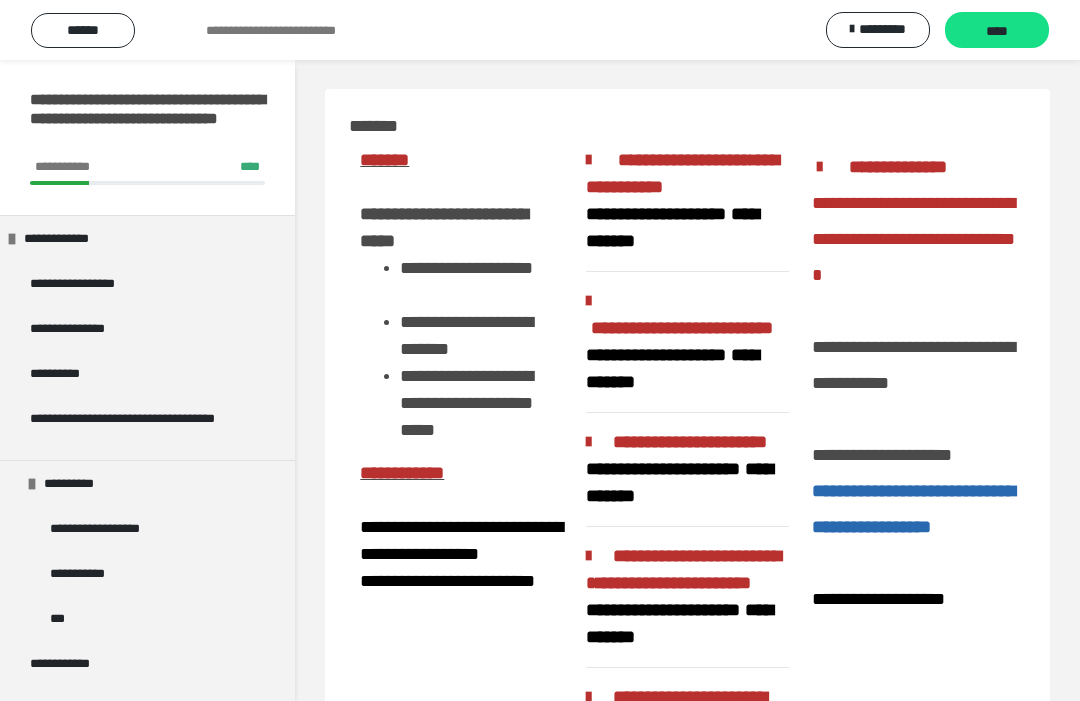 click on "****" at bounding box center [997, 31] 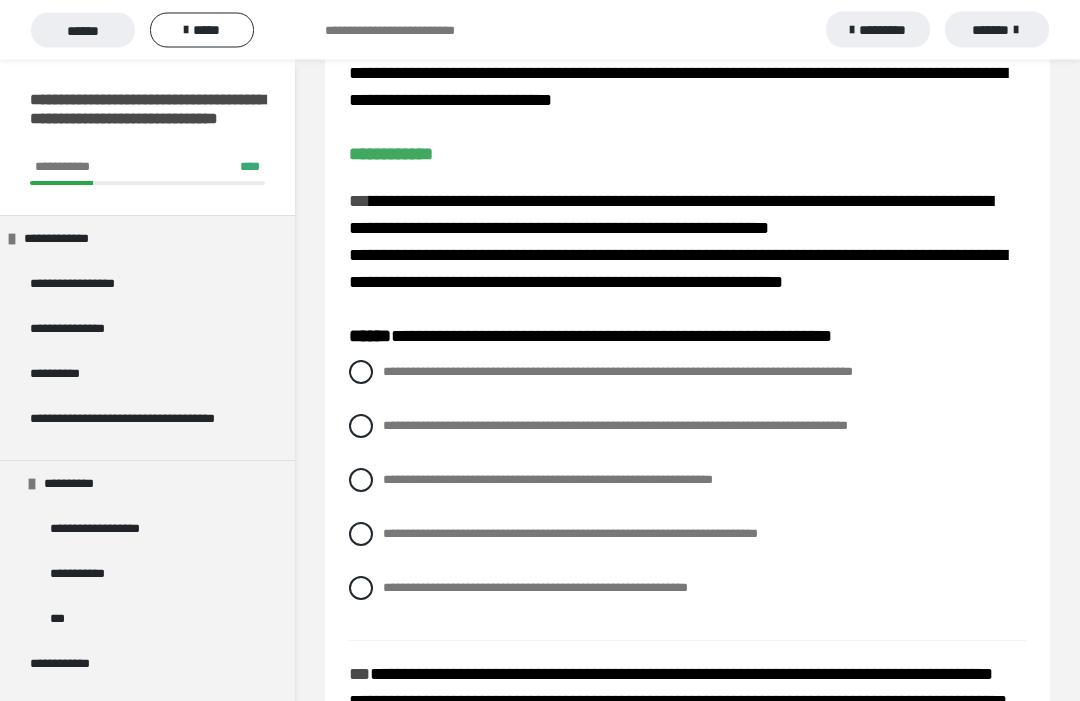 scroll, scrollTop: 141, scrollLeft: 0, axis: vertical 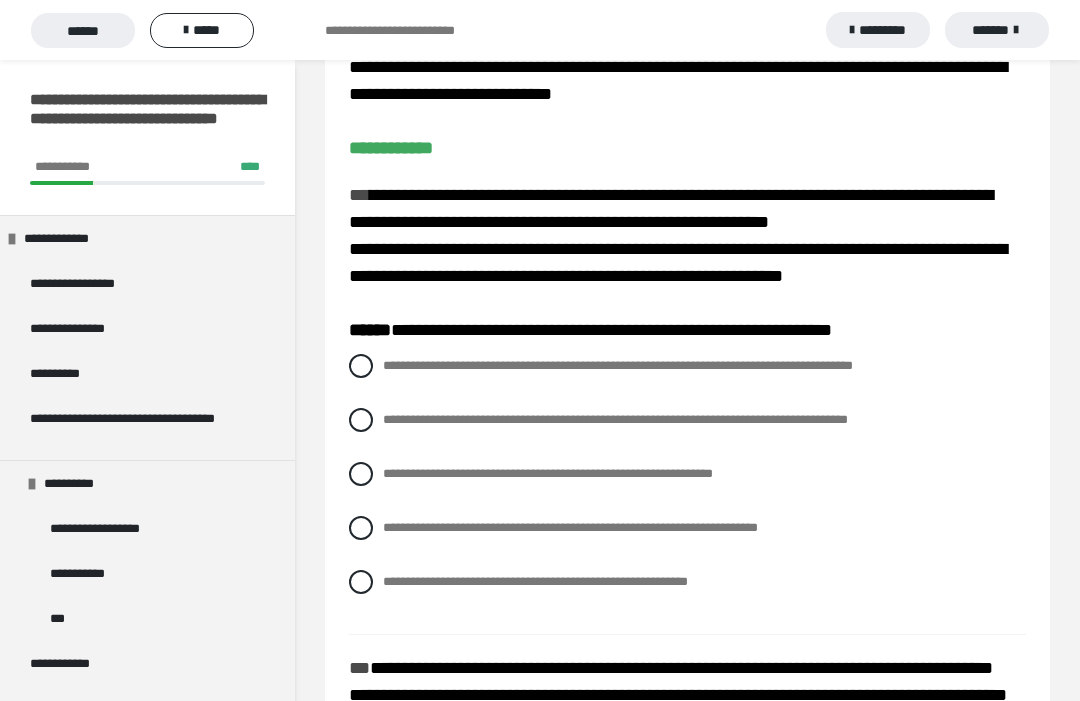 click on "**********" at bounding box center (570, 527) 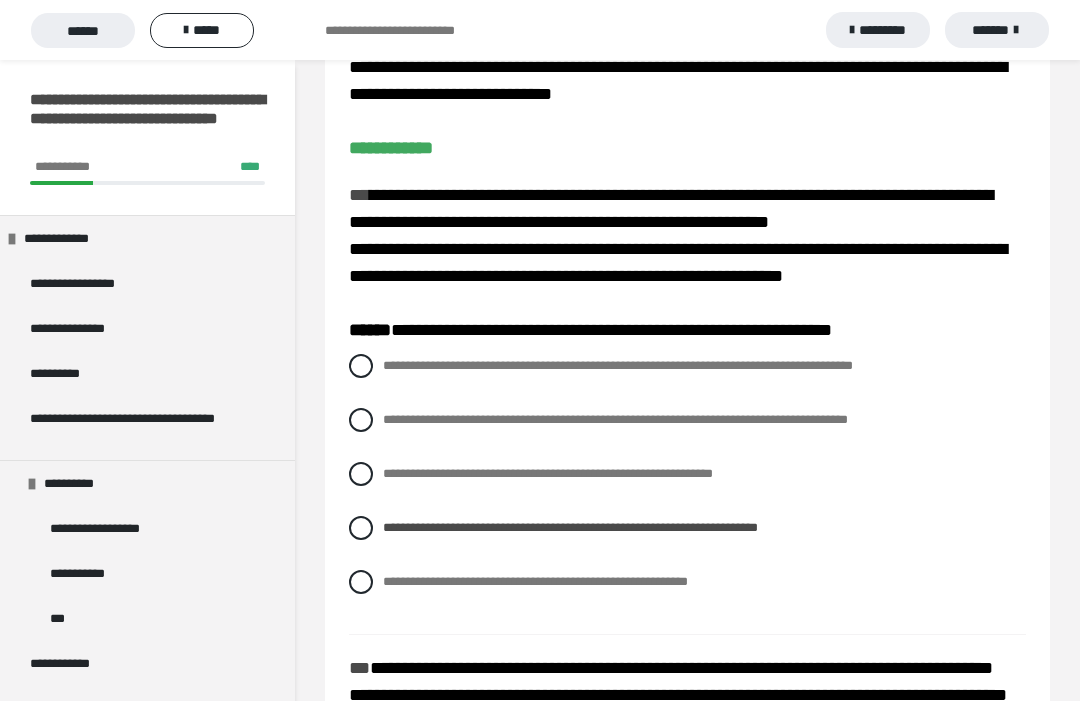 click at bounding box center [361, 528] 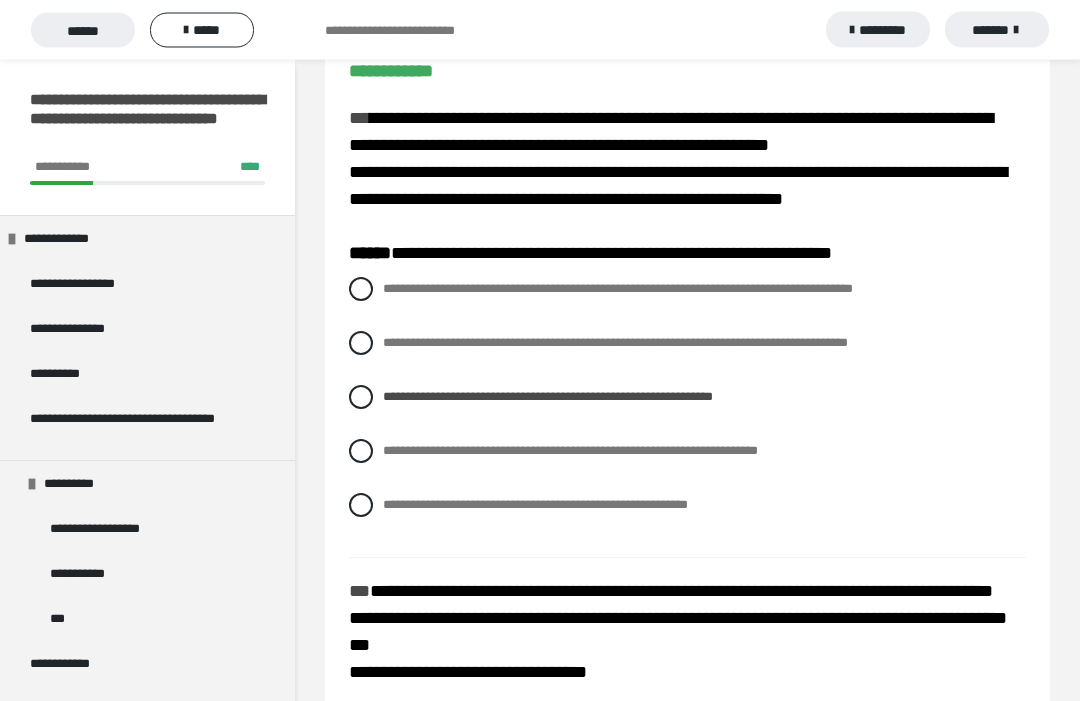 scroll, scrollTop: 219, scrollLeft: 0, axis: vertical 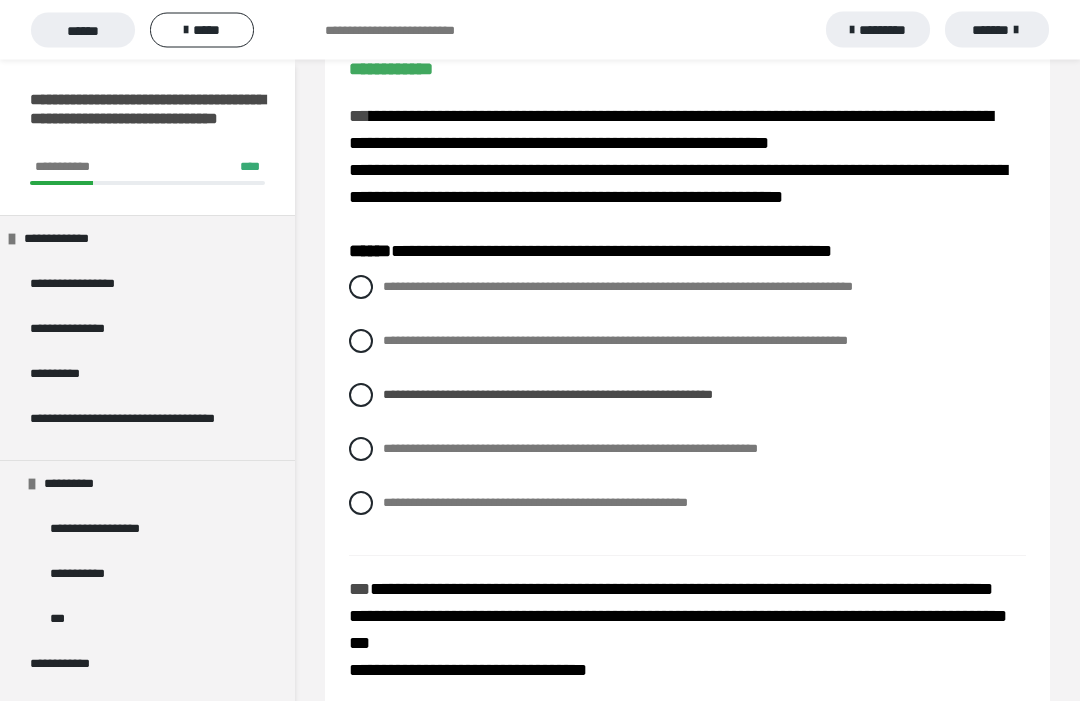 click on "**********" at bounding box center (687, 450) 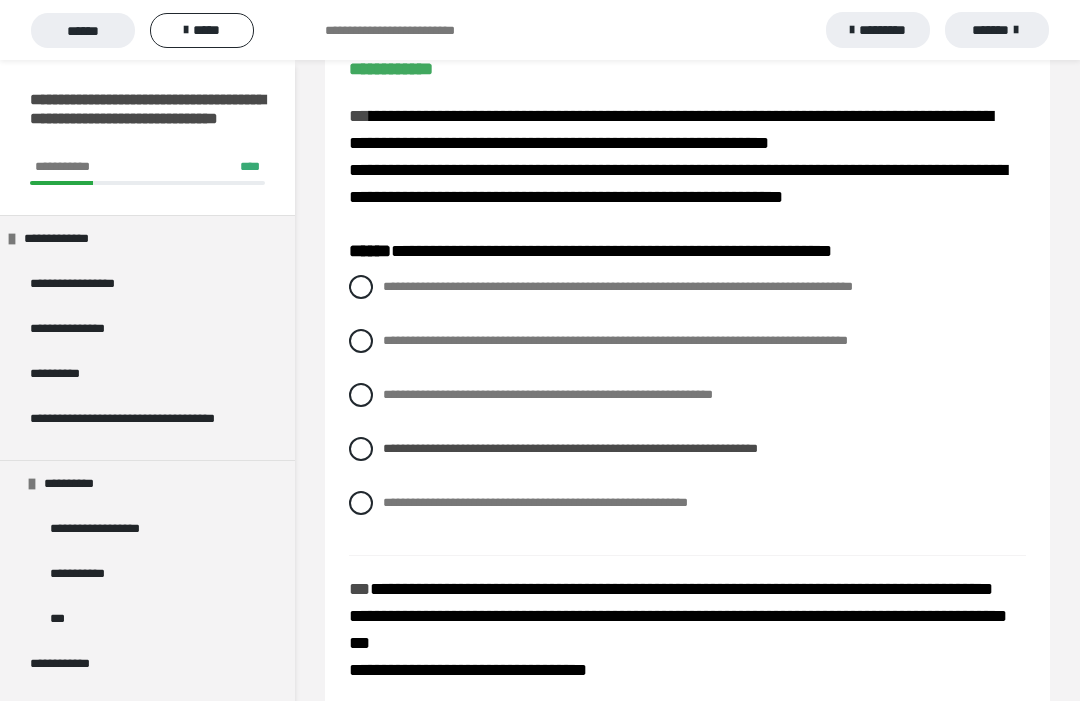 click on "**********" at bounding box center (570, 448) 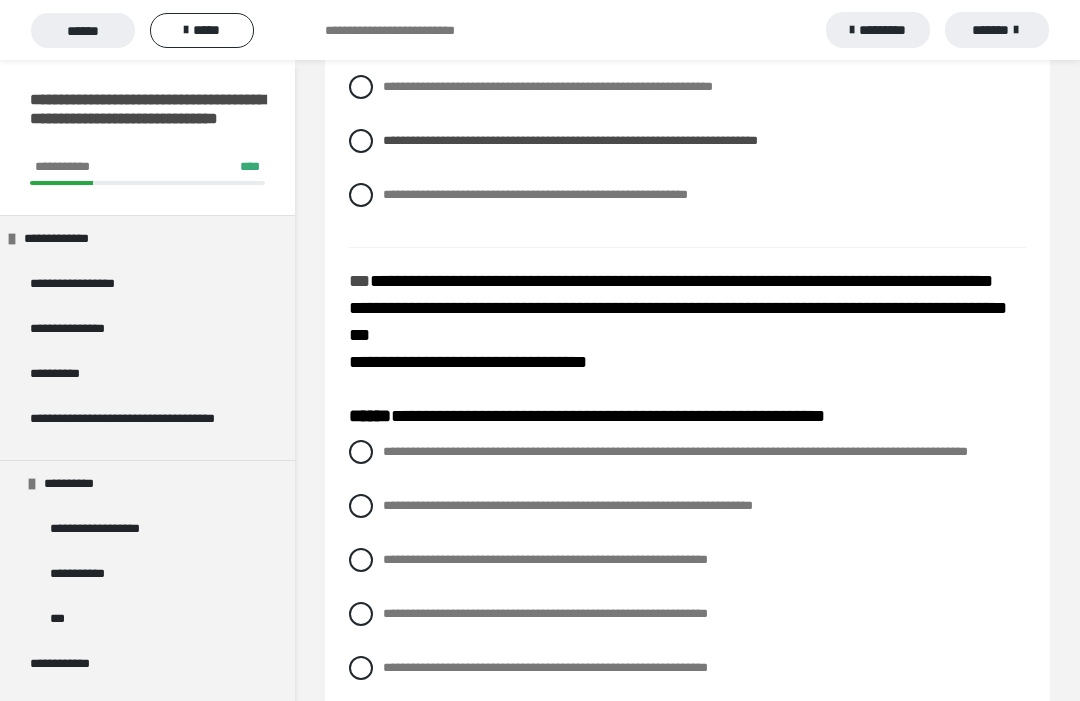 scroll, scrollTop: 535, scrollLeft: 0, axis: vertical 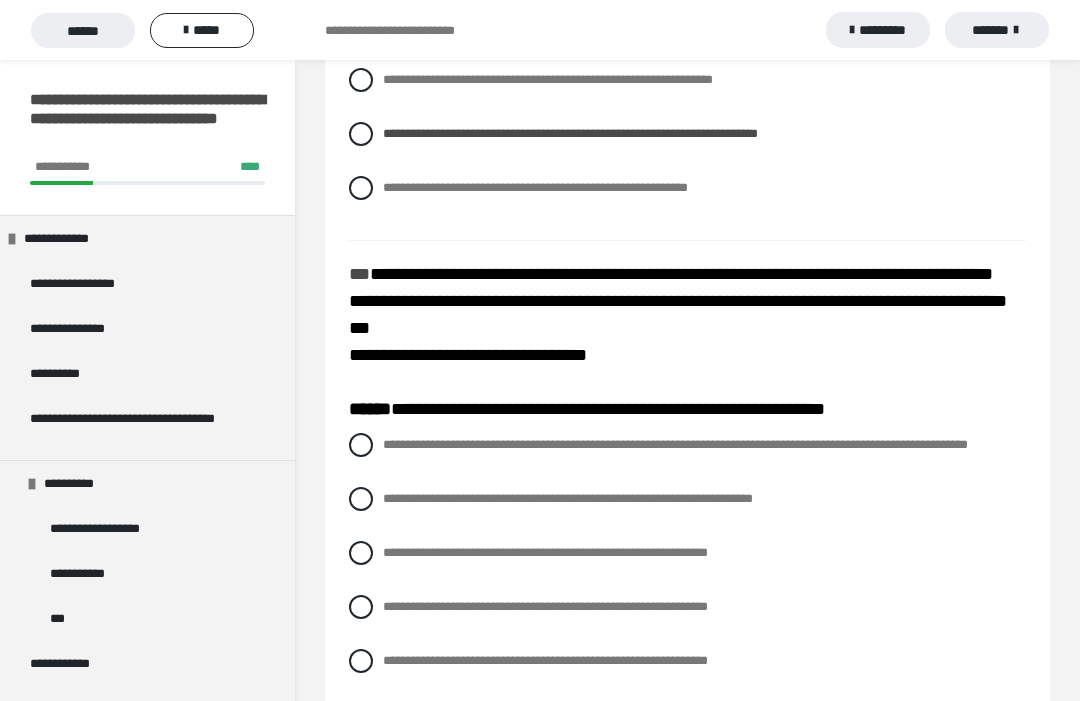 click at bounding box center [361, 553] 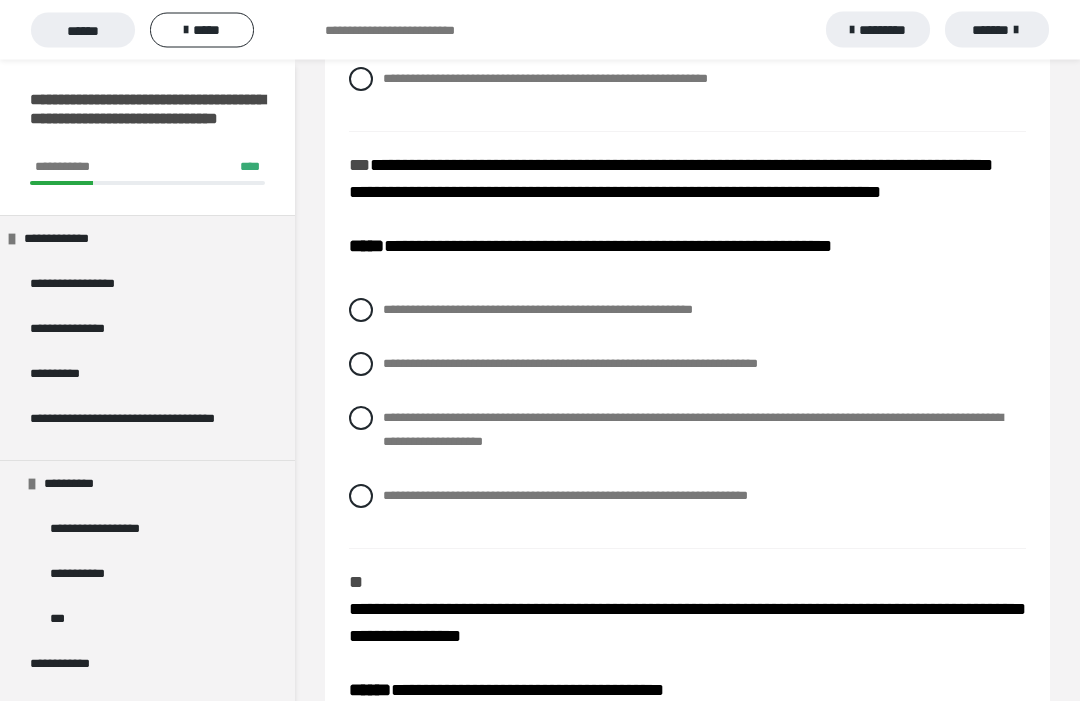 scroll, scrollTop: 1119, scrollLeft: 0, axis: vertical 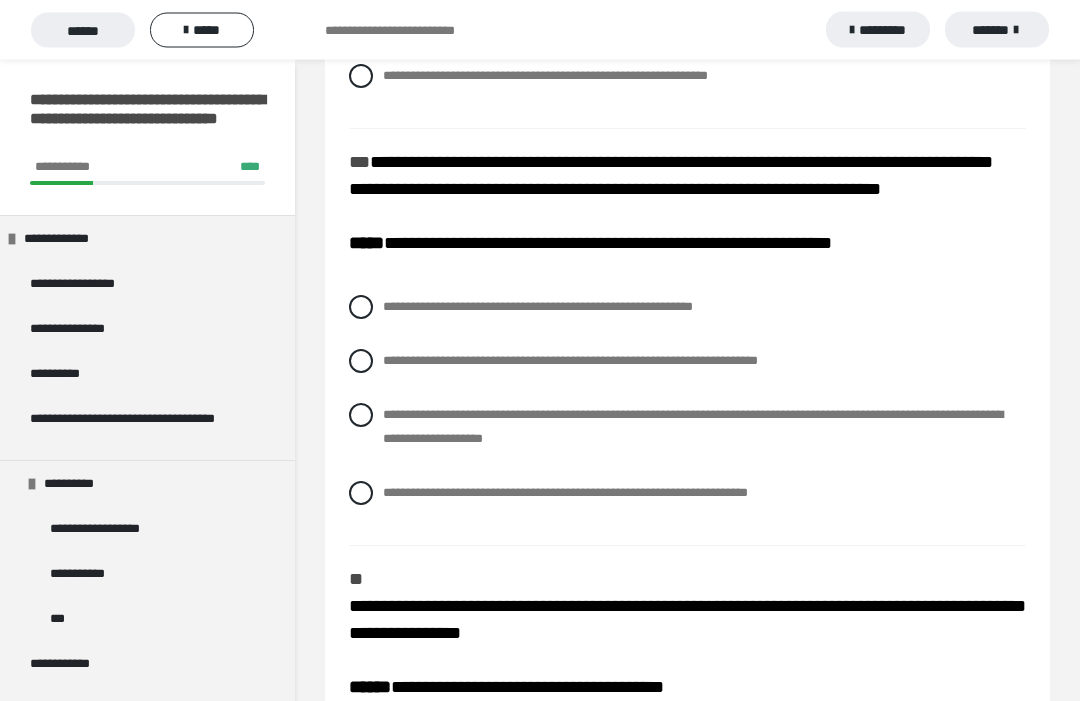 click on "**********" at bounding box center [570, 361] 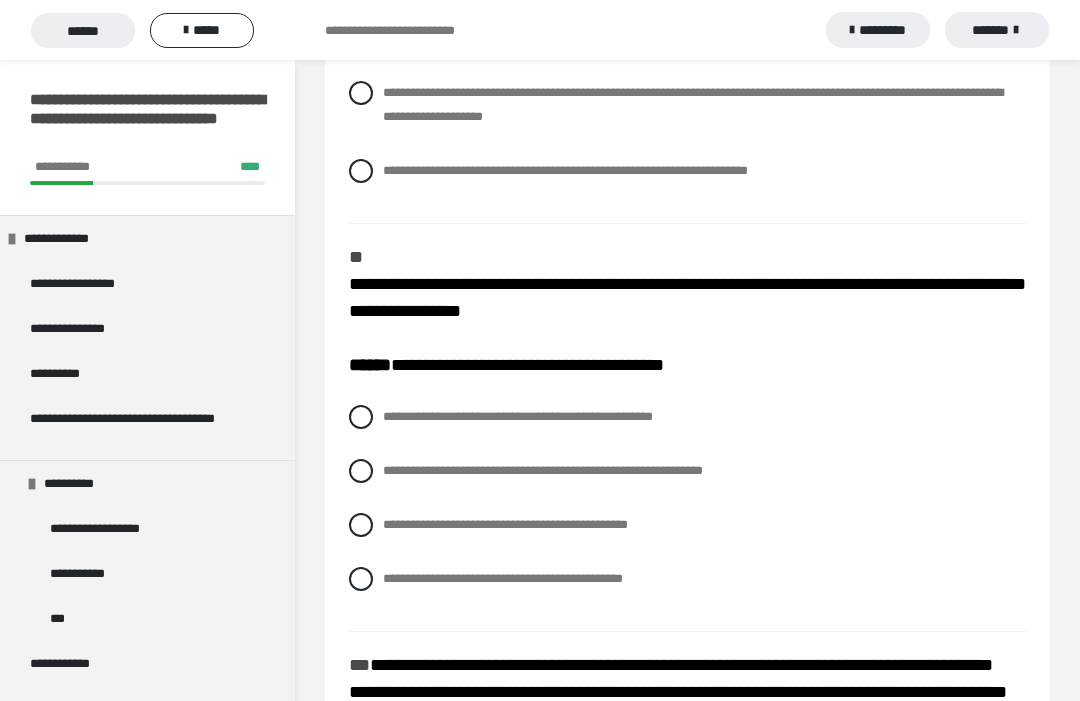 scroll, scrollTop: 1464, scrollLeft: 0, axis: vertical 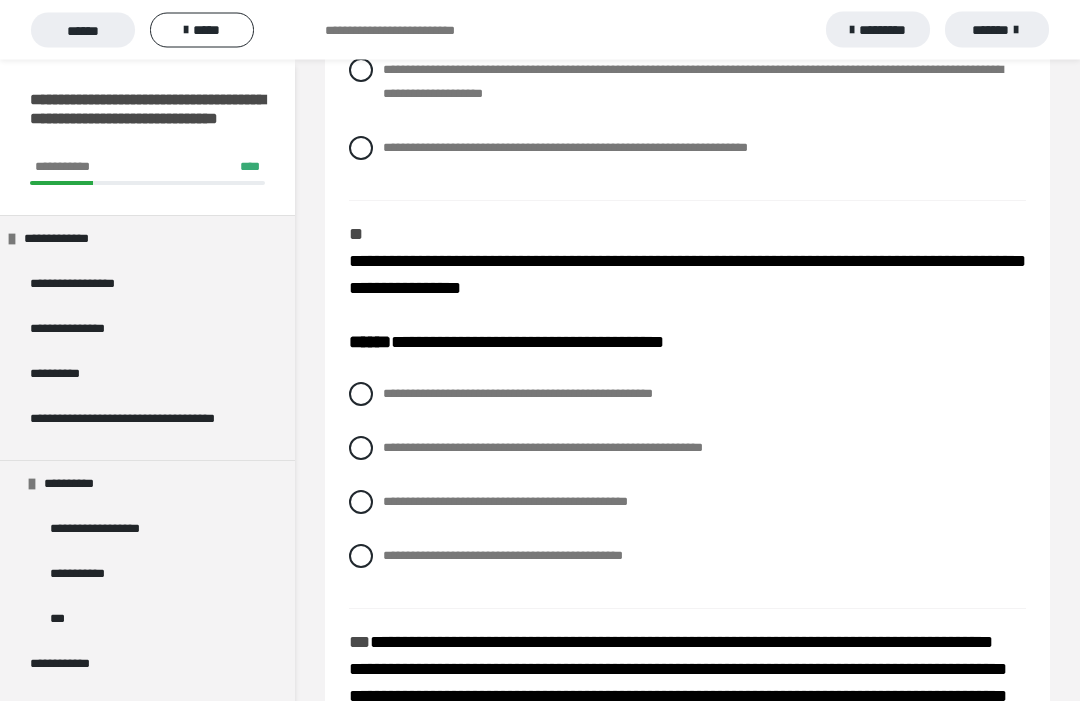 click on "**********" at bounding box center (543, 448) 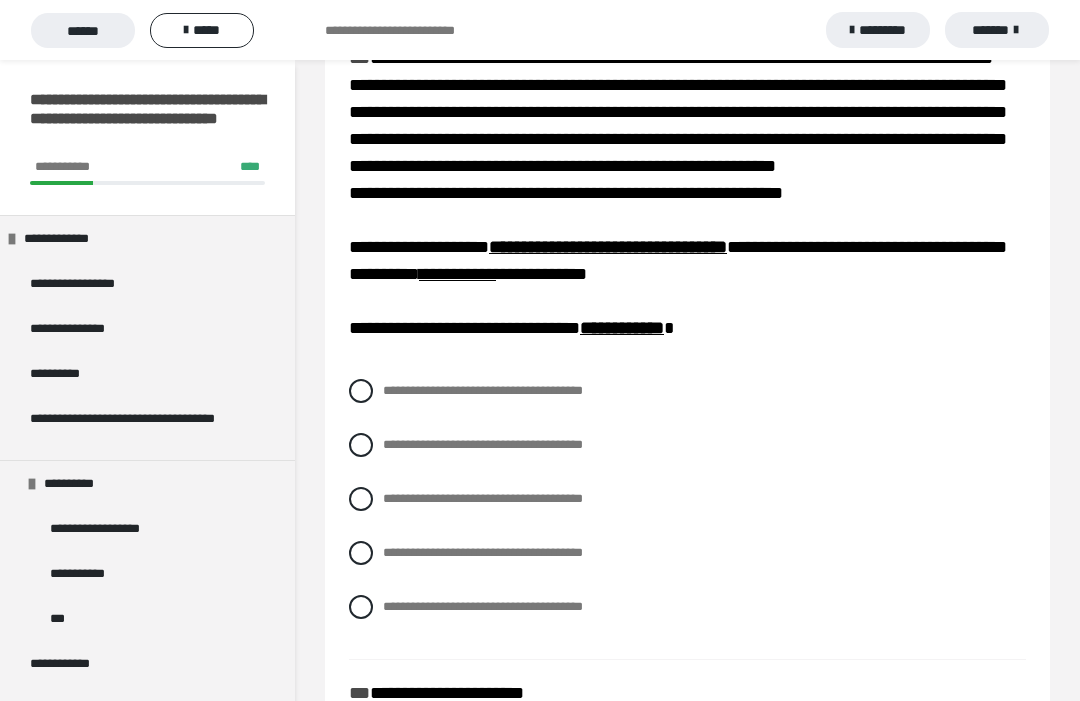 scroll, scrollTop: 2096, scrollLeft: 0, axis: vertical 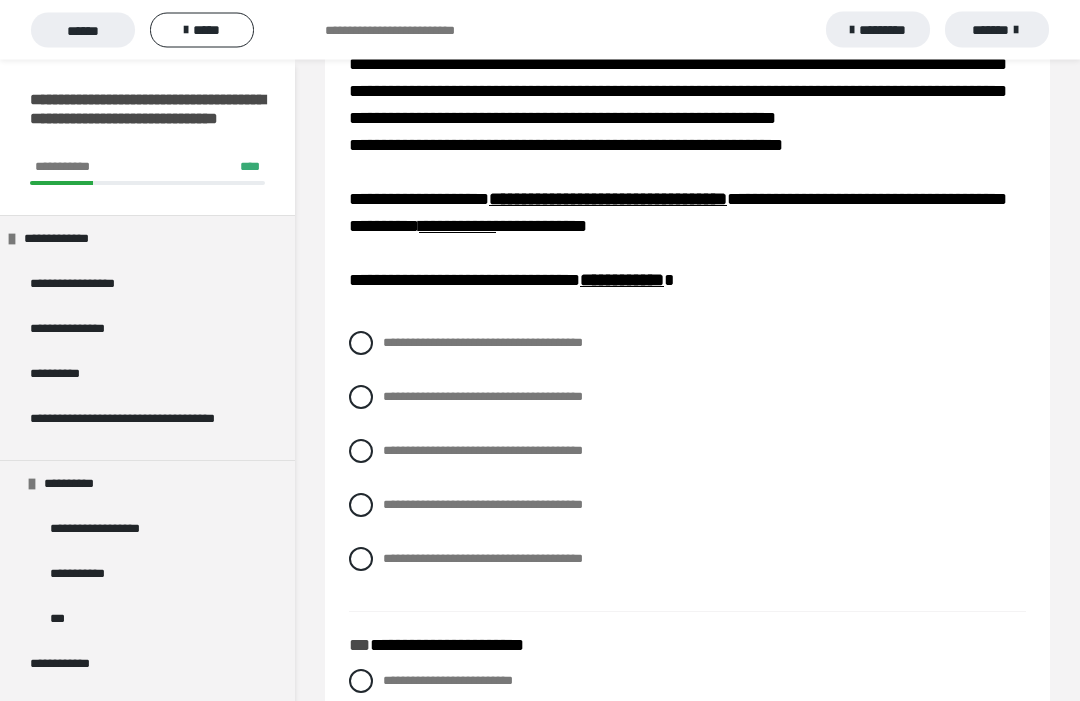 click at bounding box center (361, 398) 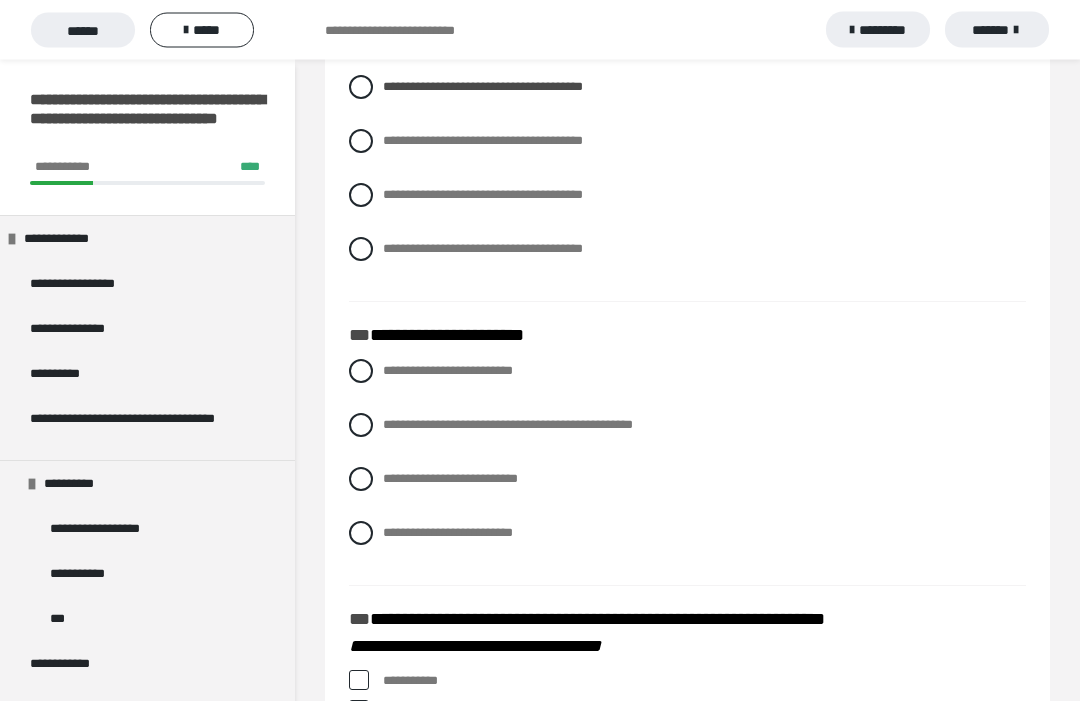 scroll, scrollTop: 2407, scrollLeft: 0, axis: vertical 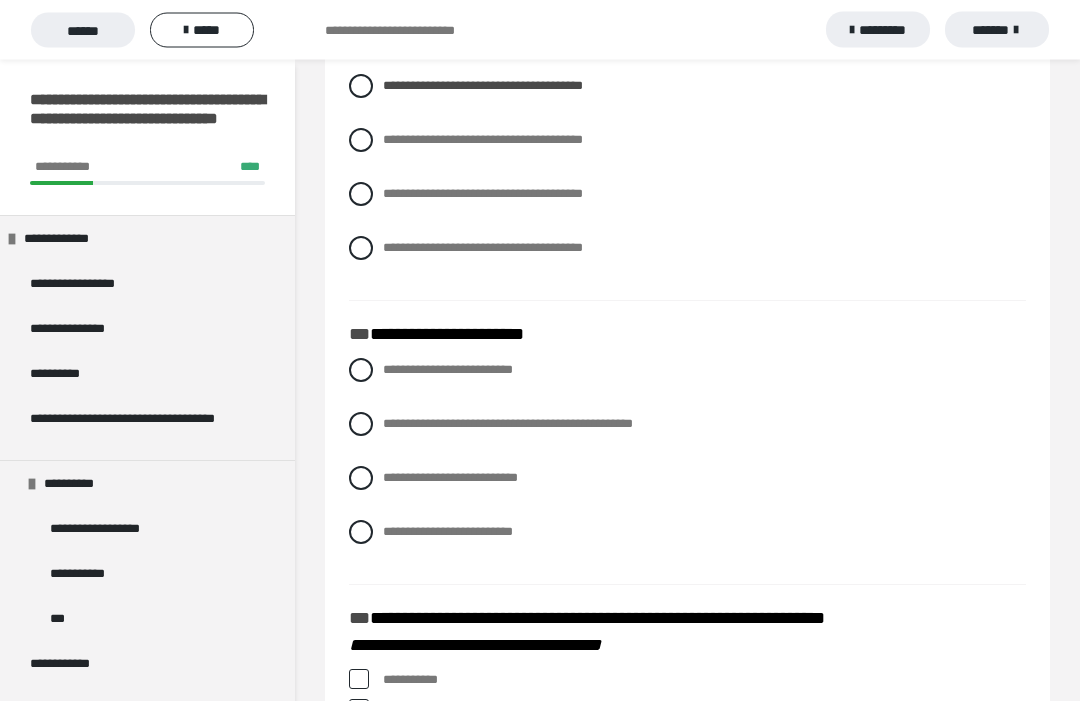click on "**********" at bounding box center [508, 424] 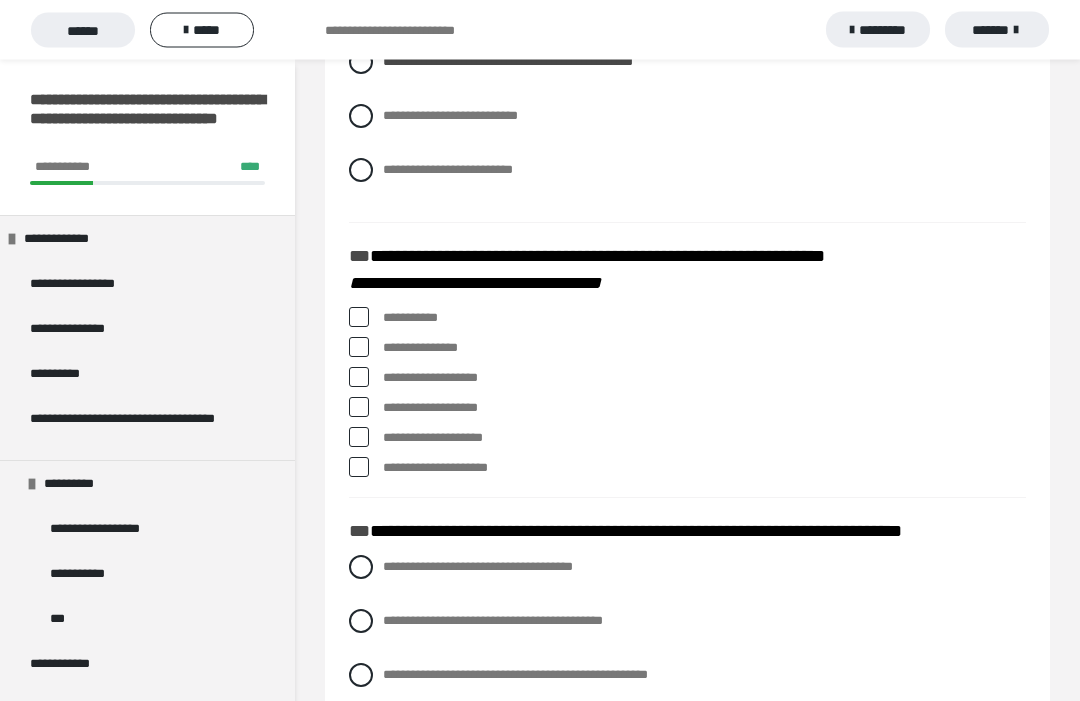 scroll, scrollTop: 2773, scrollLeft: 0, axis: vertical 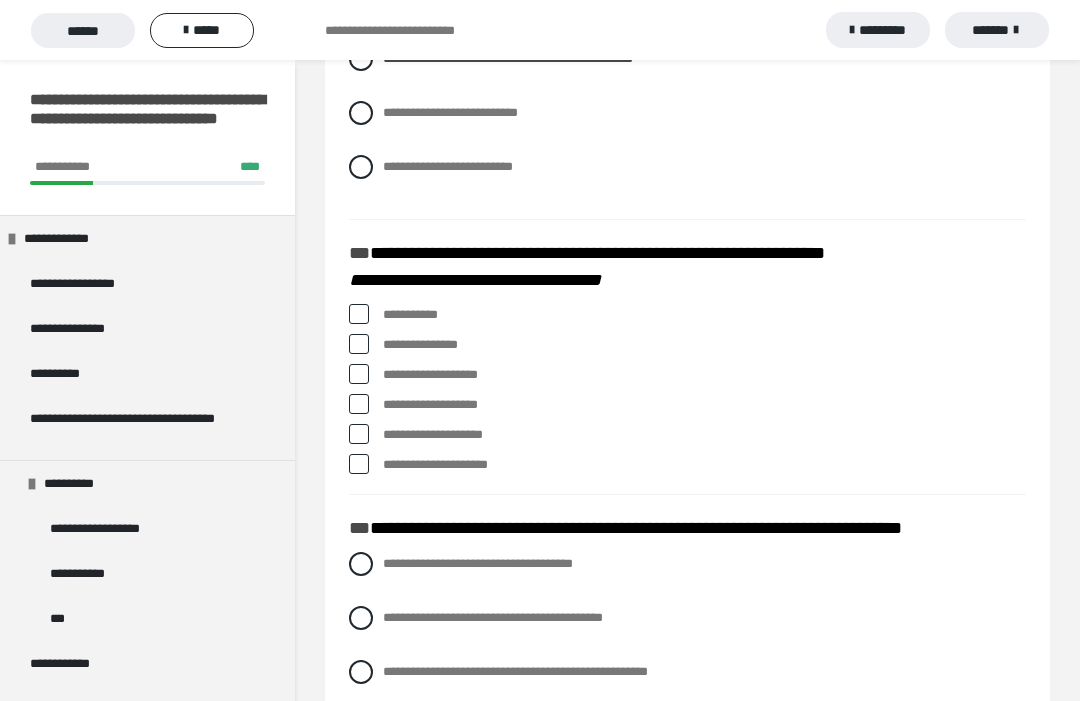 click on "**********" at bounding box center [704, 375] 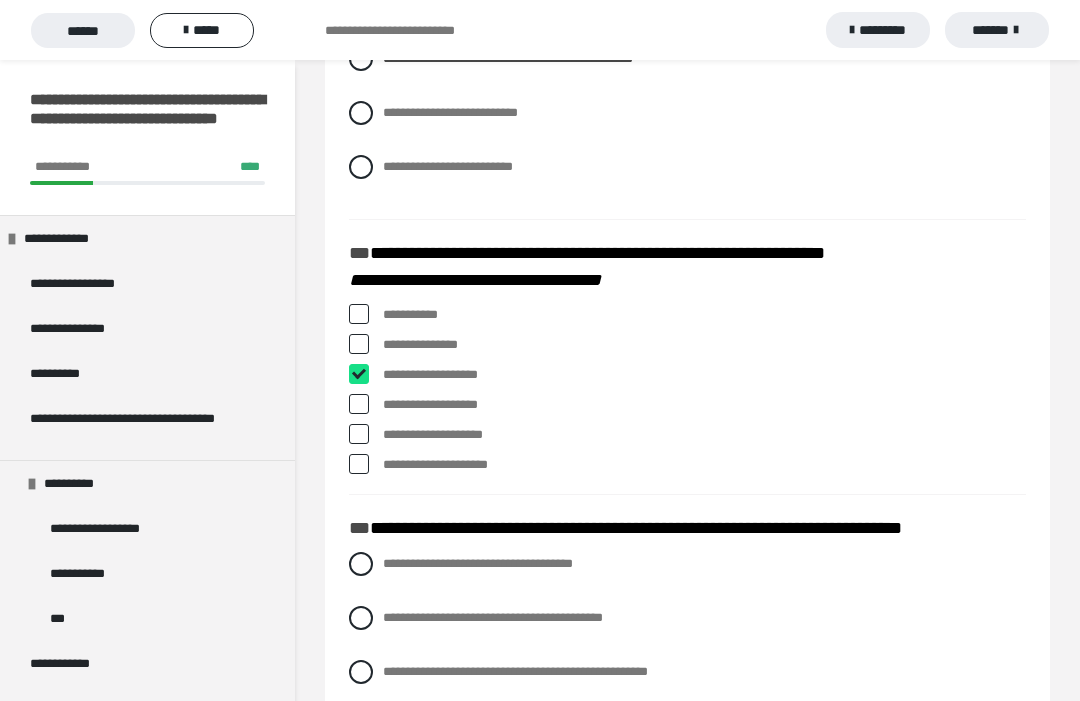 checkbox on "****" 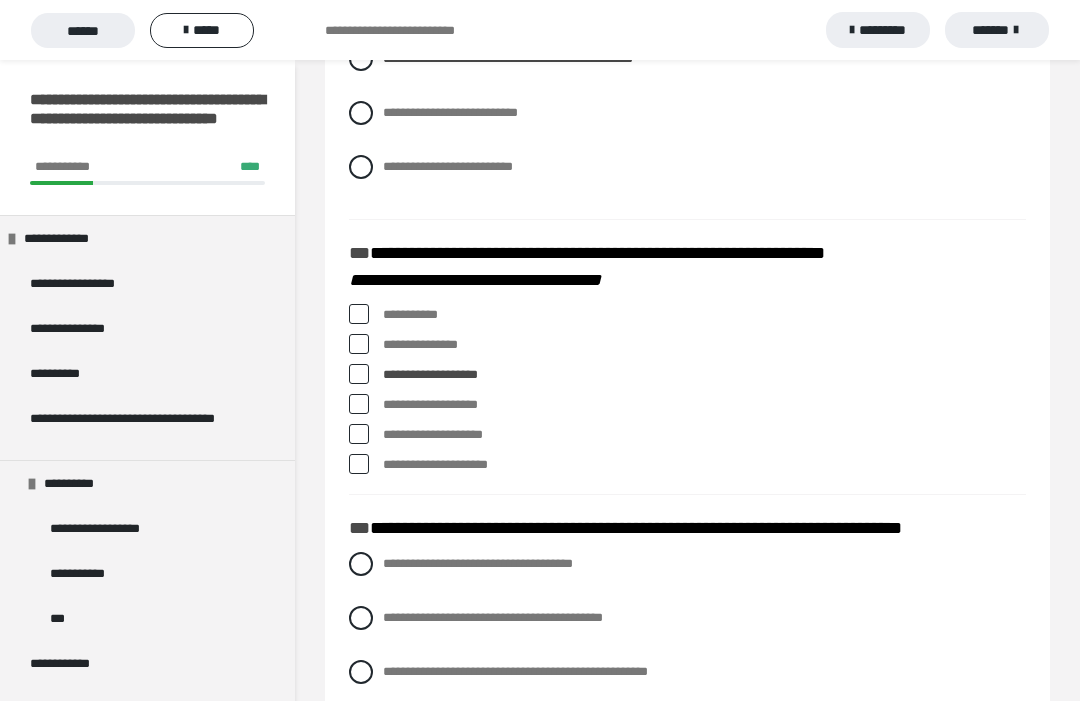 click on "**********" at bounding box center (704, 465) 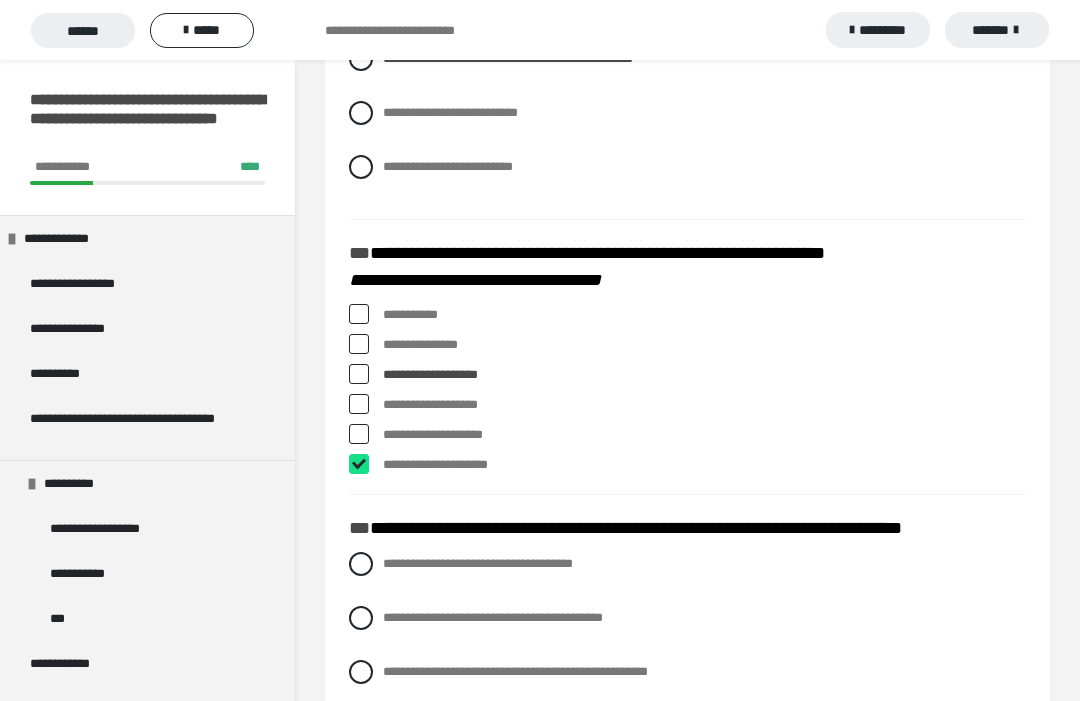 checkbox on "****" 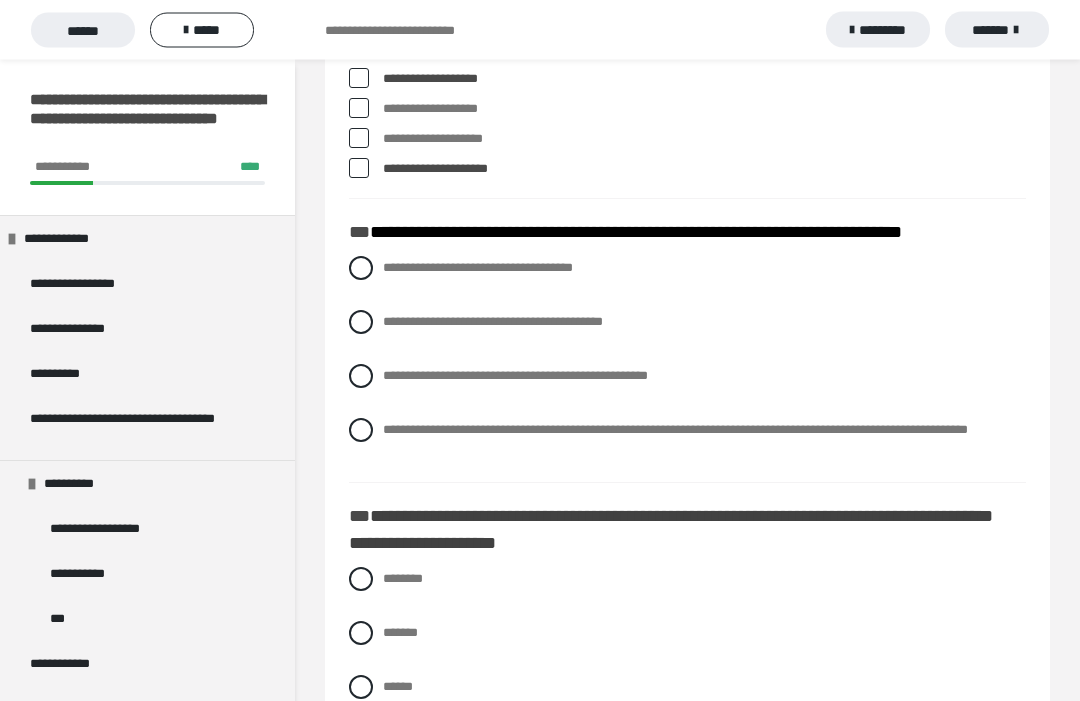scroll, scrollTop: 3071, scrollLeft: 0, axis: vertical 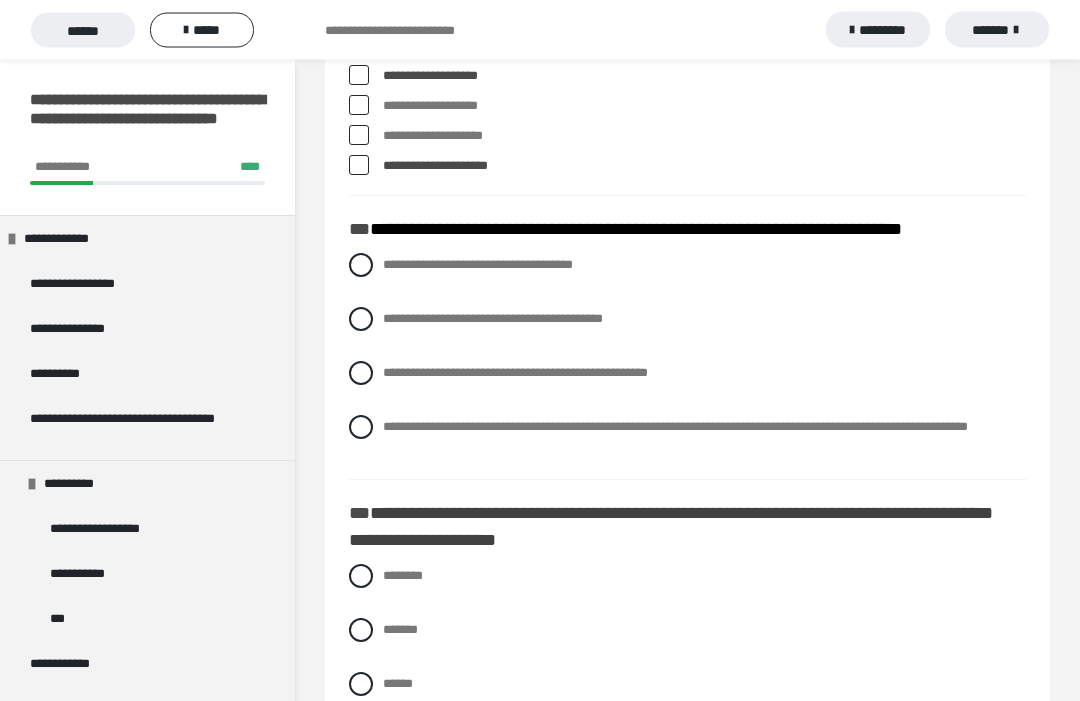 click on "**********" at bounding box center [515, 373] 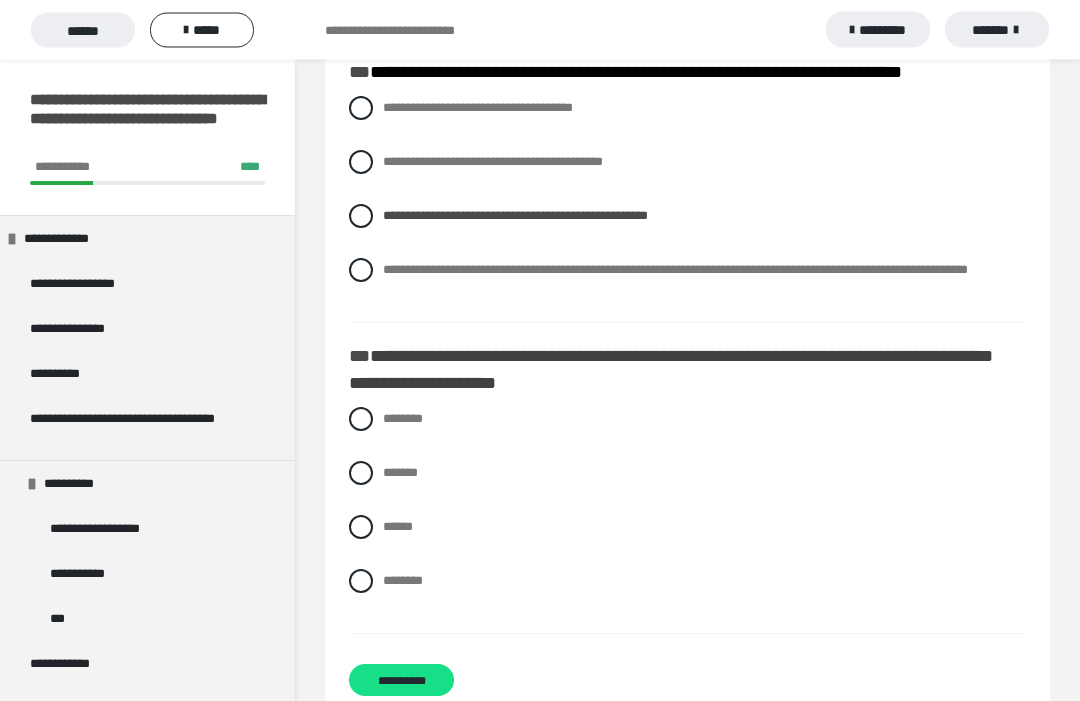scroll, scrollTop: 3259, scrollLeft: 0, axis: vertical 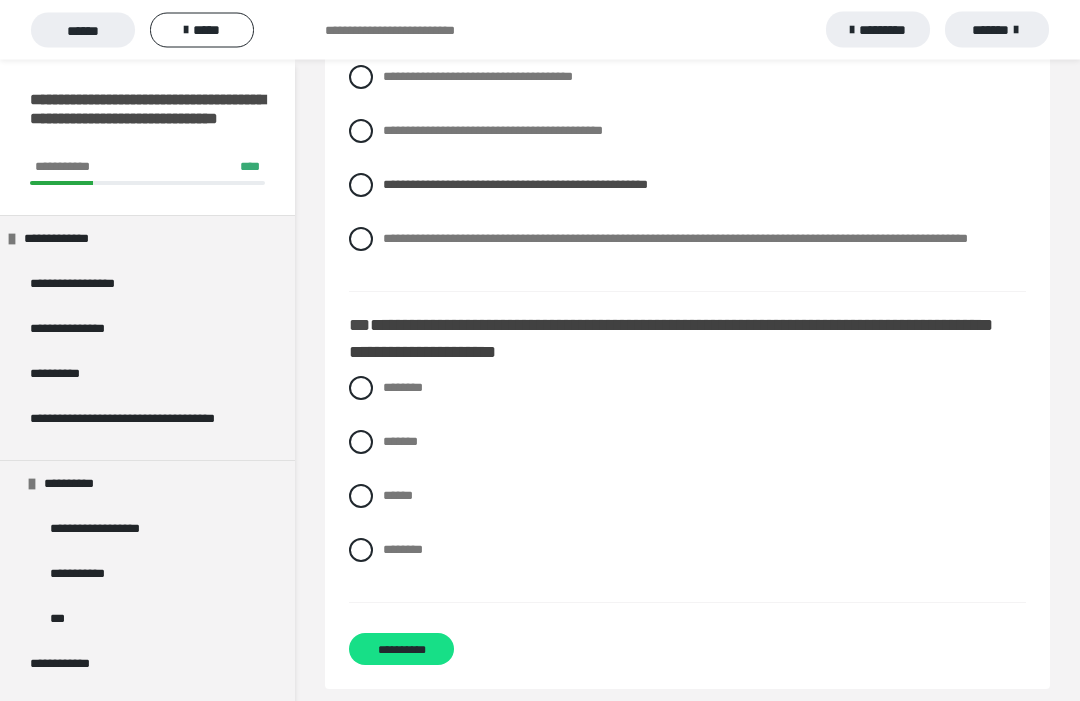 click at bounding box center [361, 551] 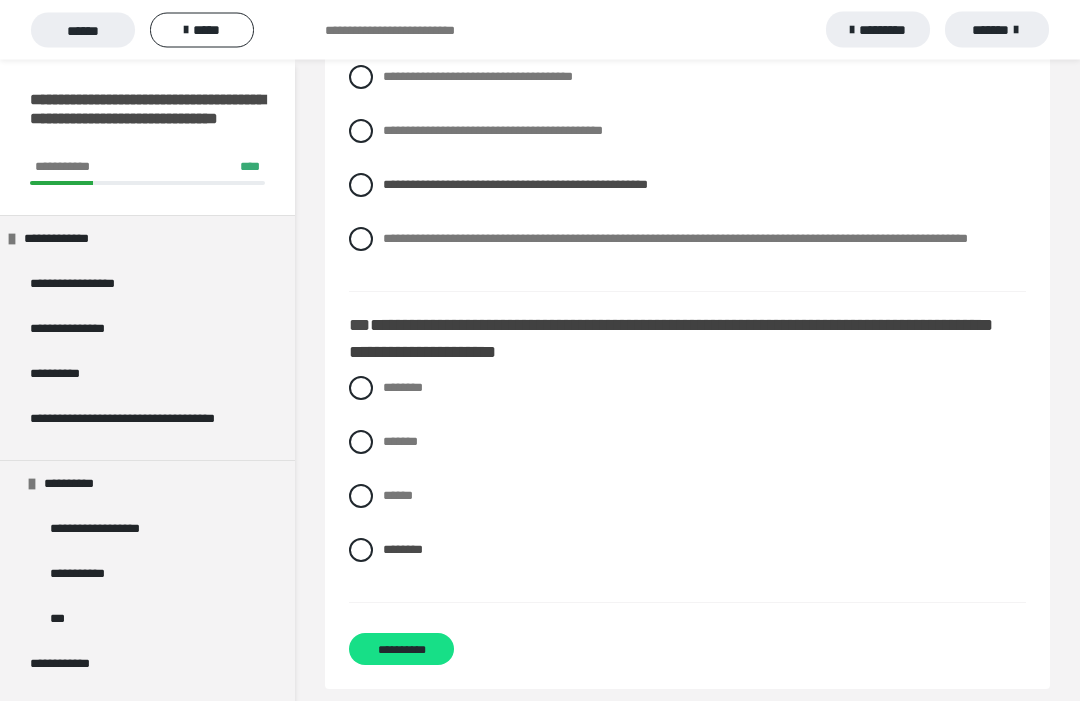 scroll, scrollTop: 3259, scrollLeft: 0, axis: vertical 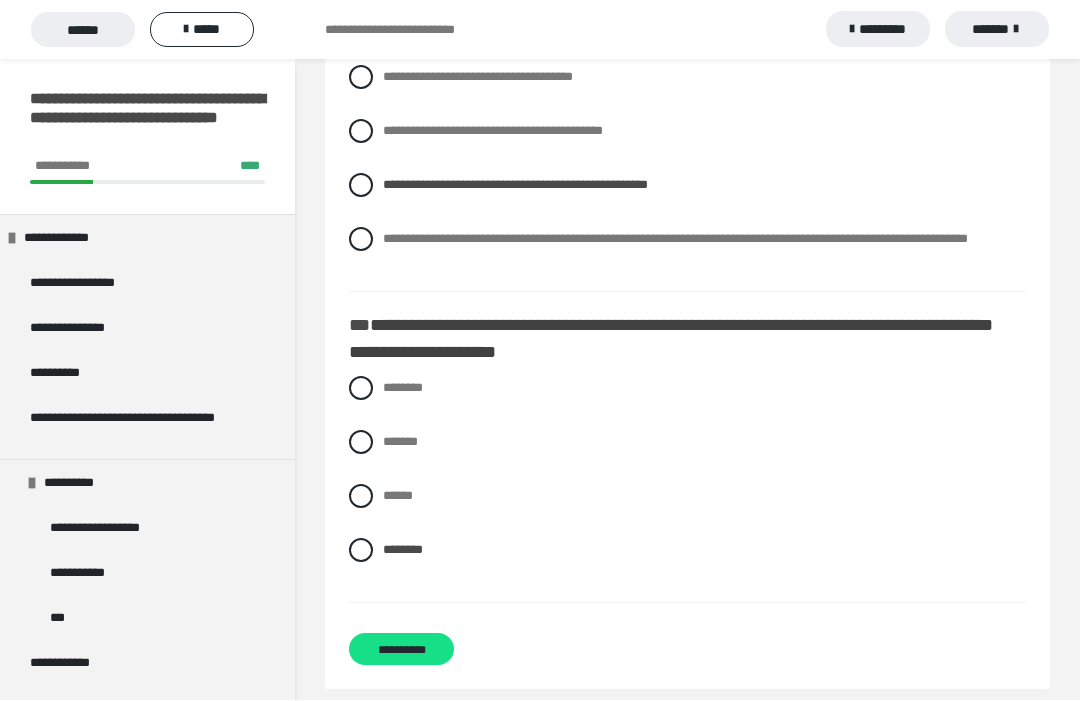 click on "**********" at bounding box center [401, 650] 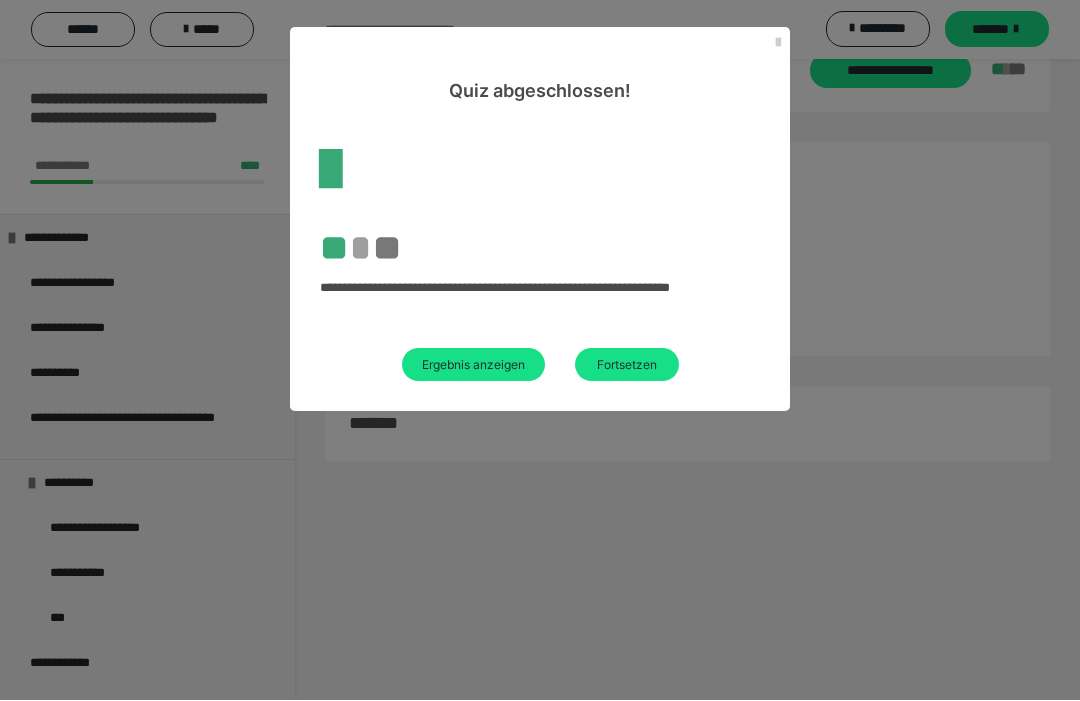 scroll, scrollTop: 60, scrollLeft: 0, axis: vertical 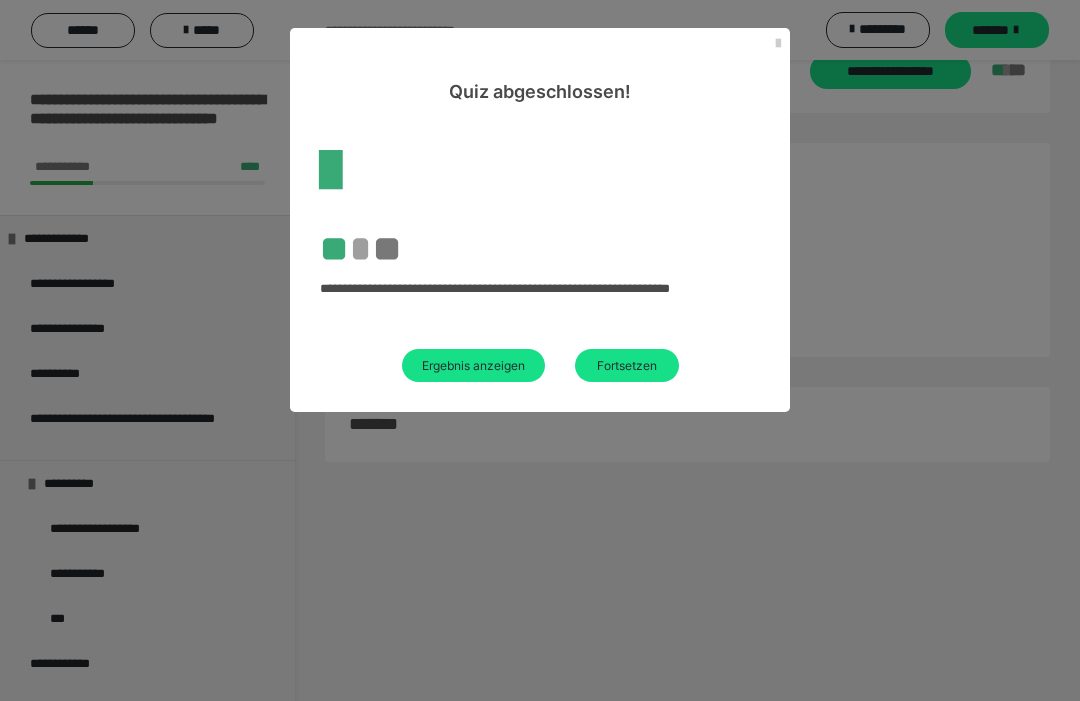 click on "Ergebnis anzeigen" at bounding box center [473, 365] 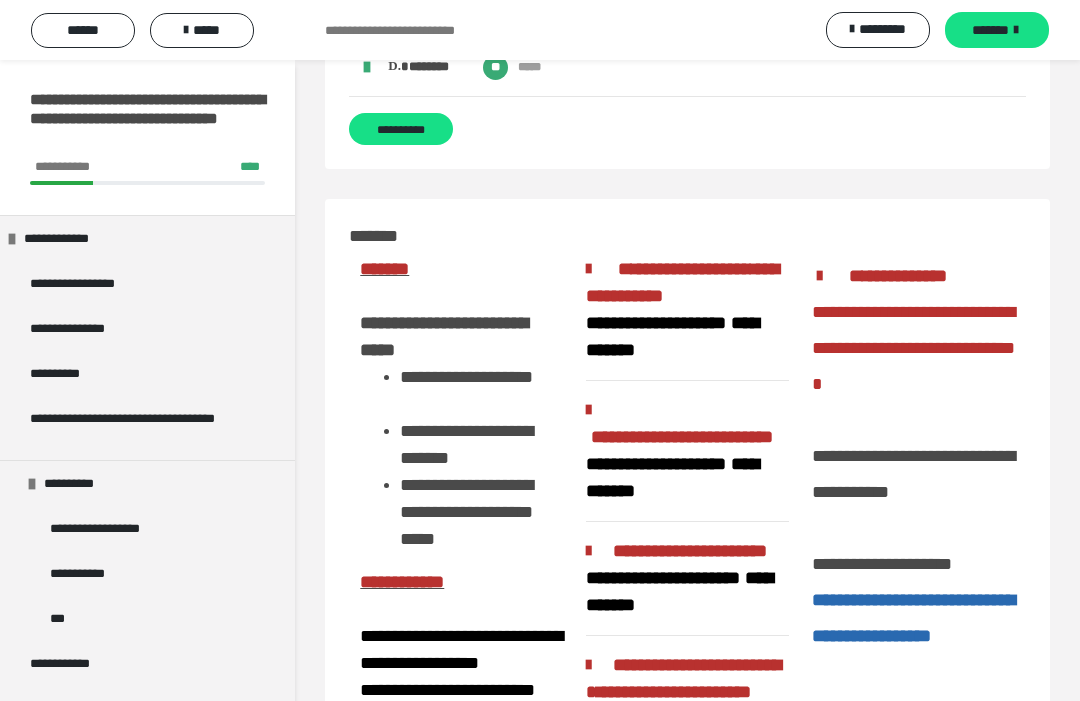 scroll, scrollTop: 2891, scrollLeft: 0, axis: vertical 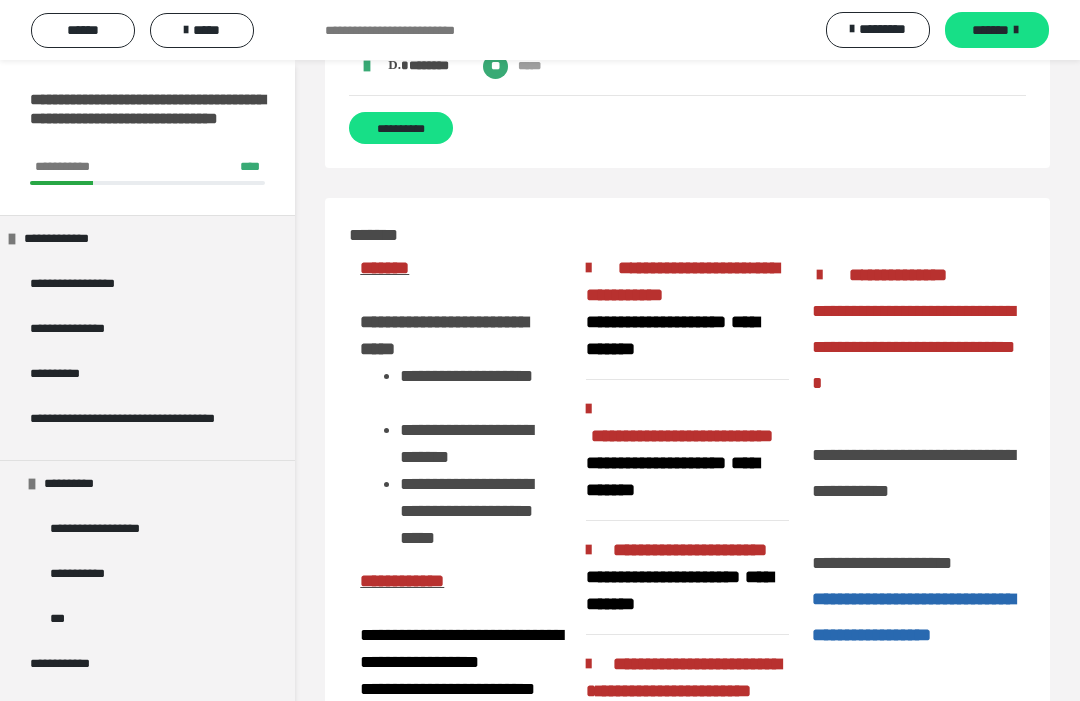 click on "**********" at bounding box center (401, 128) 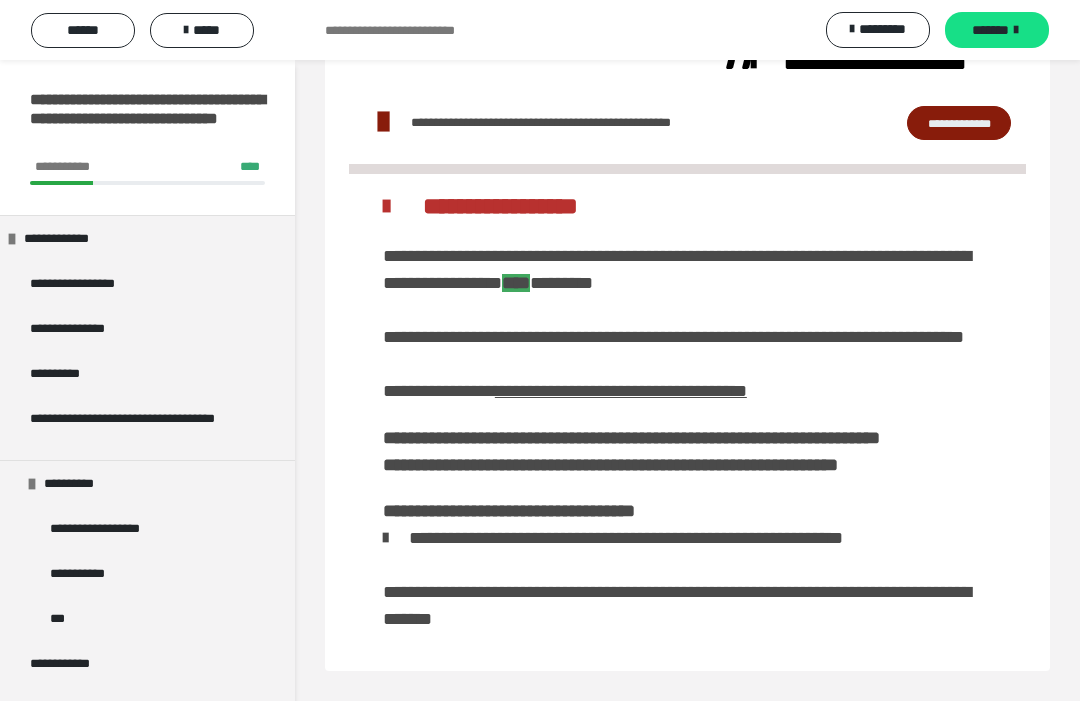 click on "*******" at bounding box center (990, 30) 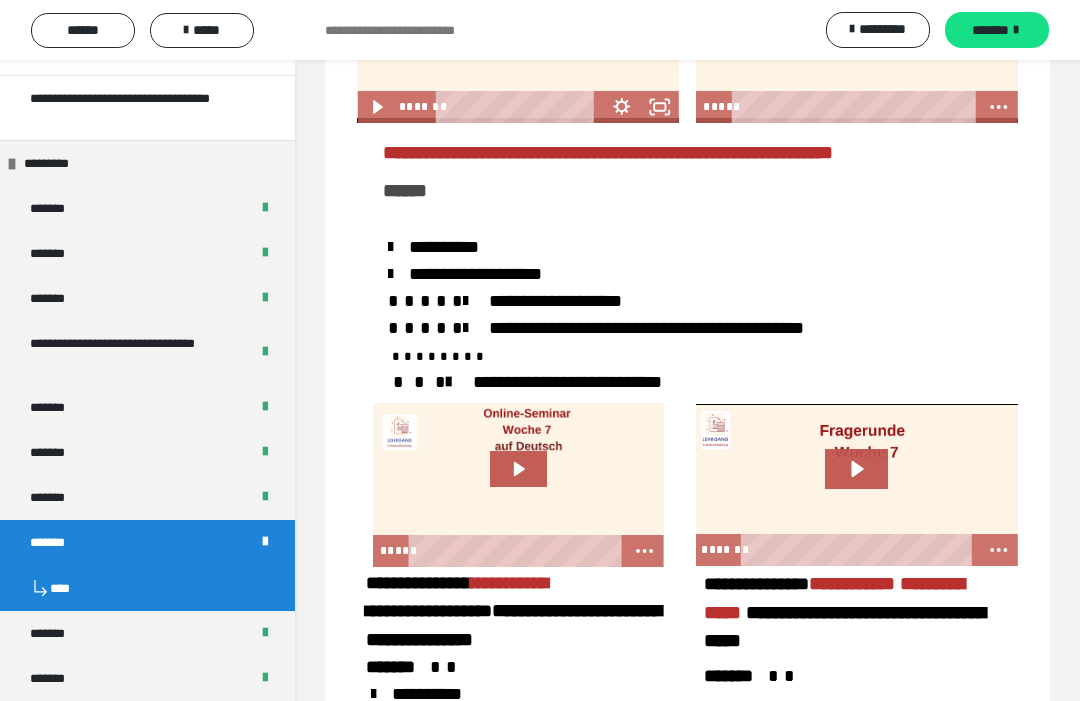 scroll, scrollTop: 704, scrollLeft: 0, axis: vertical 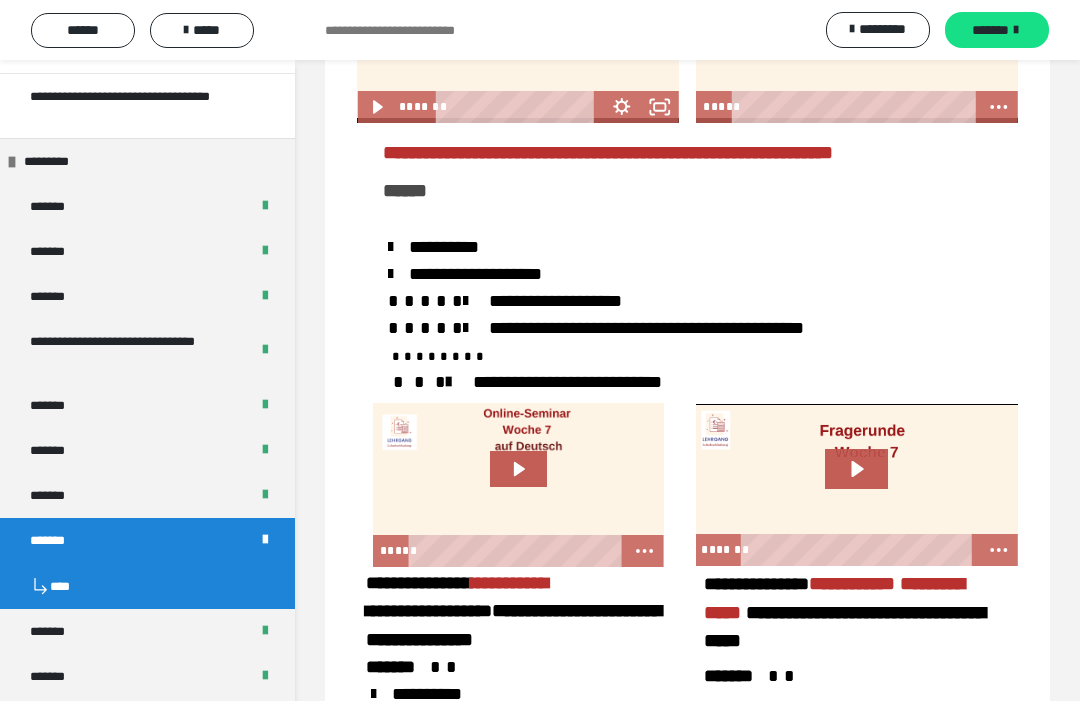 click on "*****" at bounding box center [202, 30] 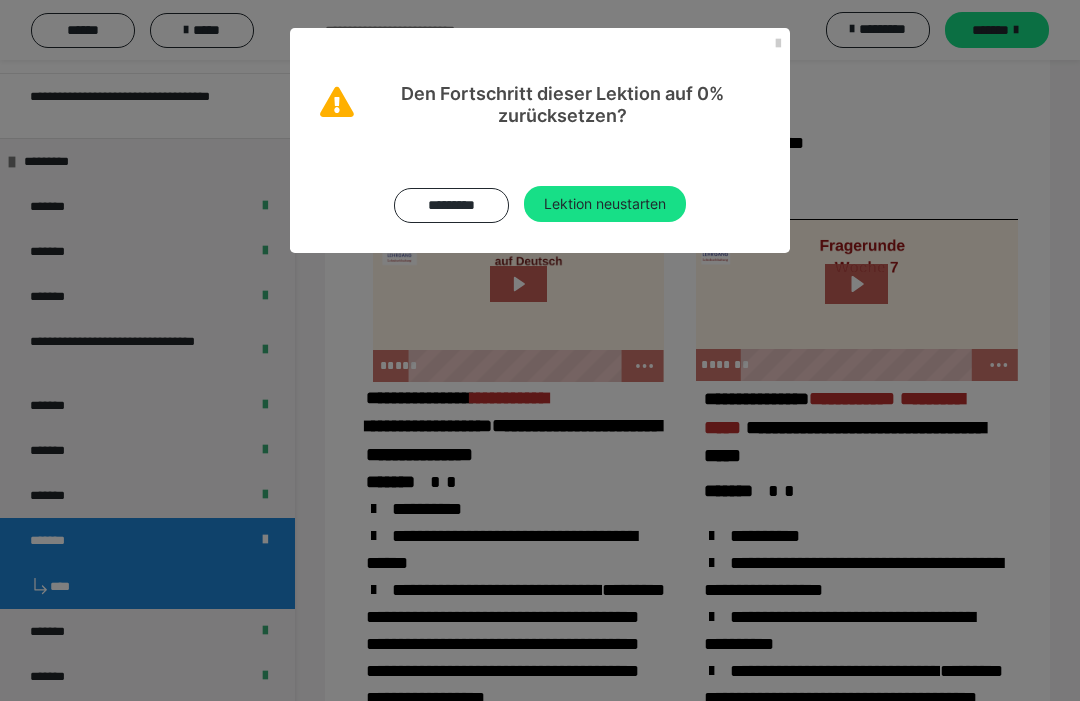 scroll, scrollTop: 2782, scrollLeft: 0, axis: vertical 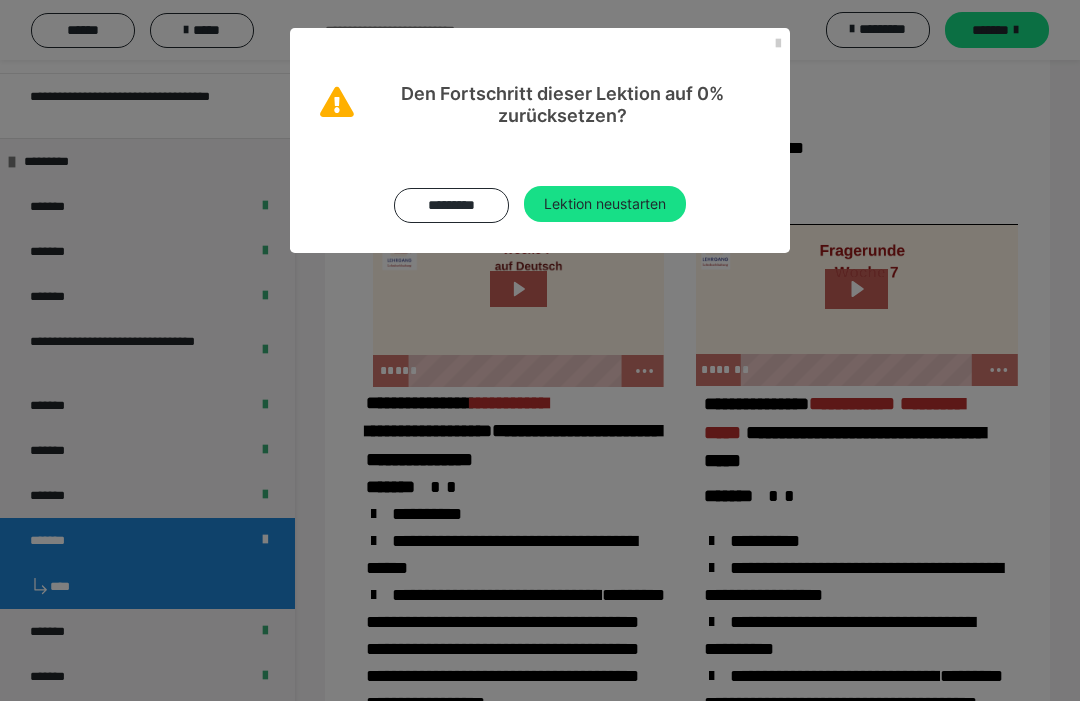 click on "Lektion neustarten" at bounding box center (605, 204) 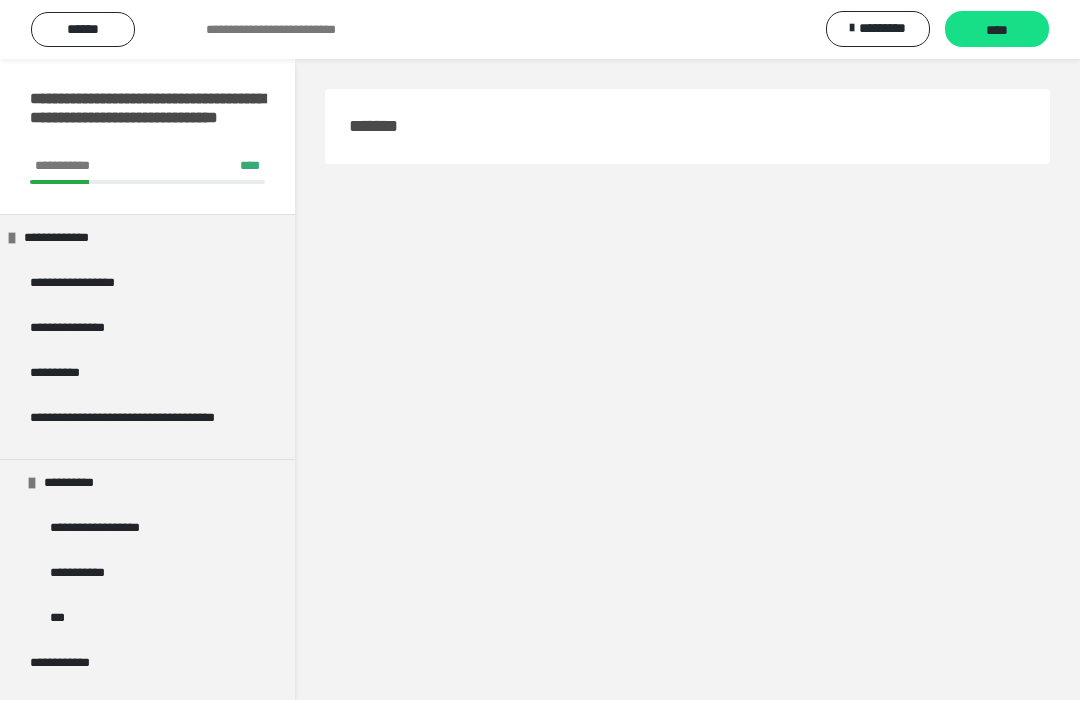 scroll, scrollTop: 1, scrollLeft: 0, axis: vertical 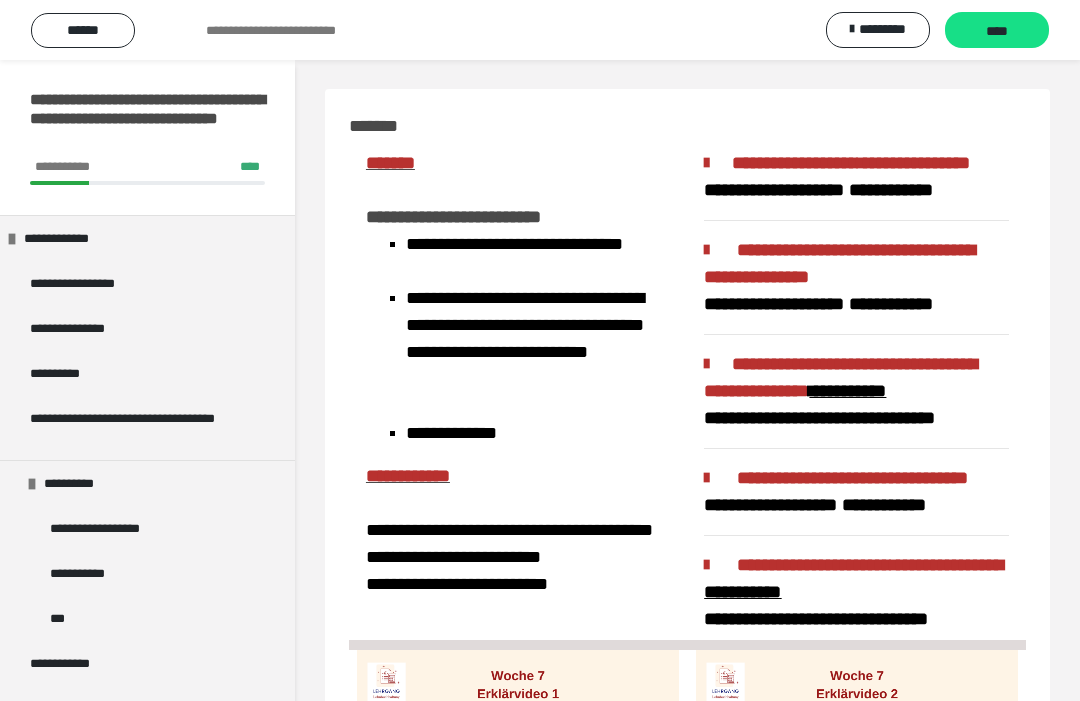 click on "****" at bounding box center [997, 31] 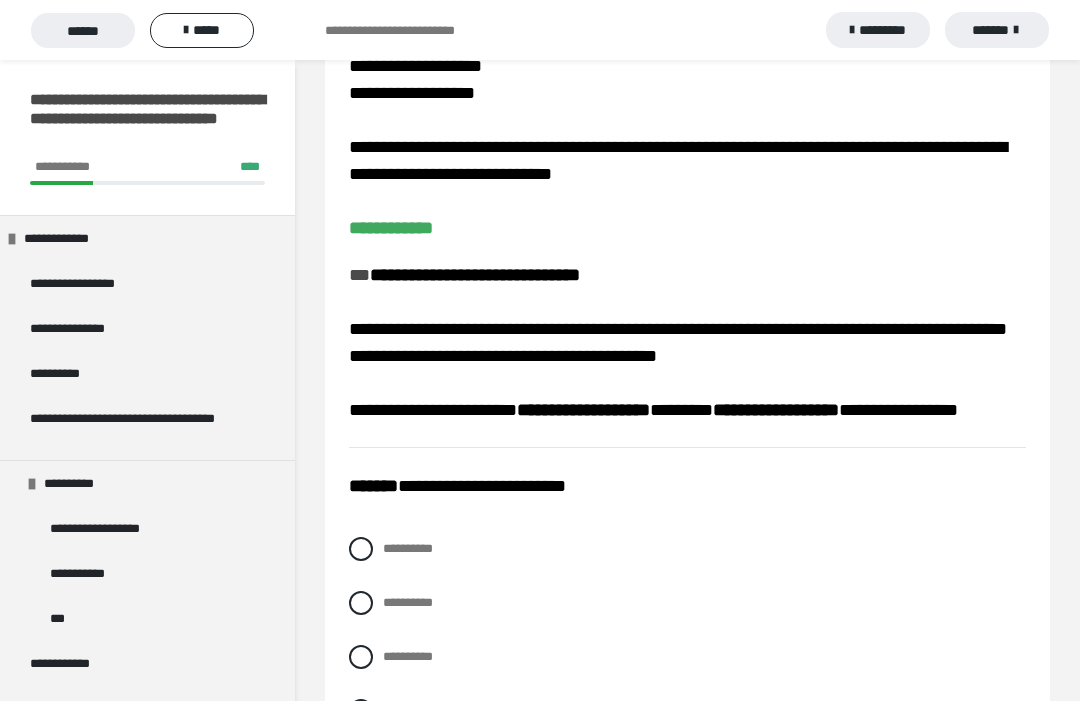scroll, scrollTop: 60, scrollLeft: 0, axis: vertical 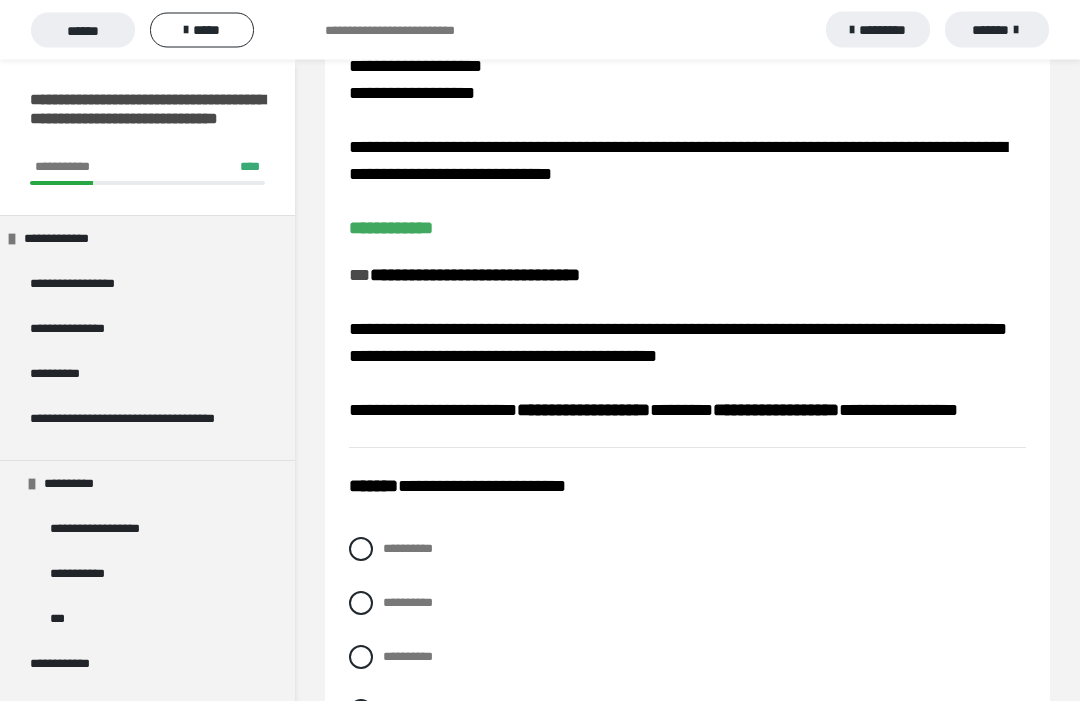 click at bounding box center (361, 550) 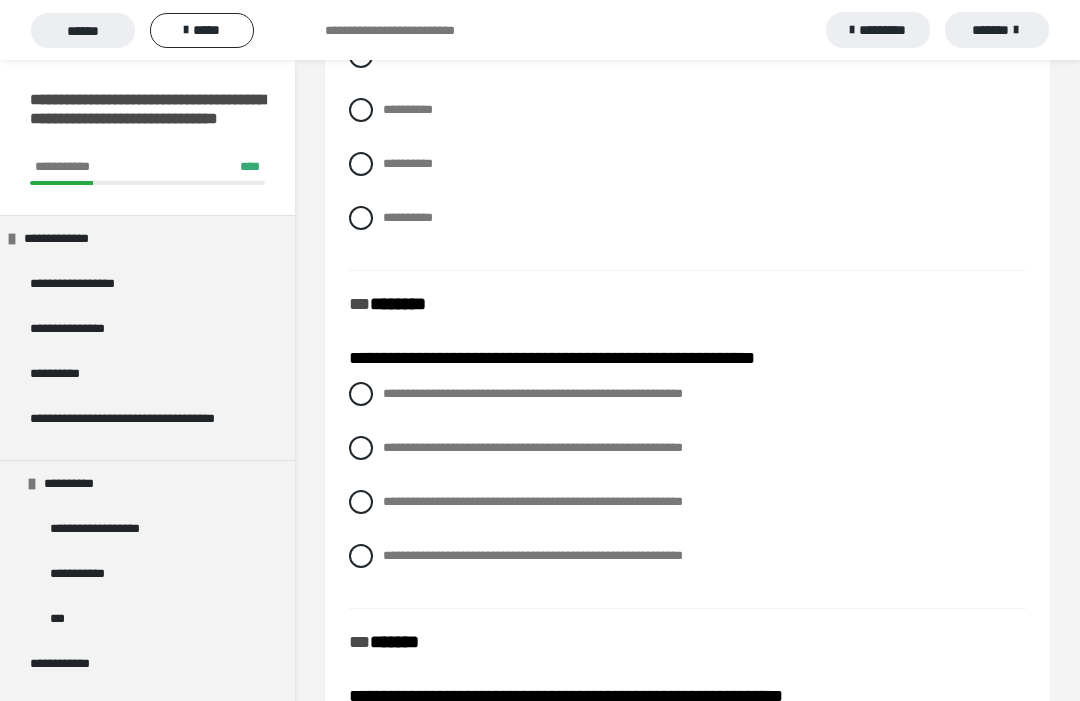 scroll, scrollTop: 556, scrollLeft: 0, axis: vertical 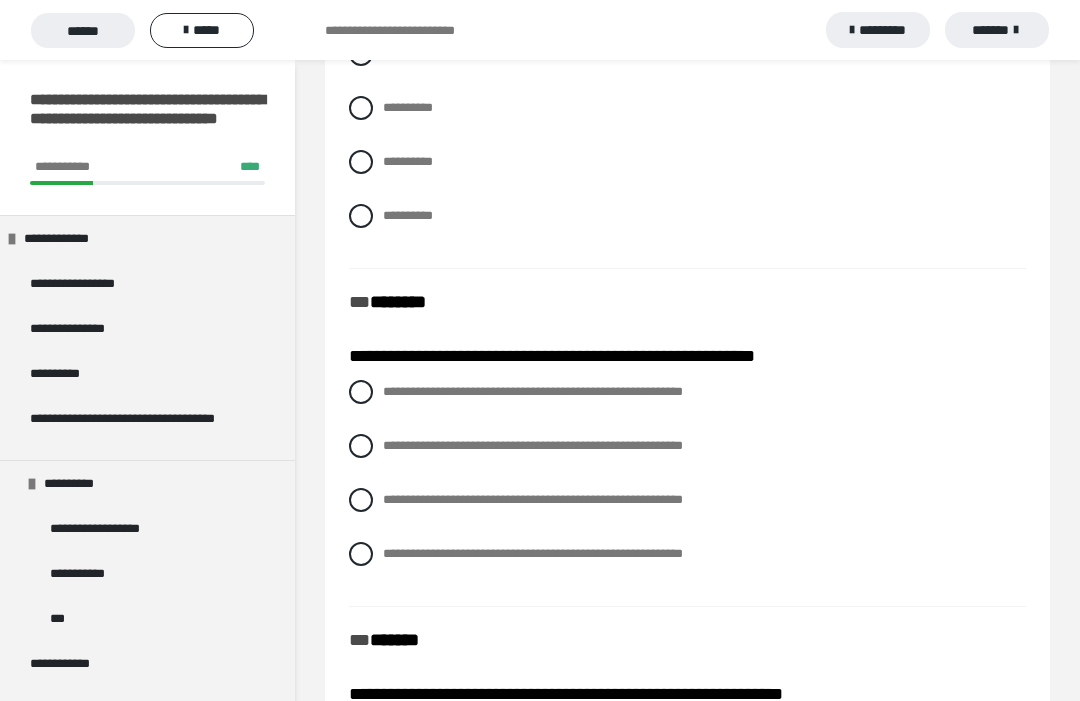 click on "**********" at bounding box center (533, 445) 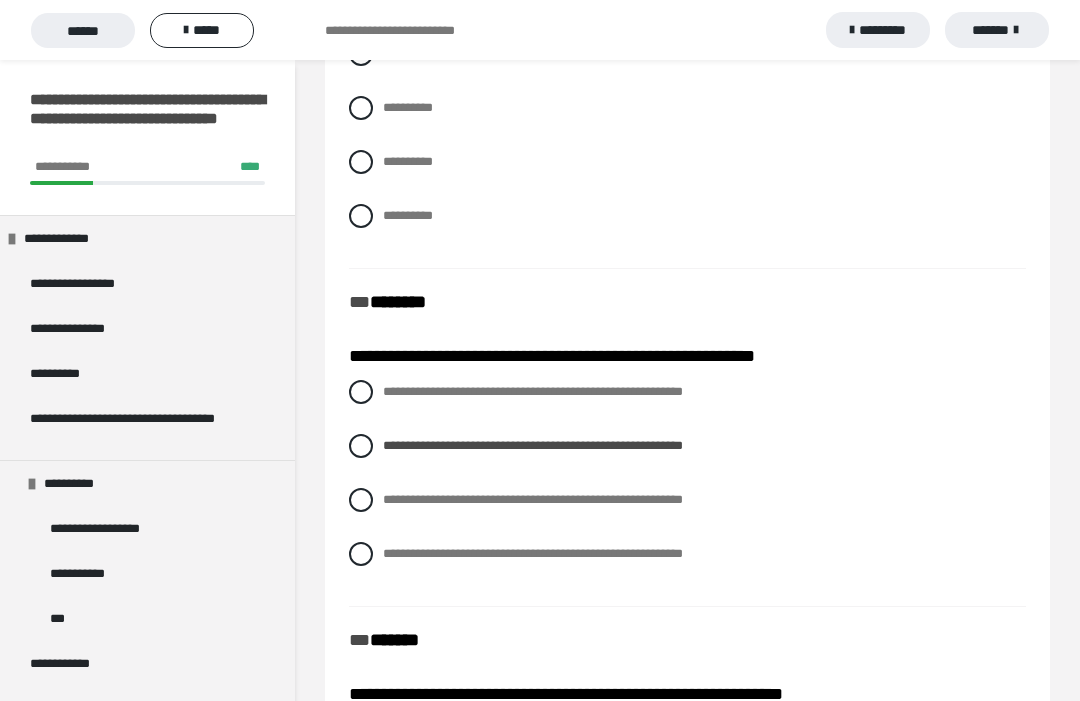 click on "**********" at bounding box center (389, 548) 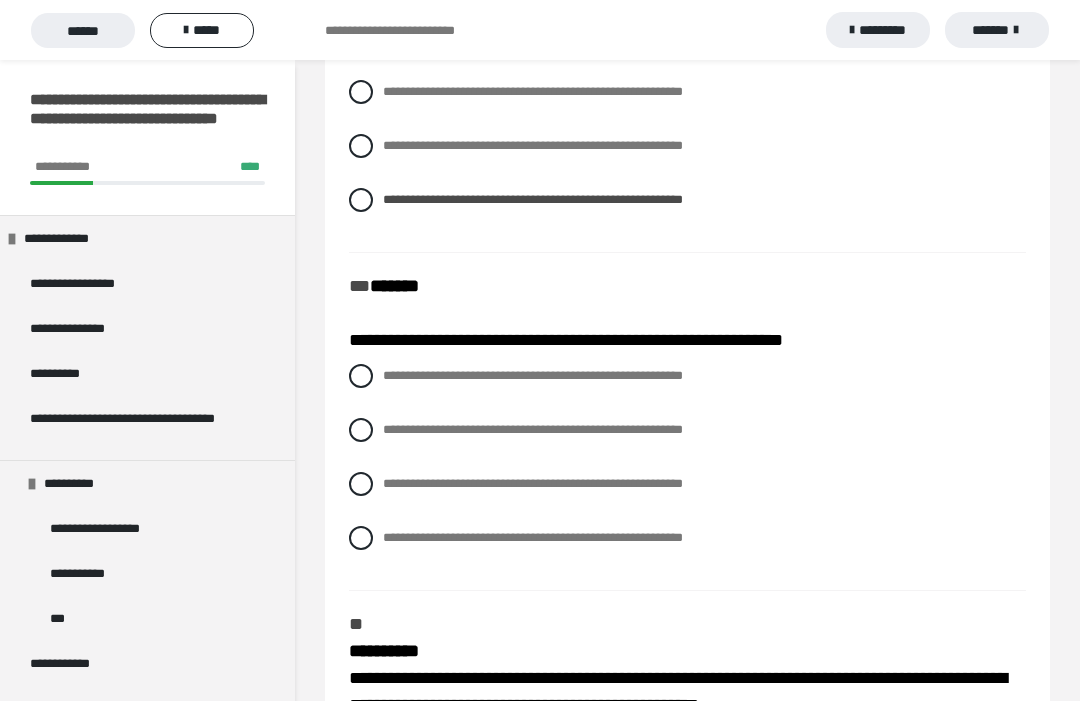 scroll, scrollTop: 909, scrollLeft: 0, axis: vertical 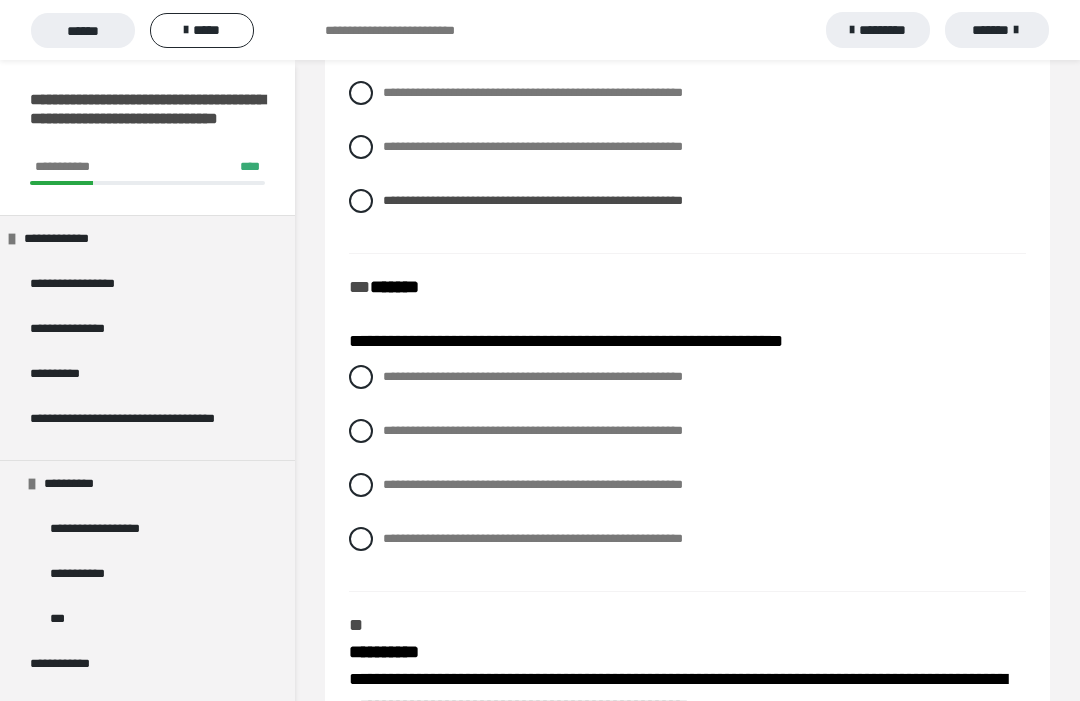 click on "**********" at bounding box center (533, 430) 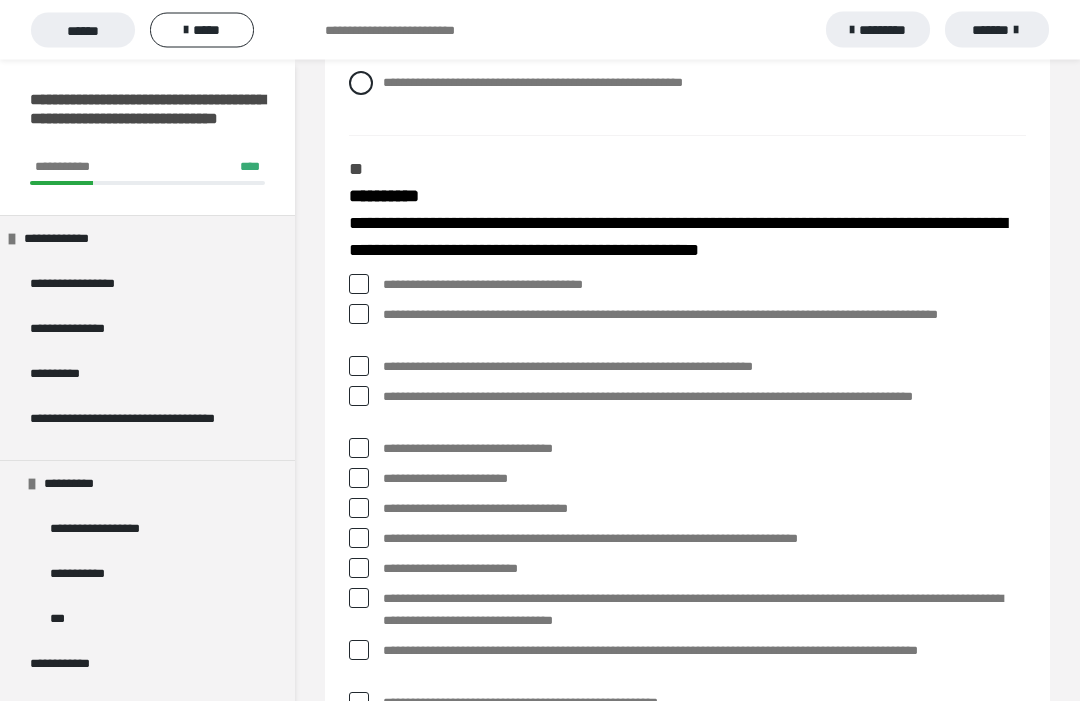 scroll, scrollTop: 1371, scrollLeft: 0, axis: vertical 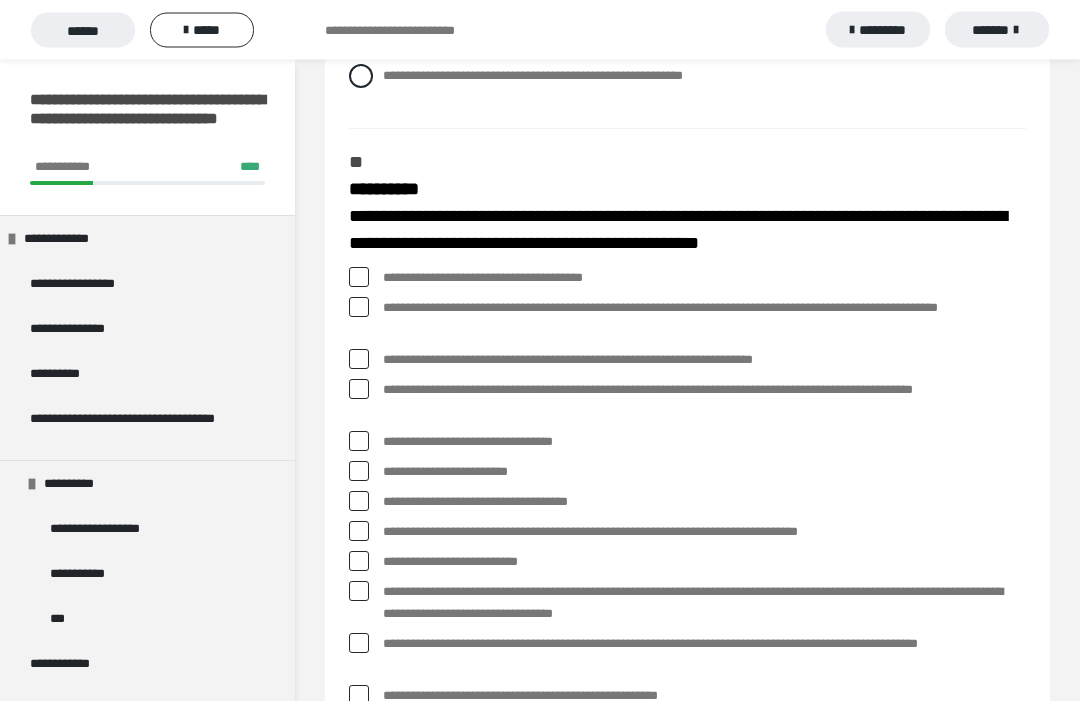 click at bounding box center [359, 308] 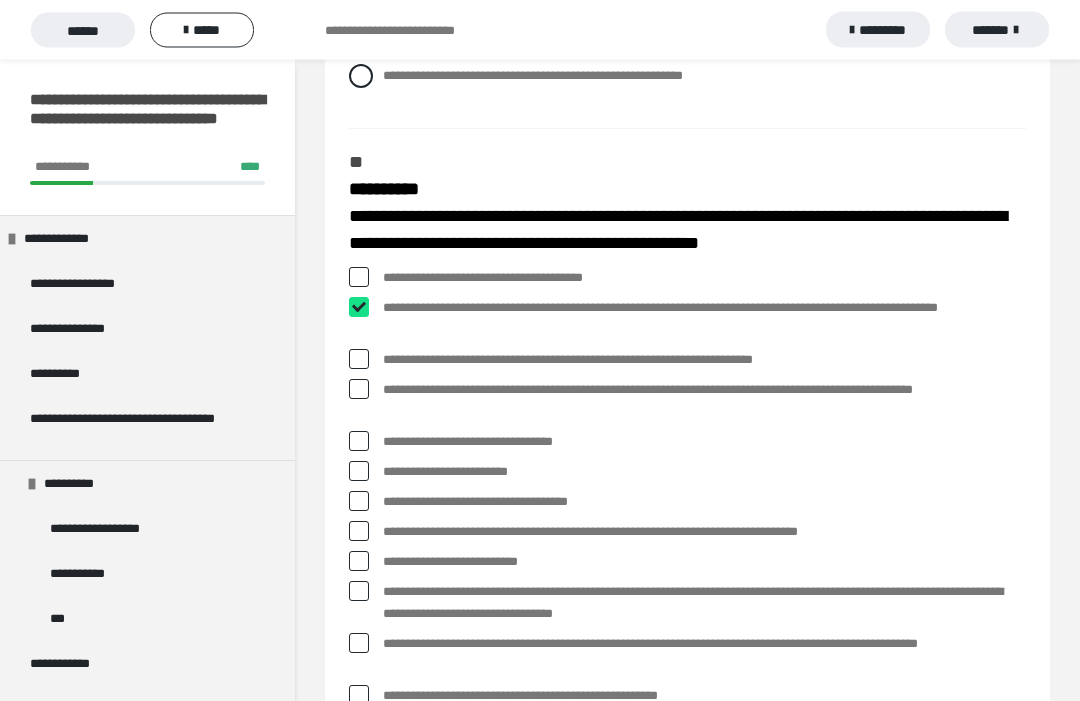 checkbox on "****" 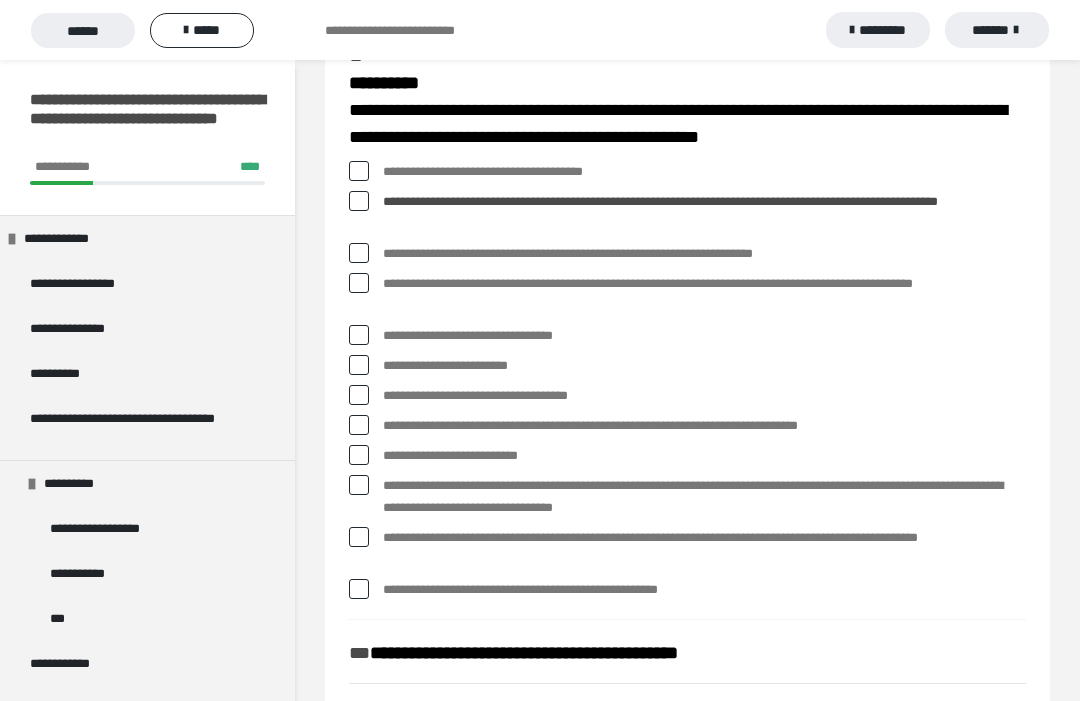scroll, scrollTop: 1485, scrollLeft: 0, axis: vertical 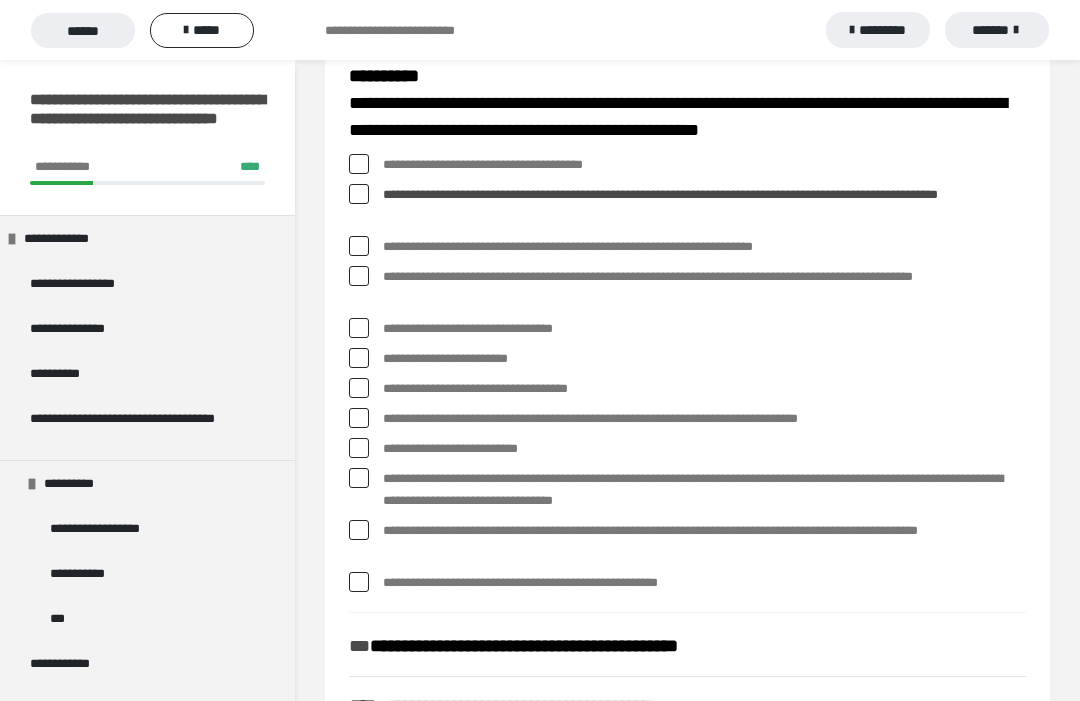 click on "**********" at bounding box center [704, 542] 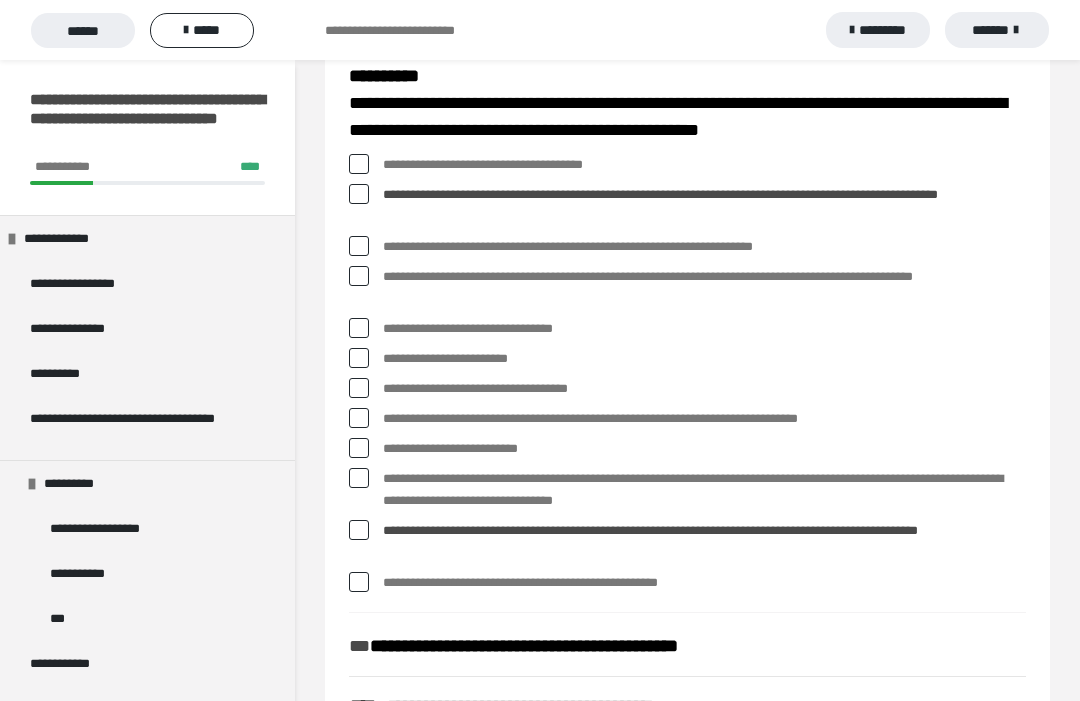 click at bounding box center [359, 530] 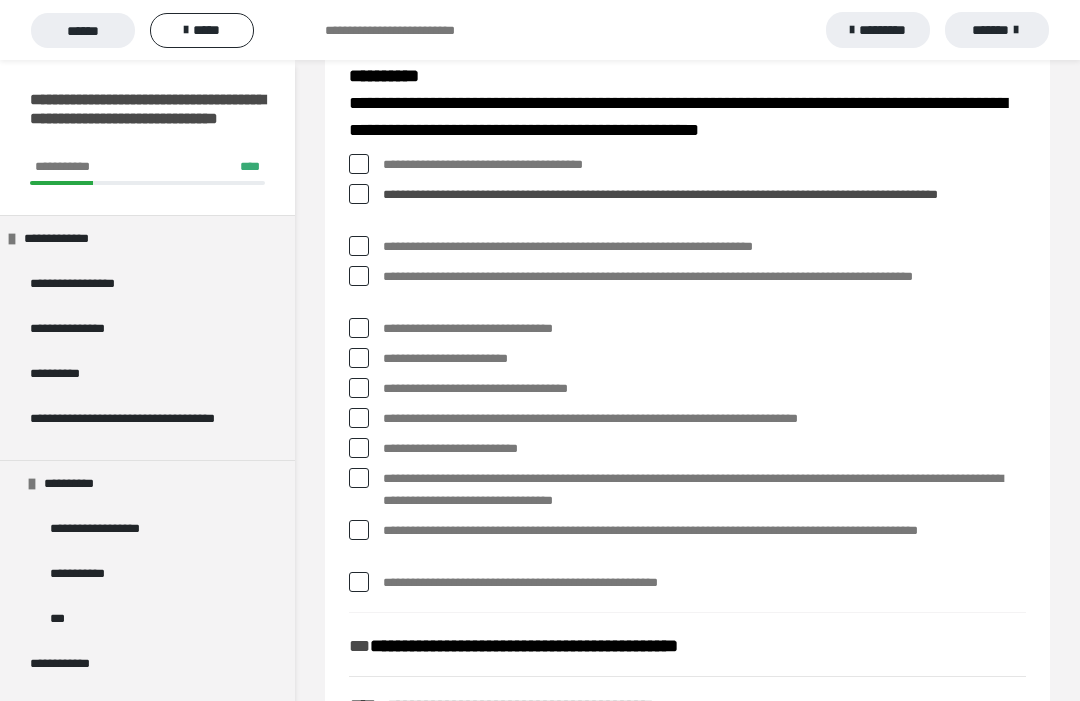 click at bounding box center (359, 418) 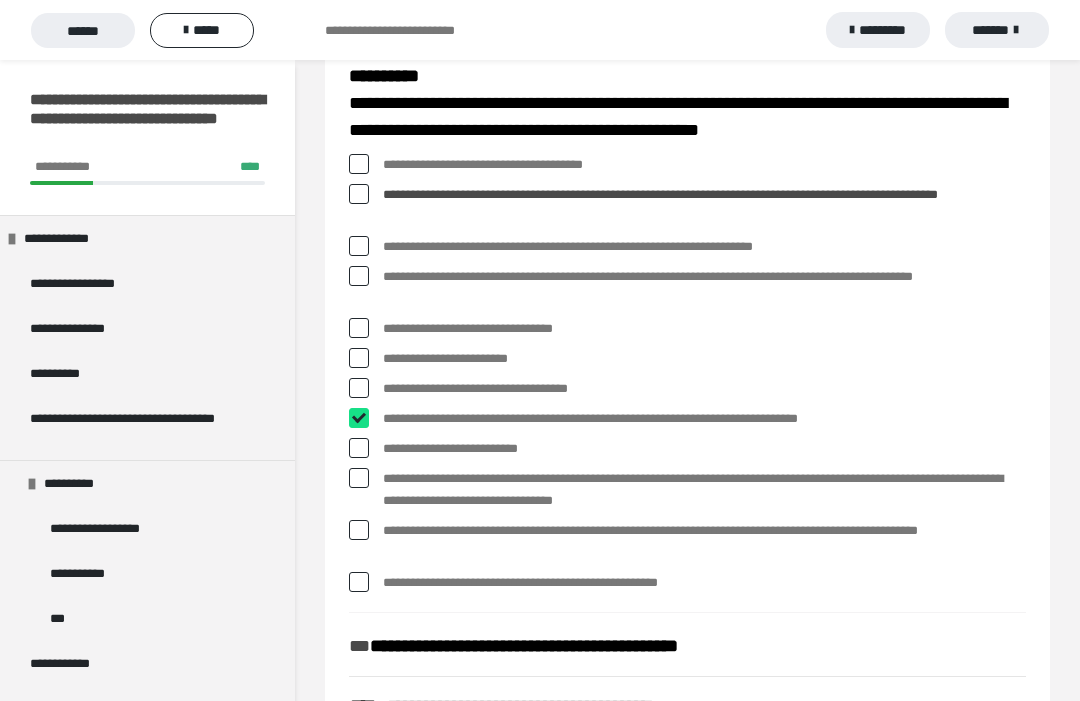 checkbox on "****" 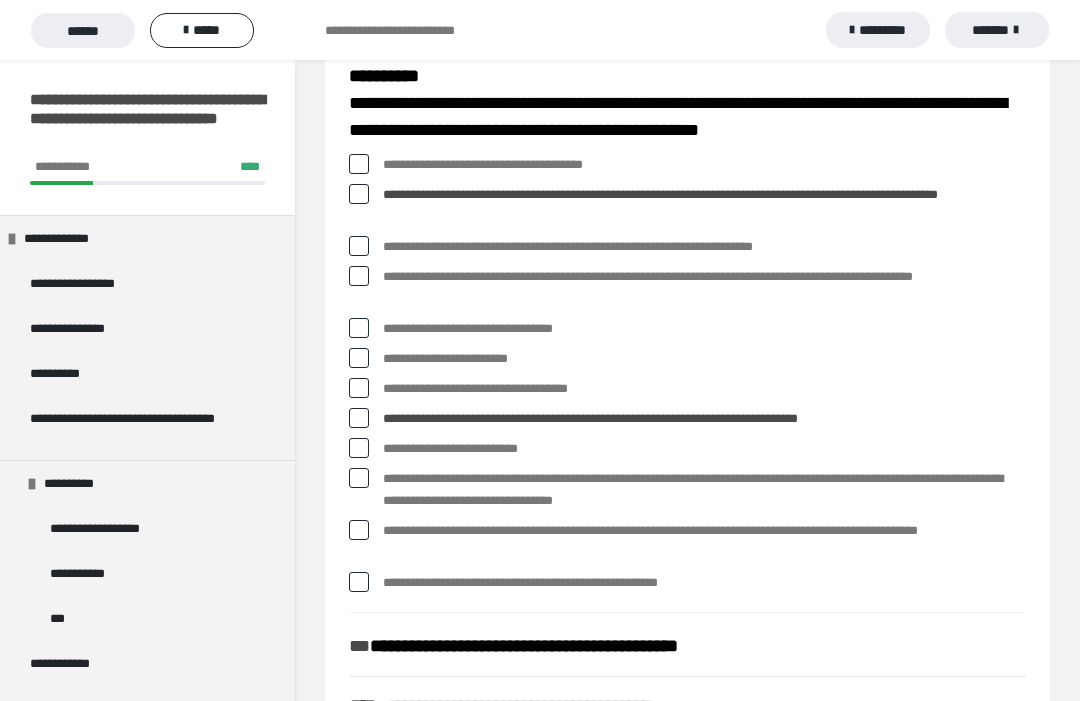 click at bounding box center (359, 276) 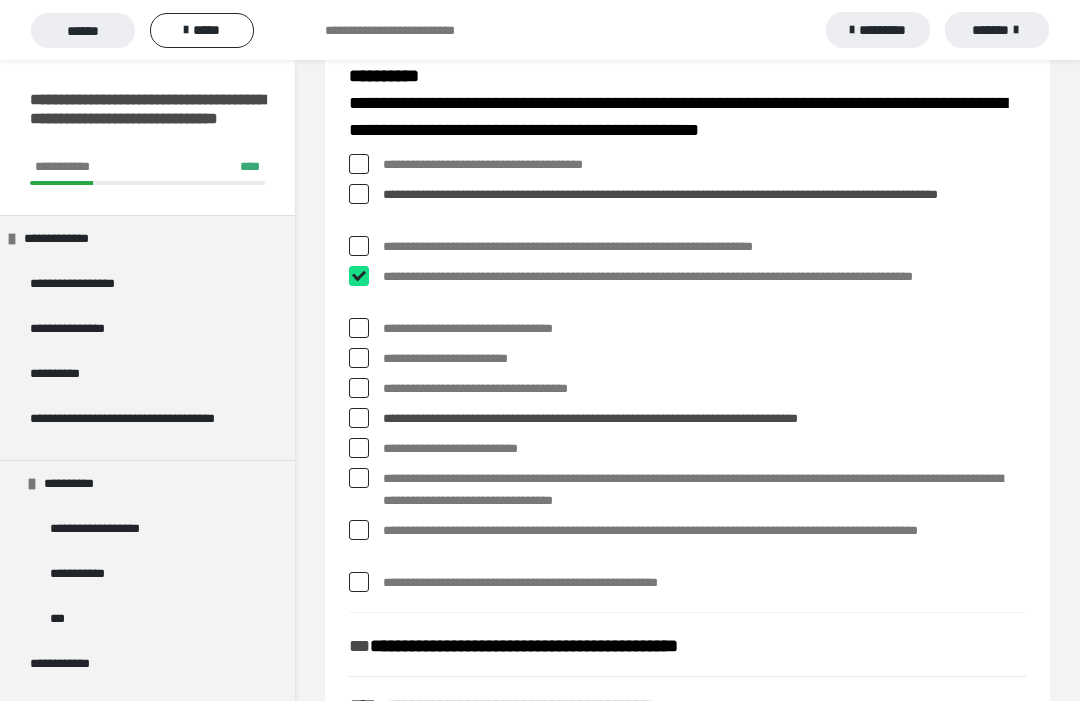 checkbox on "****" 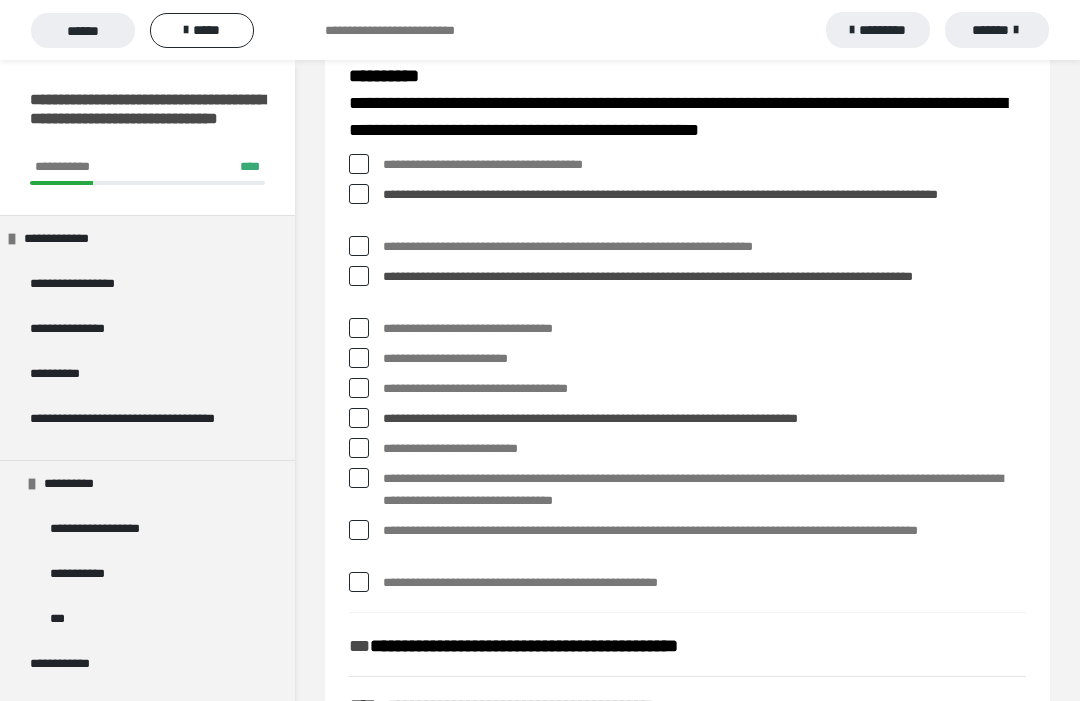 click at bounding box center [359, 478] 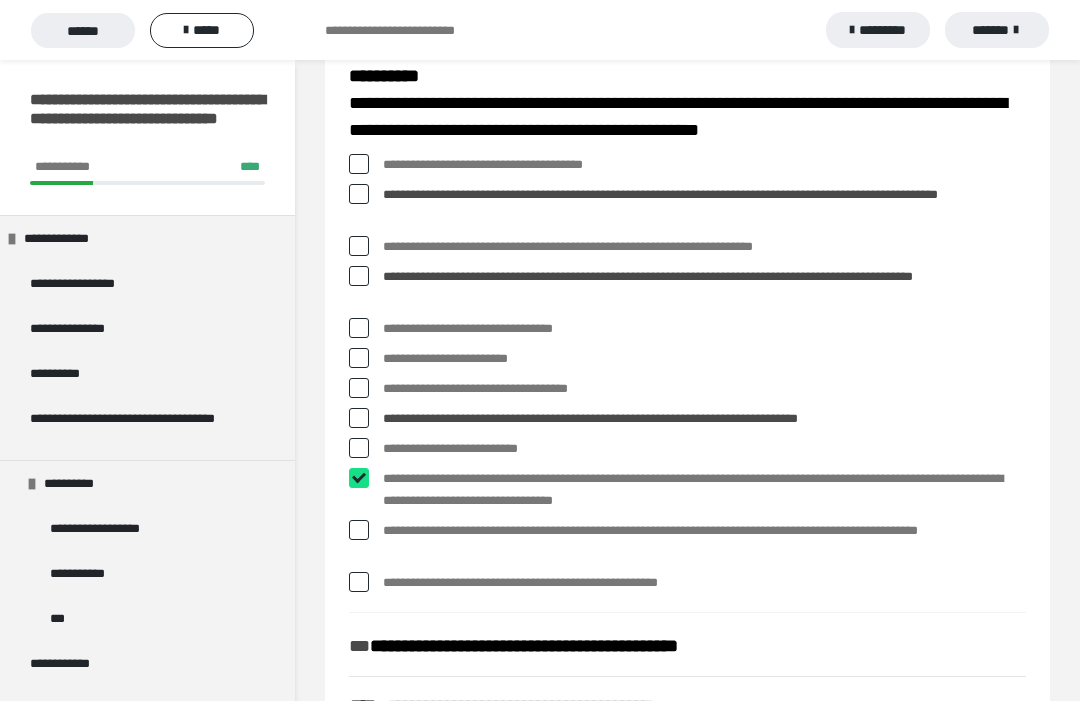 checkbox on "****" 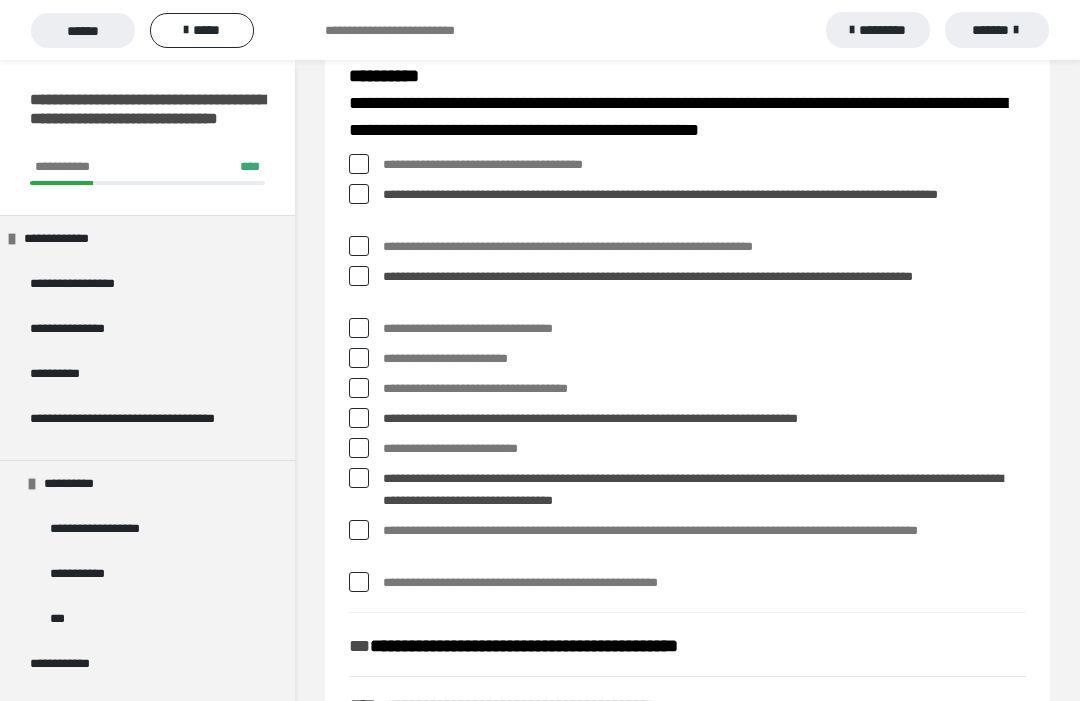 click on "**********" at bounding box center [687, 378] 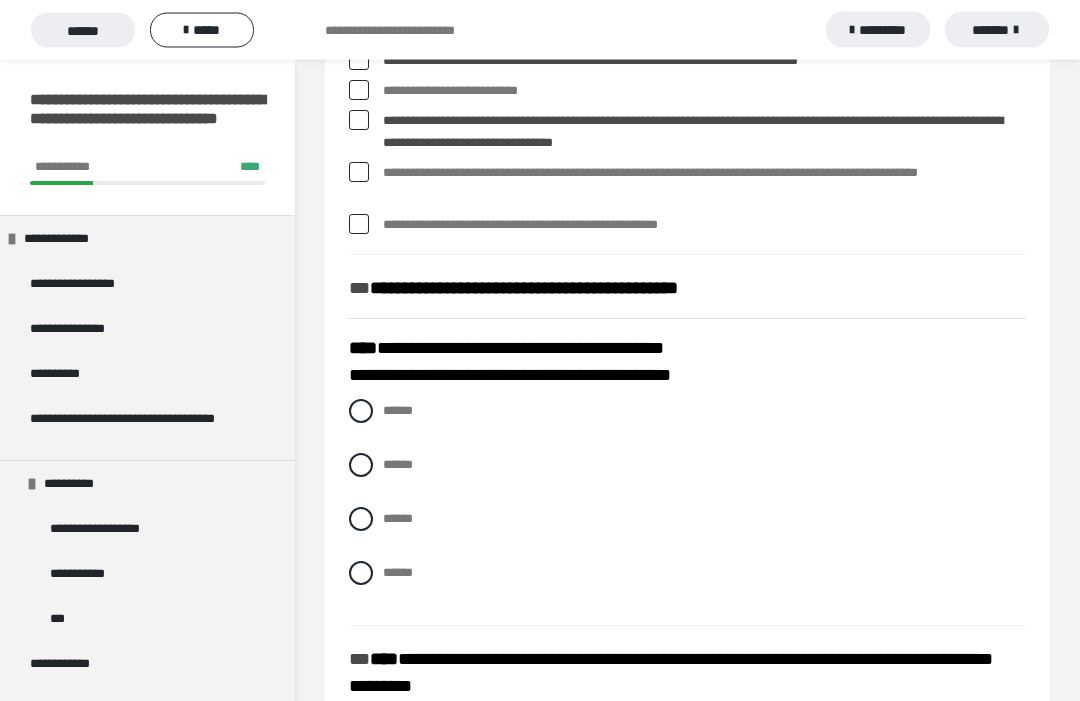 scroll, scrollTop: 1843, scrollLeft: 0, axis: vertical 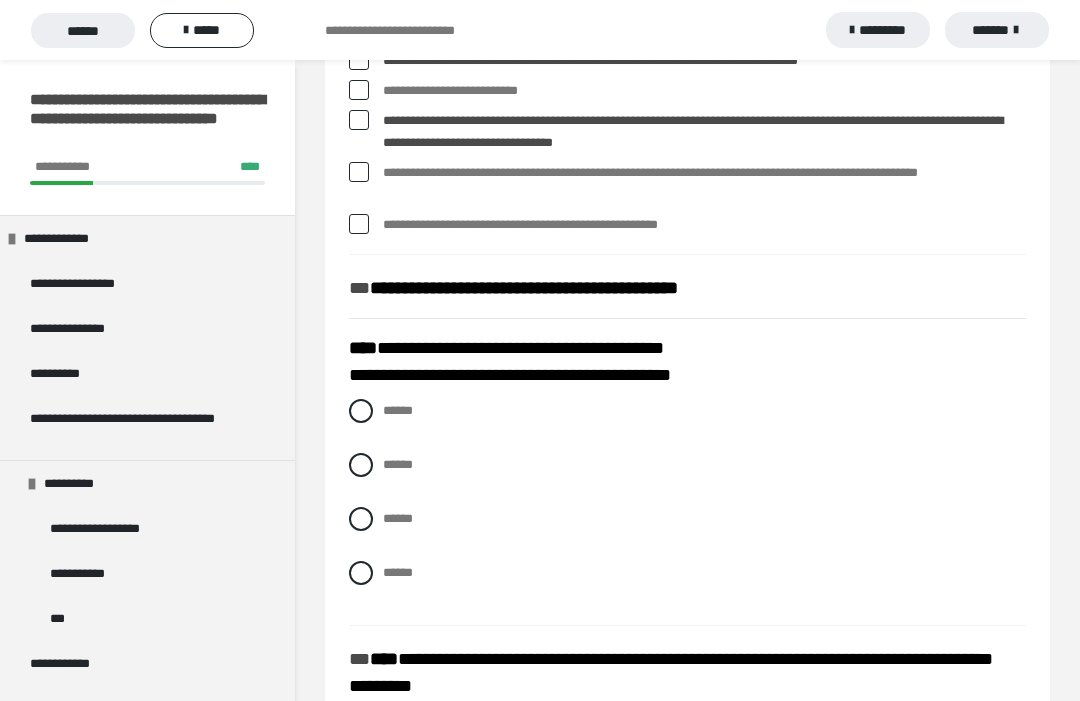 click on "******" at bounding box center [389, 567] 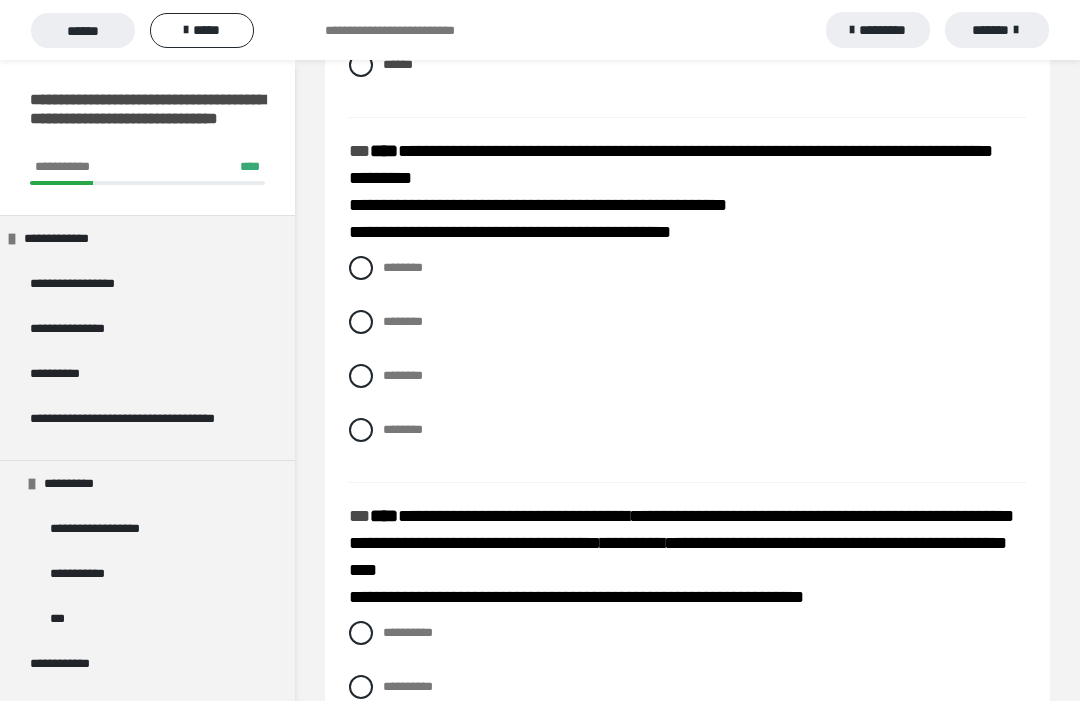 scroll, scrollTop: 2346, scrollLeft: 0, axis: vertical 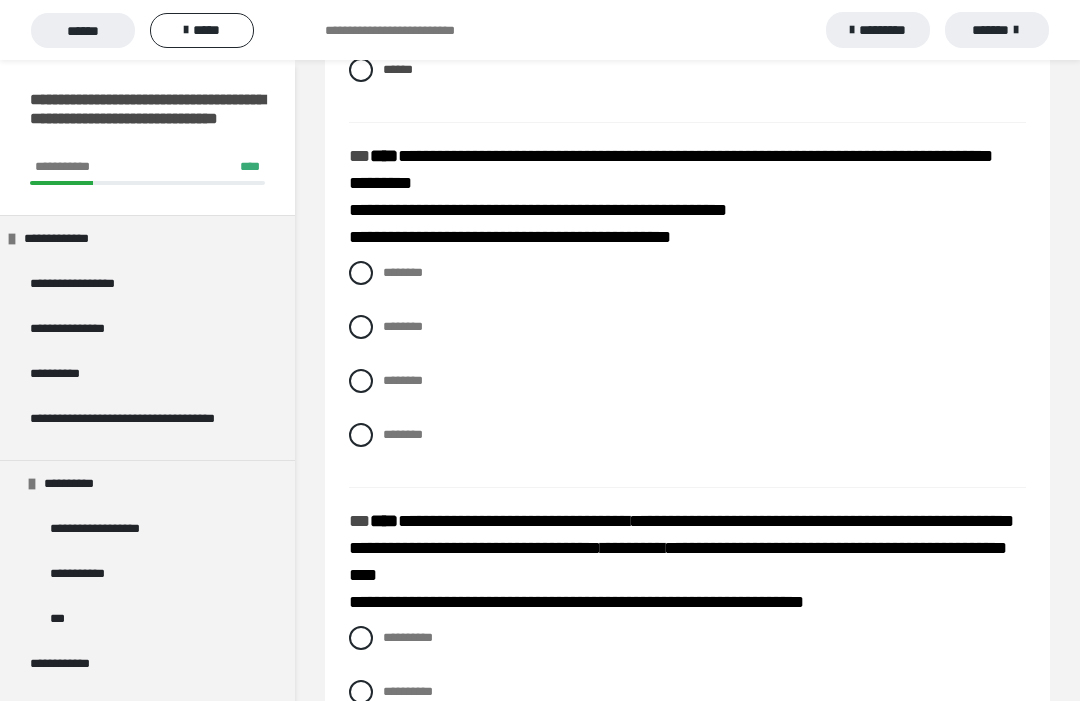 click at bounding box center (361, 327) 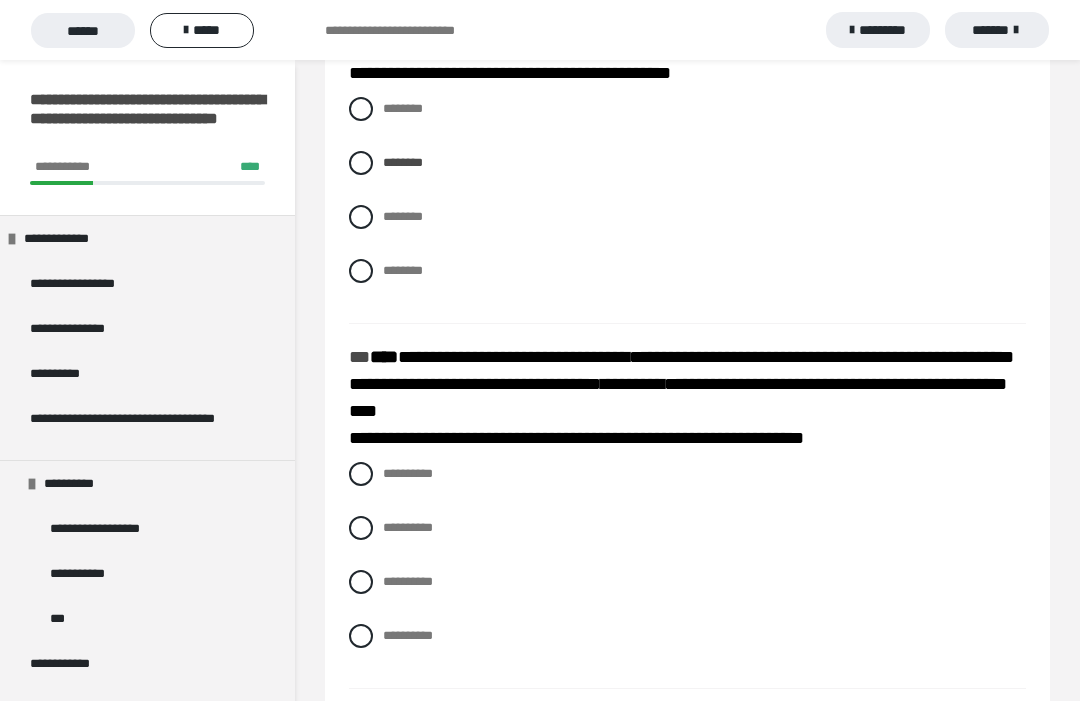scroll, scrollTop: 2547, scrollLeft: 0, axis: vertical 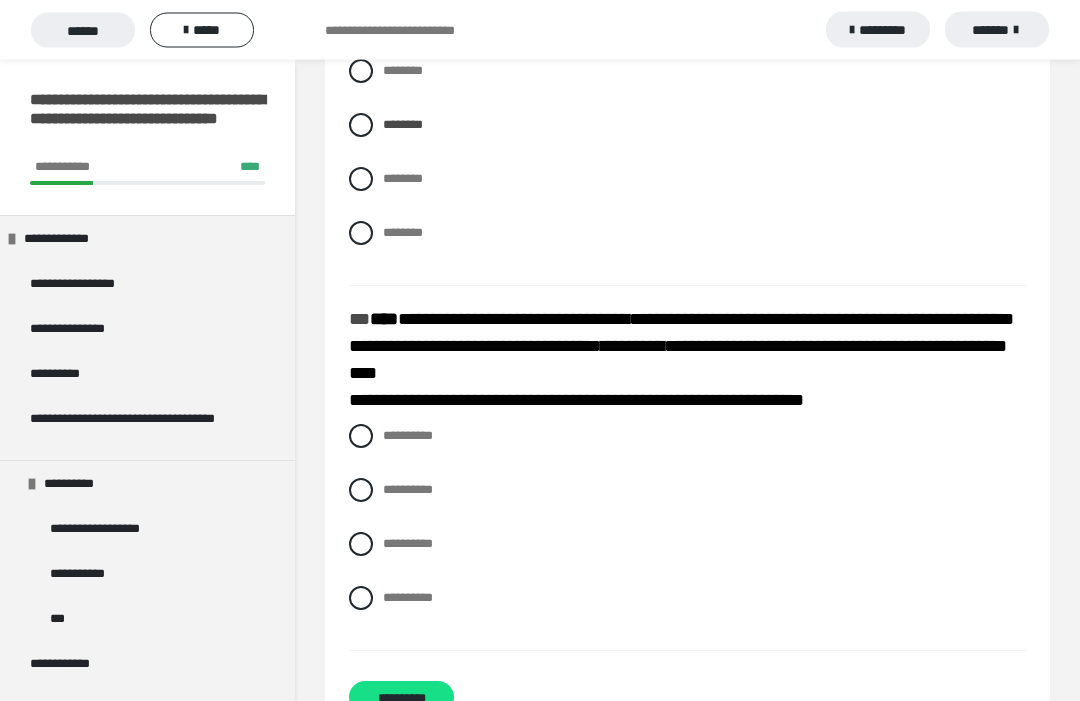 click on "**********" at bounding box center (408, 436) 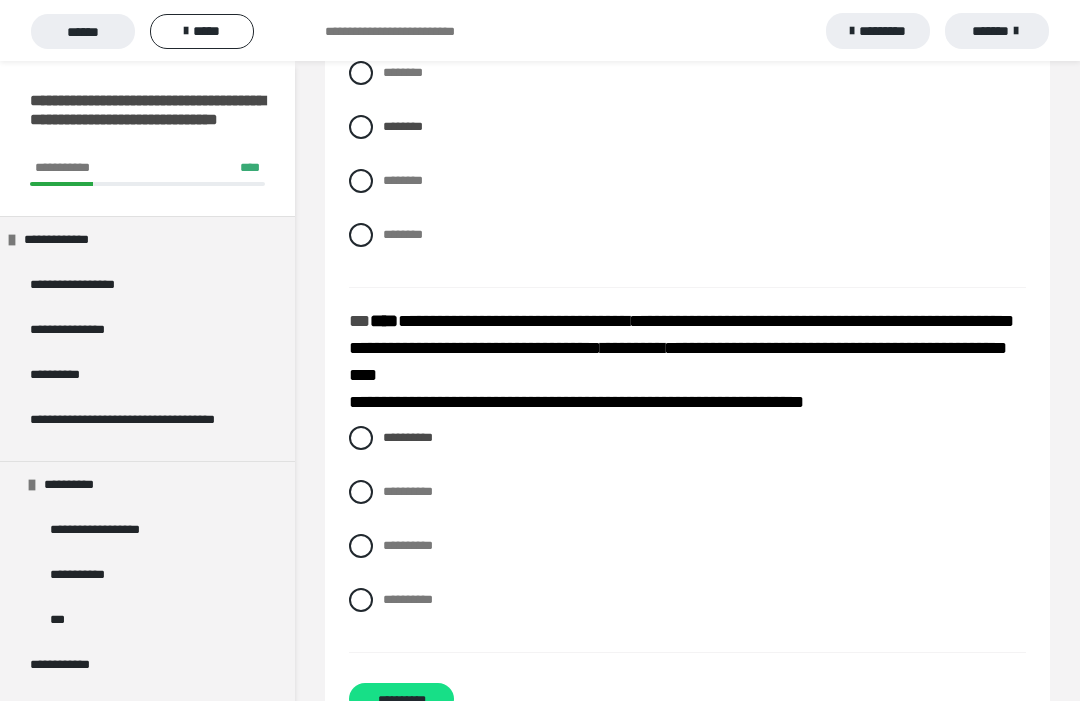 click on "**********" at bounding box center (401, 698) 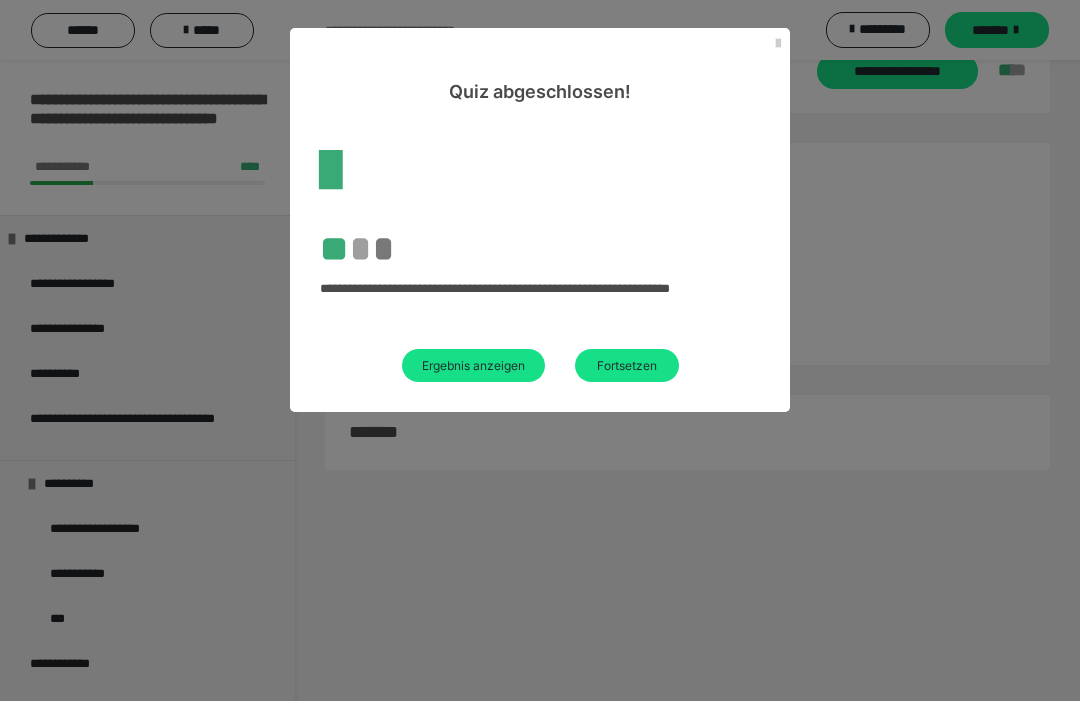 scroll, scrollTop: 60, scrollLeft: 0, axis: vertical 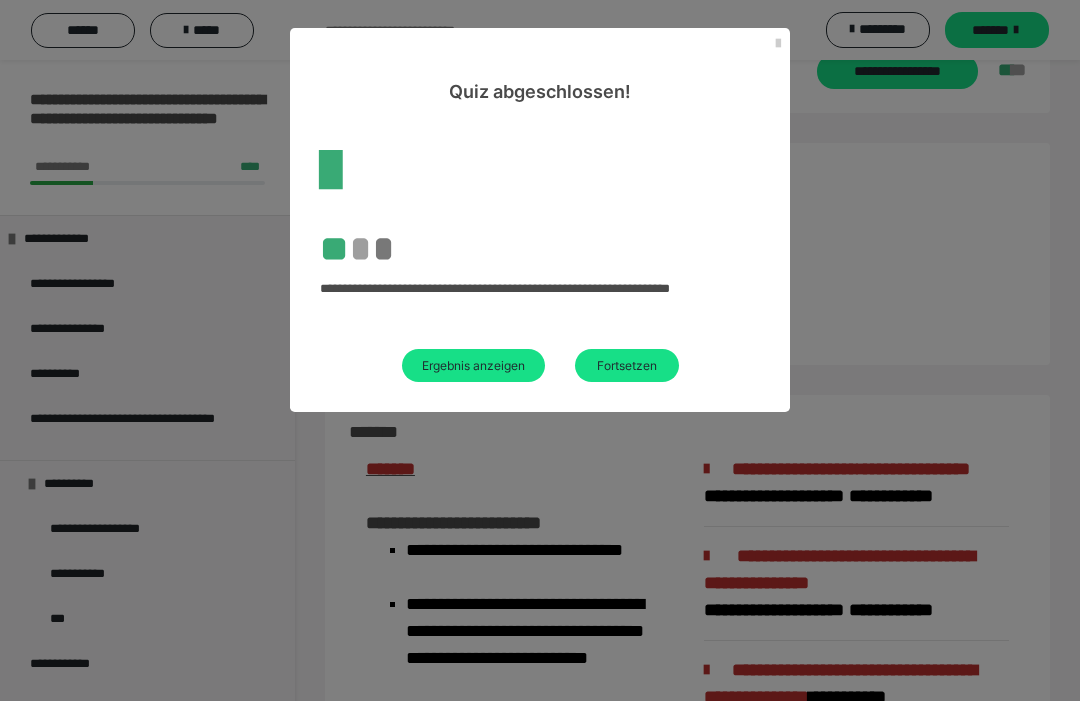 click on "Ergebnis anzeigen" at bounding box center [473, 365] 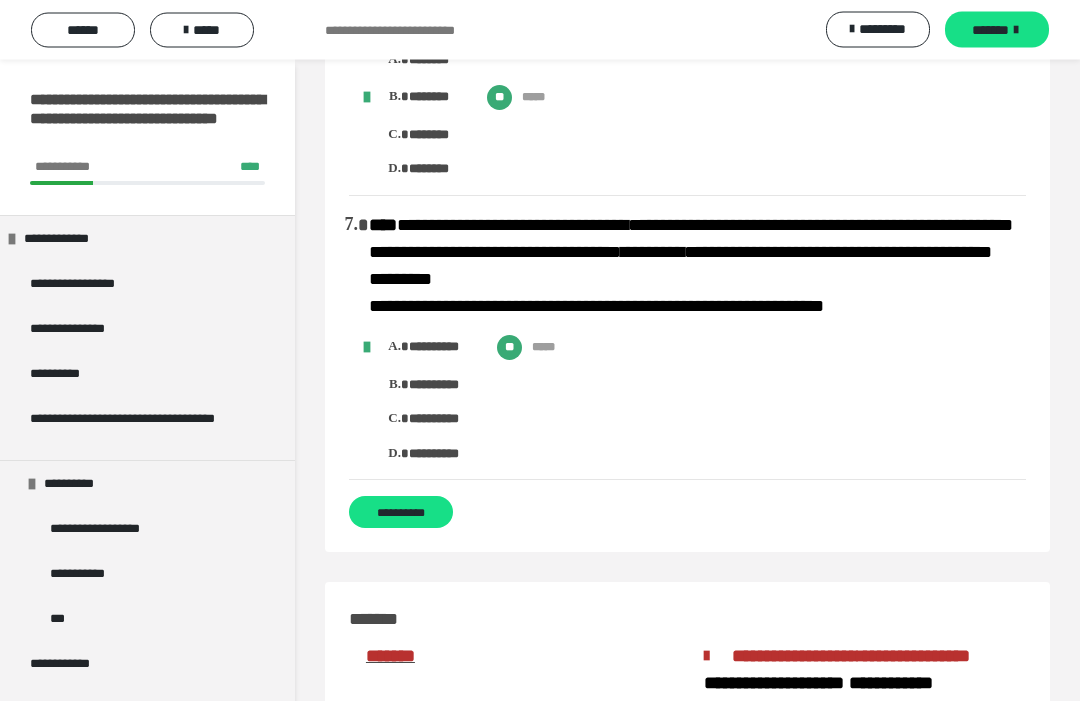 scroll, scrollTop: 2115, scrollLeft: 0, axis: vertical 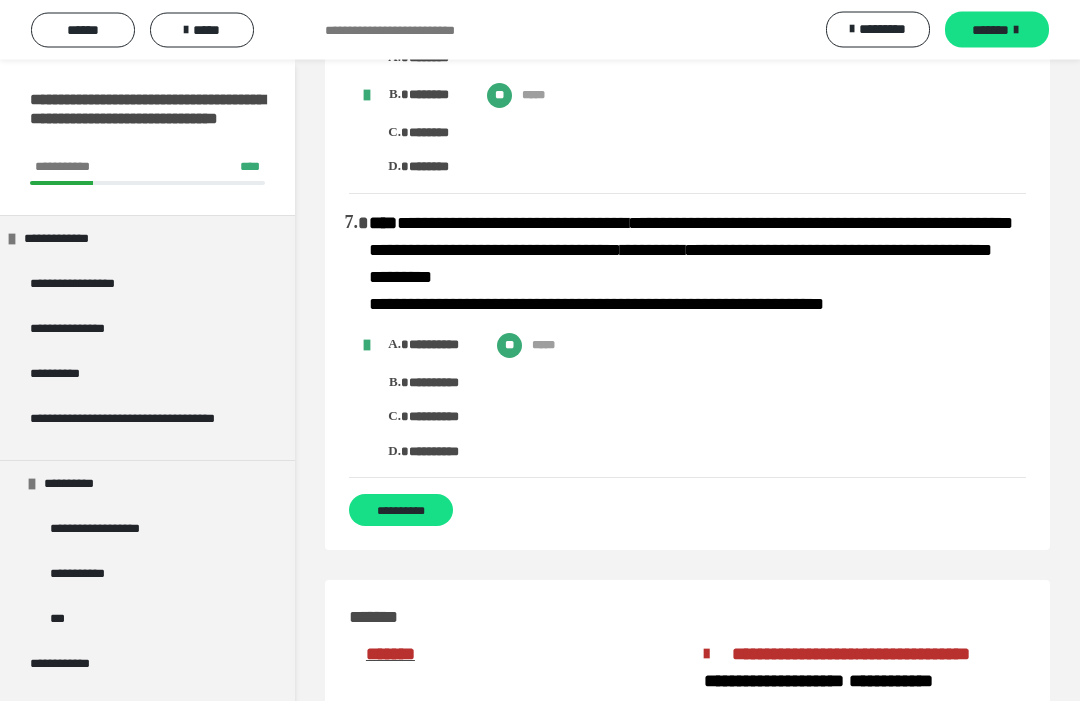 click on "**********" at bounding box center [401, 511] 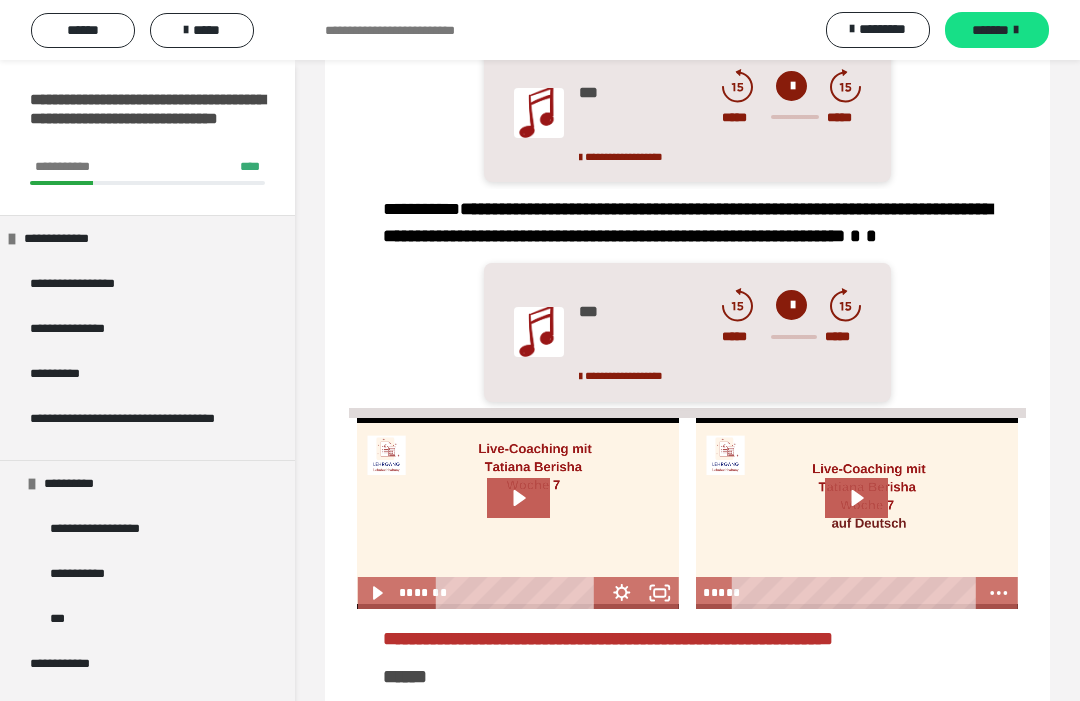 click on "*****" at bounding box center [202, 30] 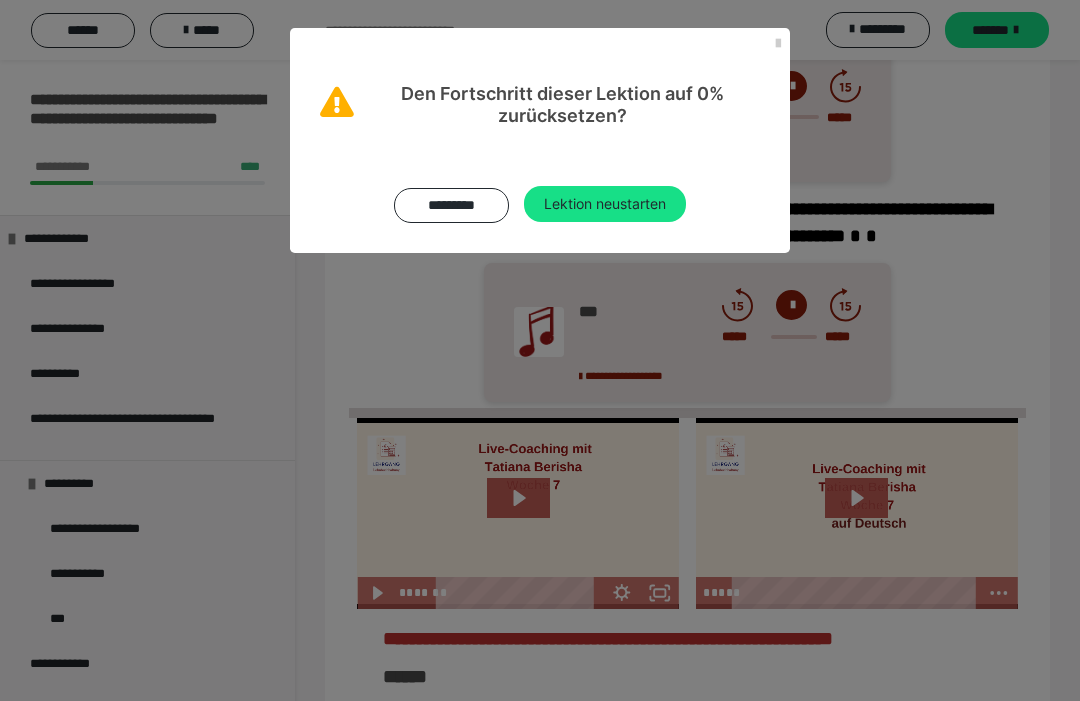 click on "Lektion neustarten" at bounding box center (605, 204) 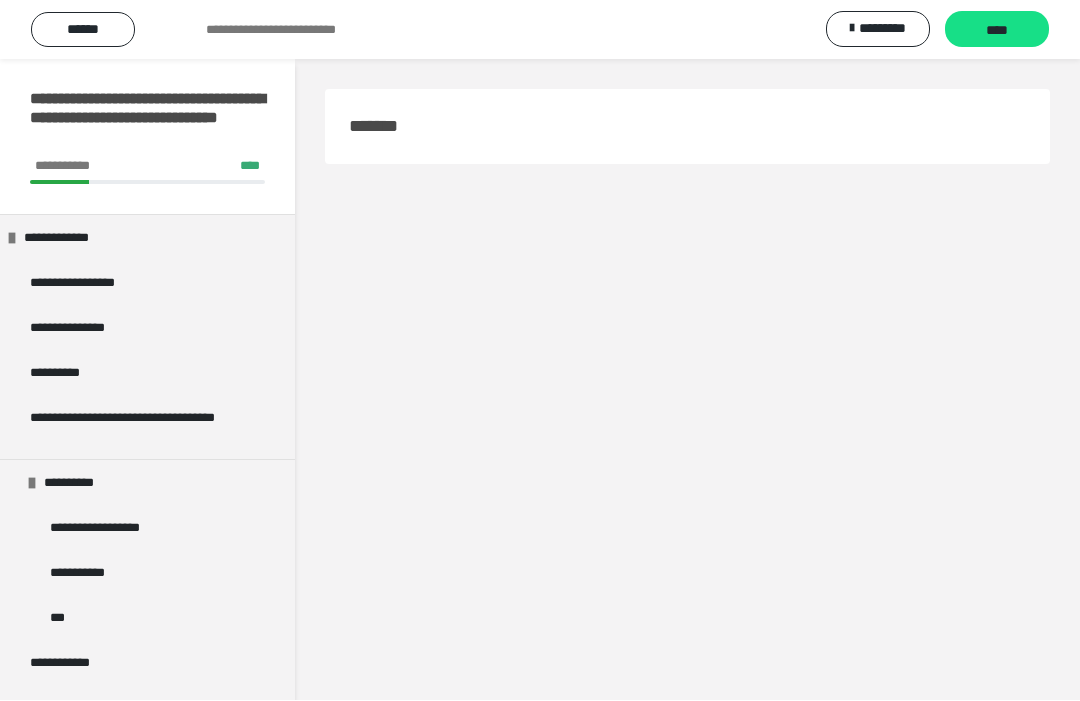 scroll, scrollTop: 1, scrollLeft: 0, axis: vertical 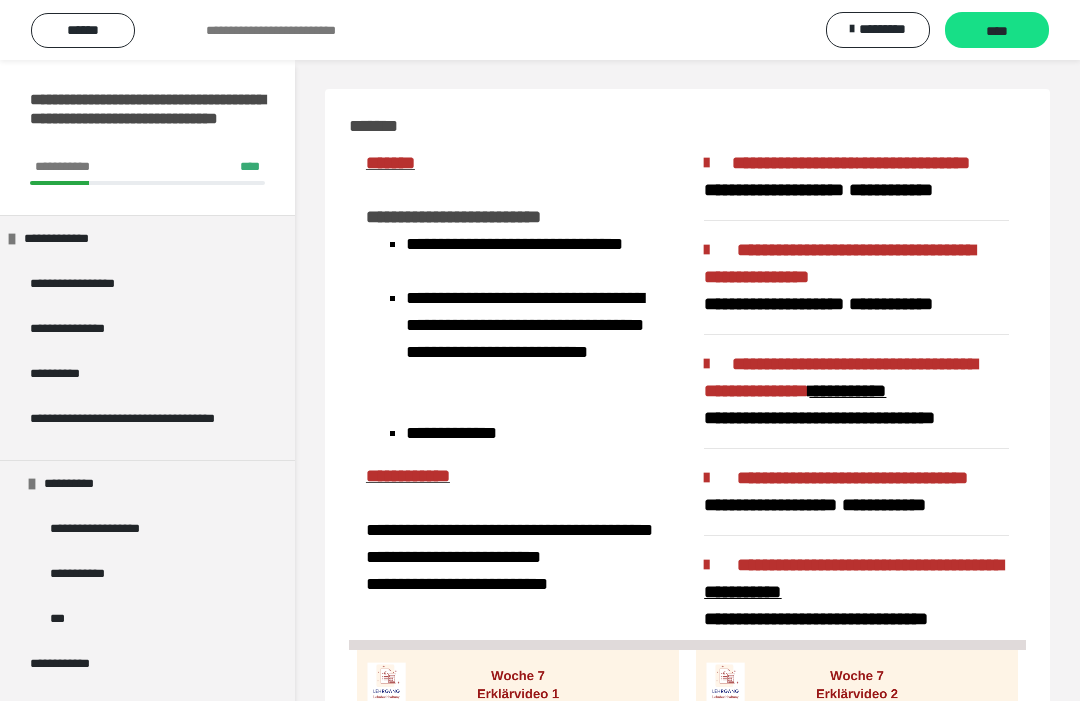 click on "****" at bounding box center [997, 31] 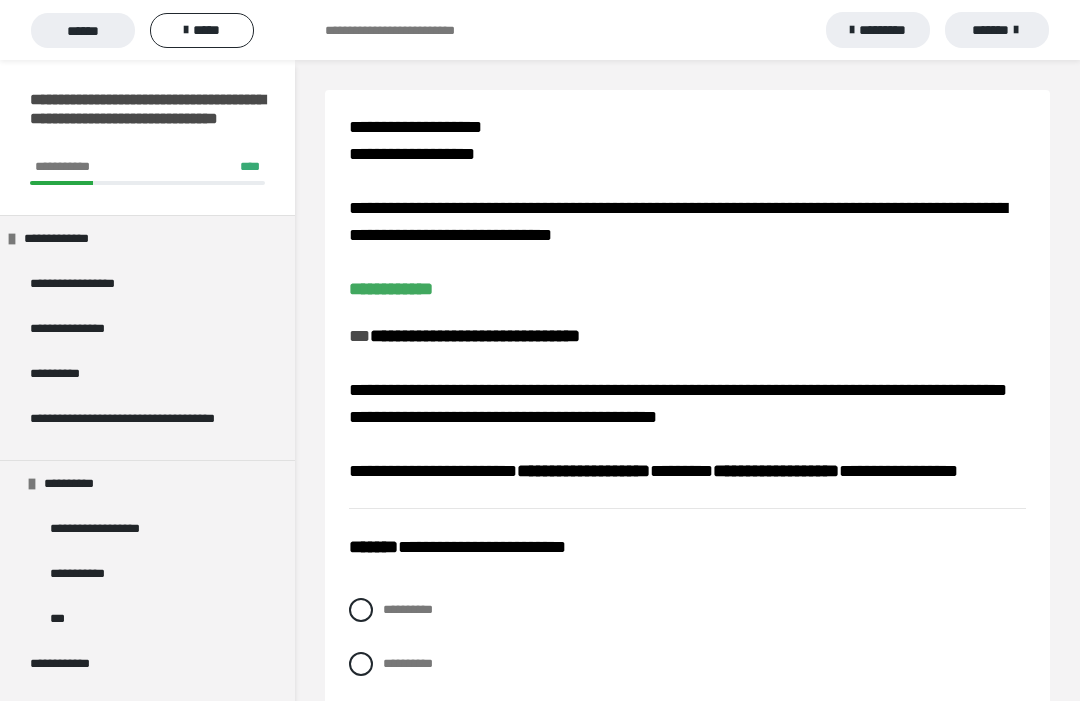 click on "*******" at bounding box center (997, 30) 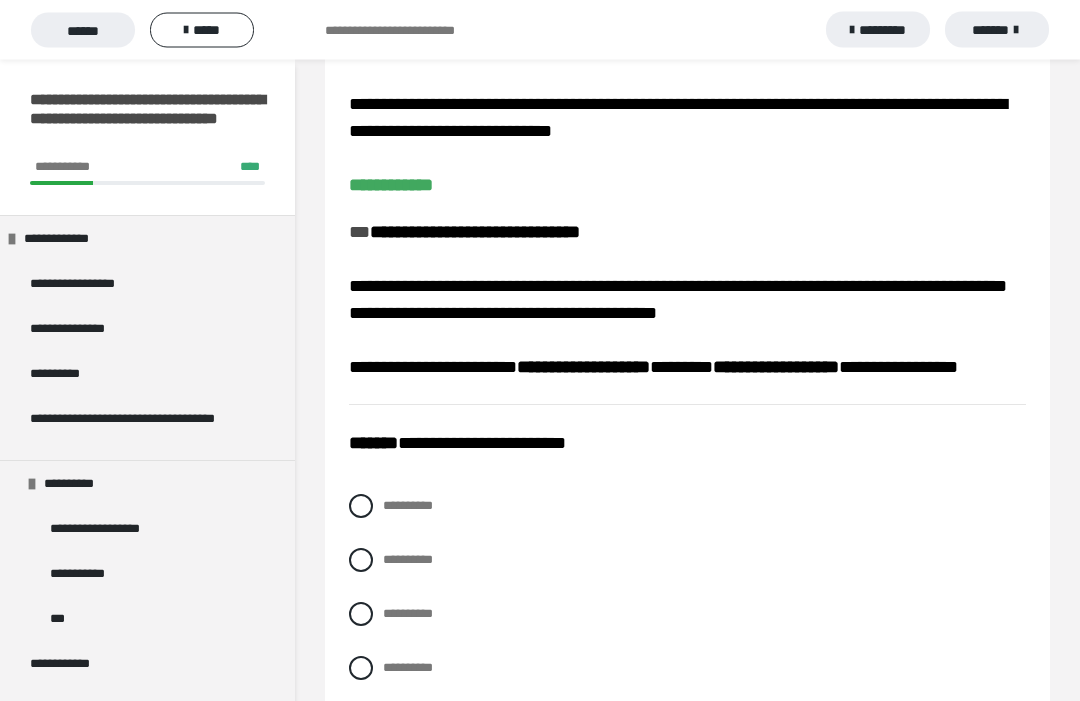 scroll, scrollTop: 109, scrollLeft: 0, axis: vertical 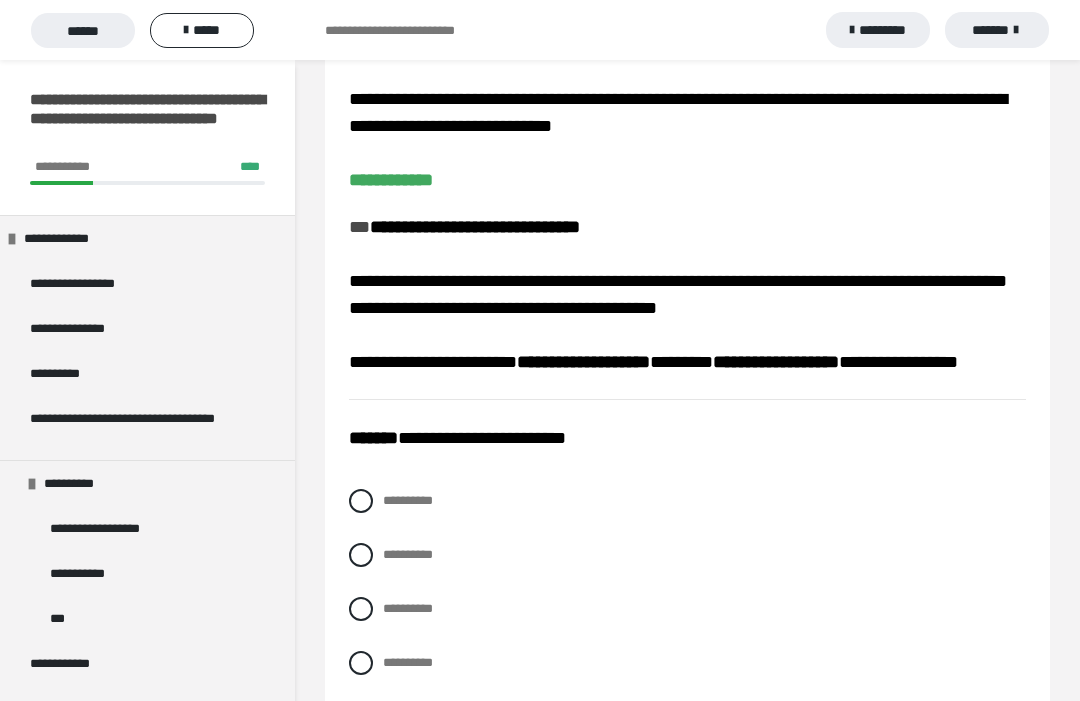 click at bounding box center [361, 501] 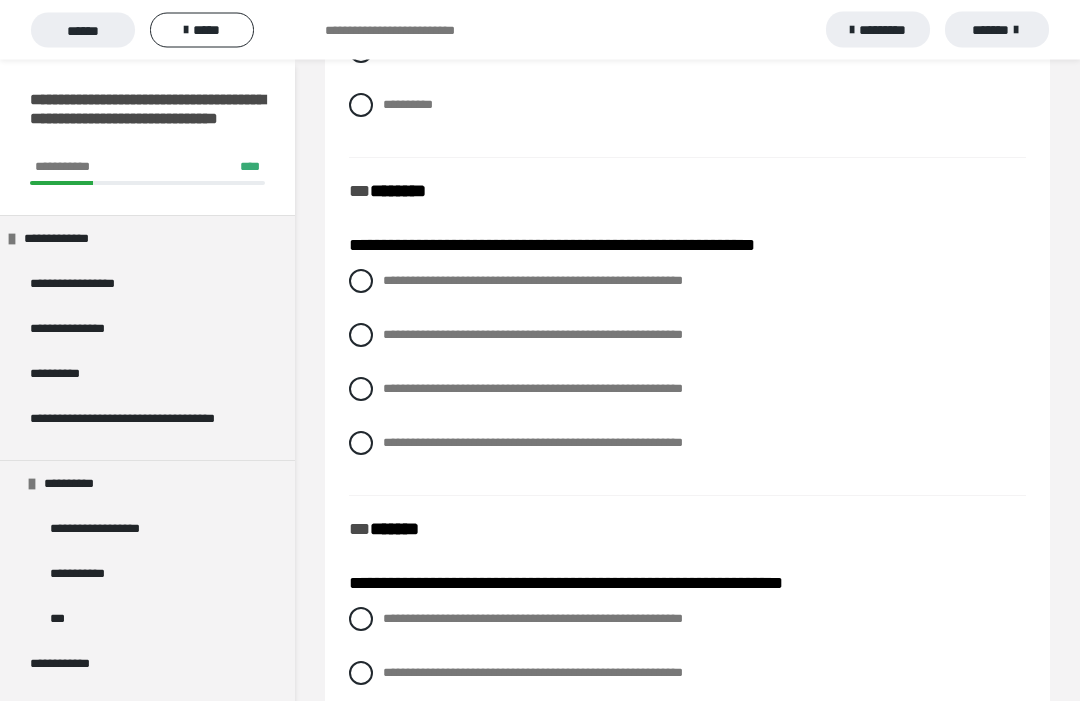 scroll, scrollTop: 667, scrollLeft: 0, axis: vertical 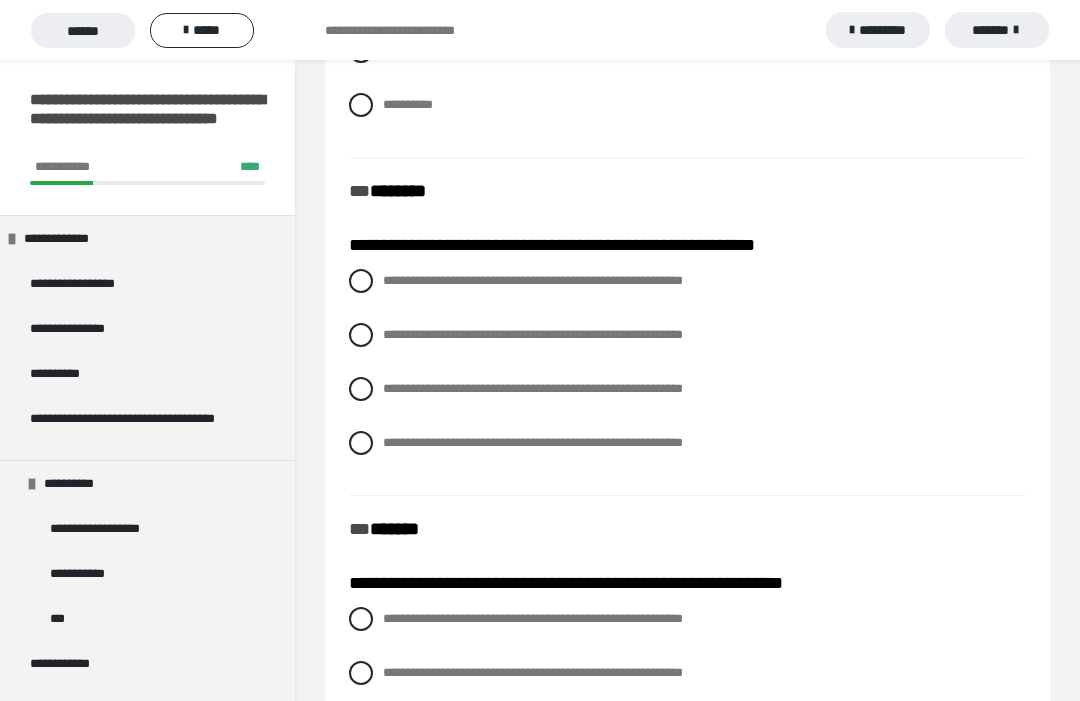 click at bounding box center [361, 443] 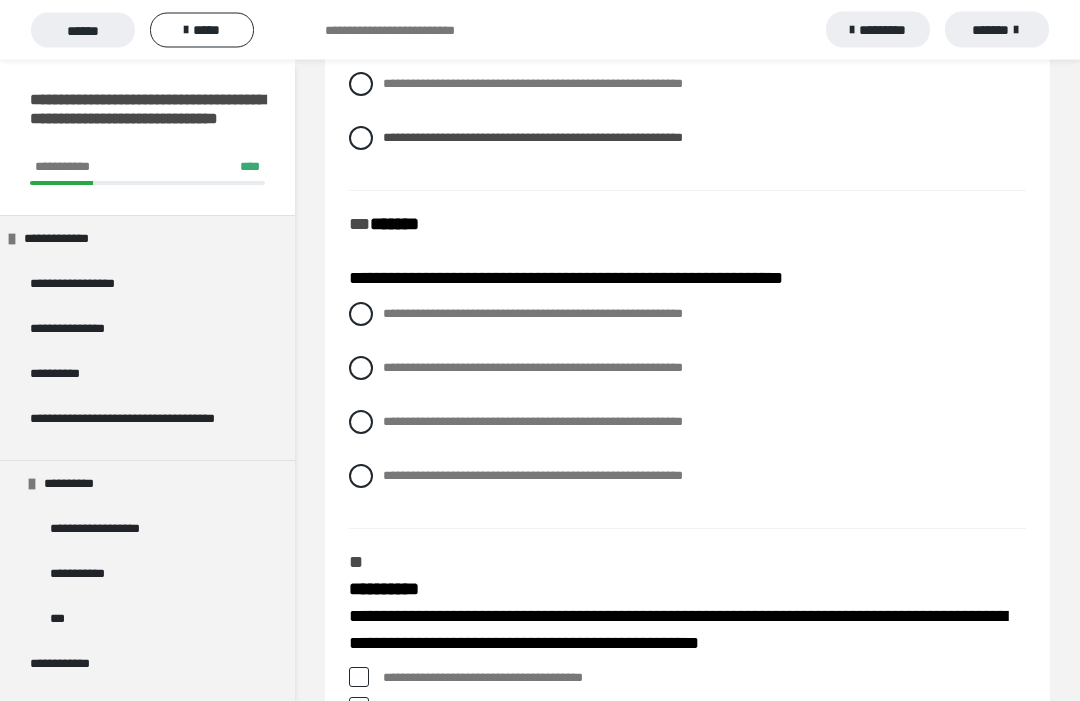 scroll, scrollTop: 978, scrollLeft: 0, axis: vertical 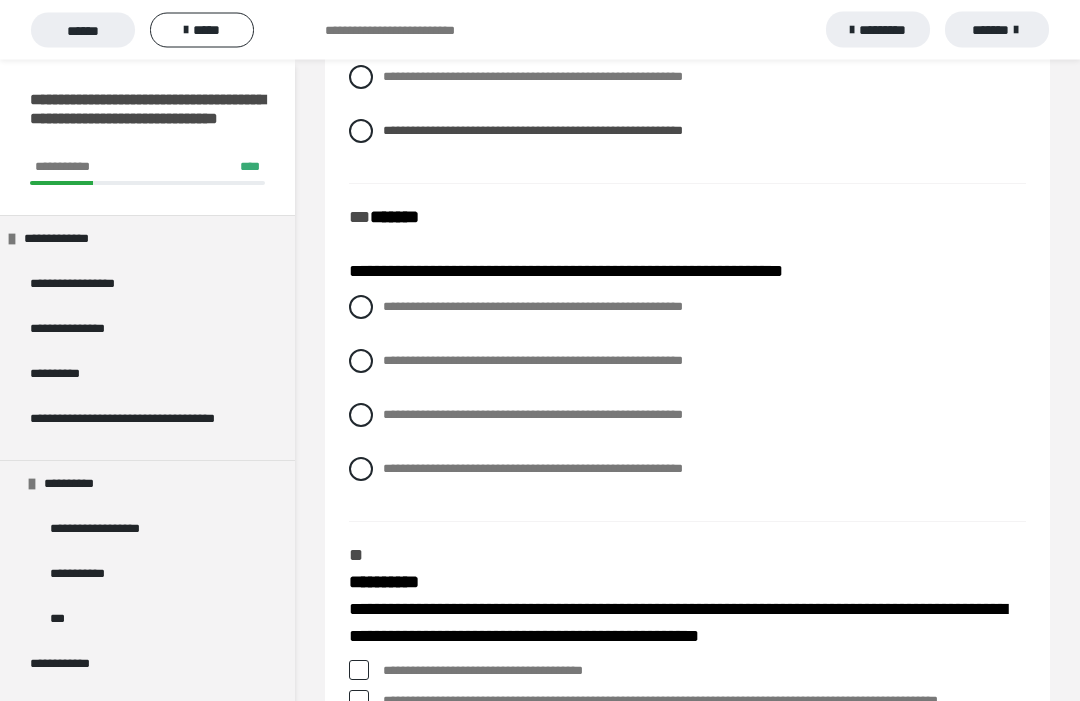 click at bounding box center (361, 416) 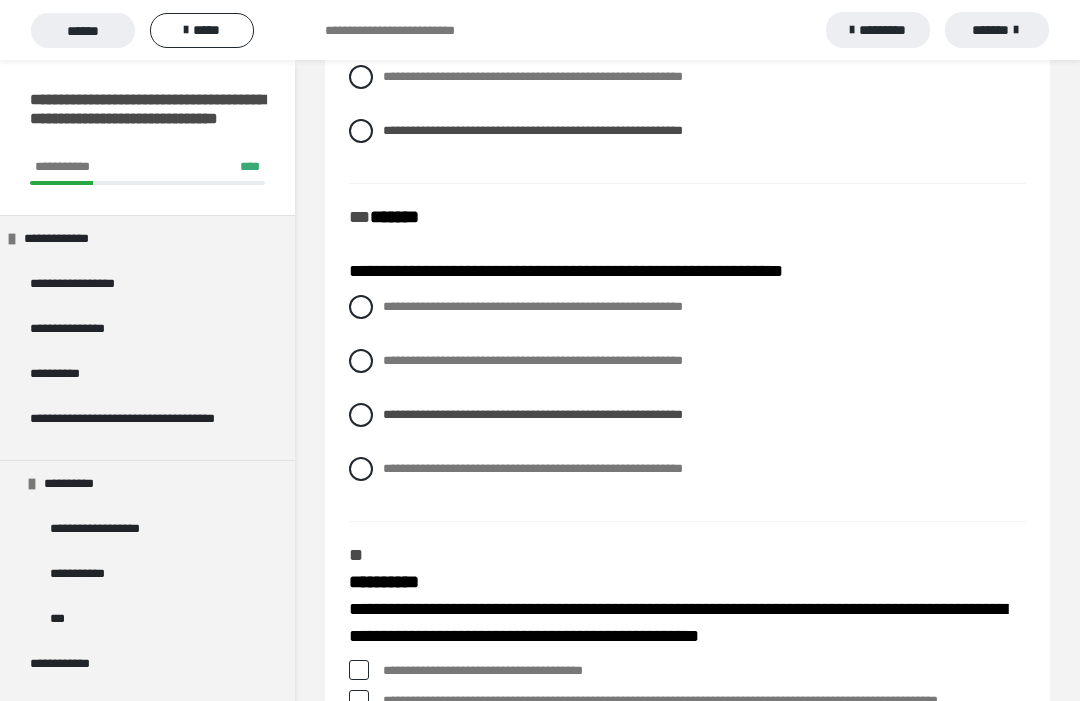 click at bounding box center (361, 361) 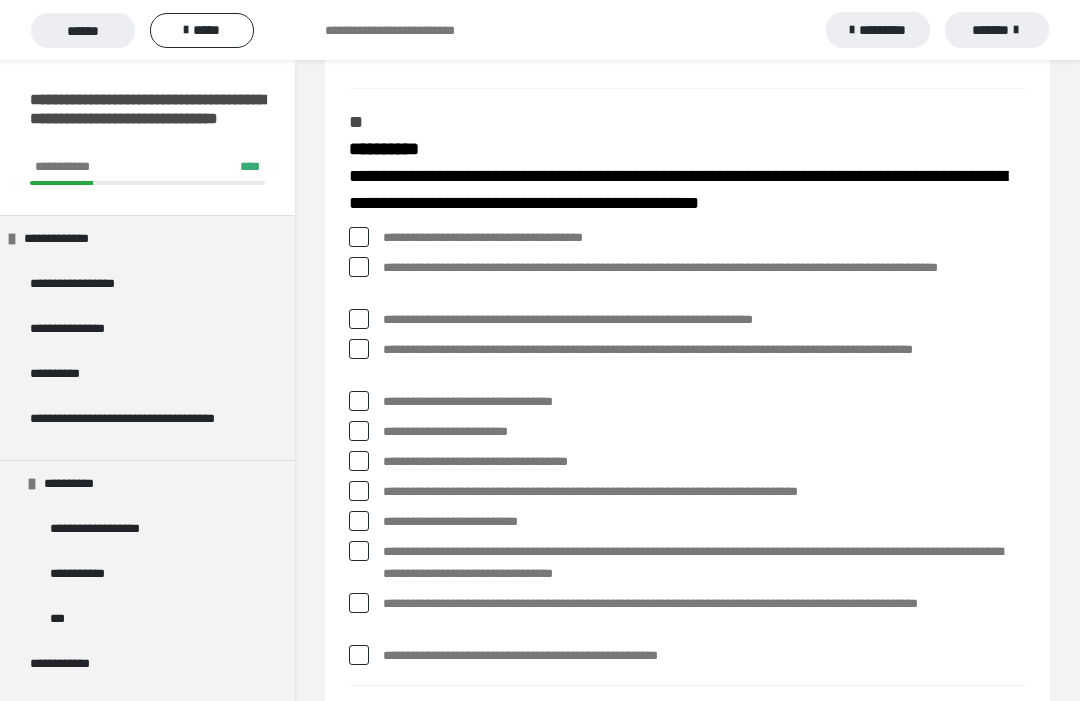 scroll, scrollTop: 1412, scrollLeft: 0, axis: vertical 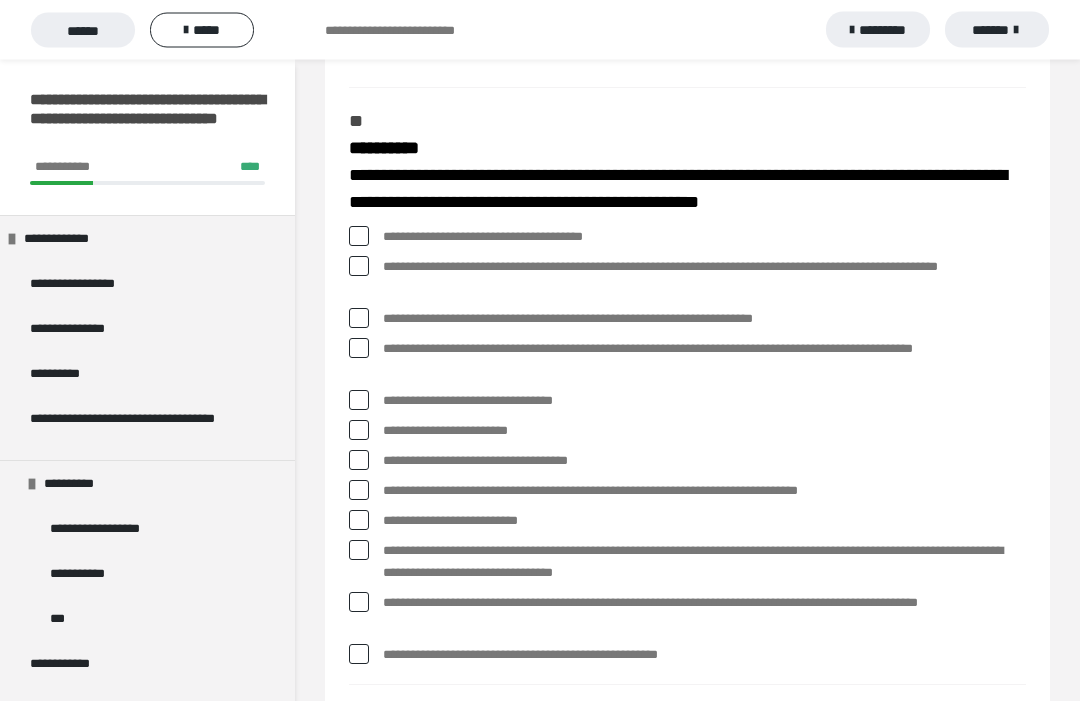 click at bounding box center [359, 267] 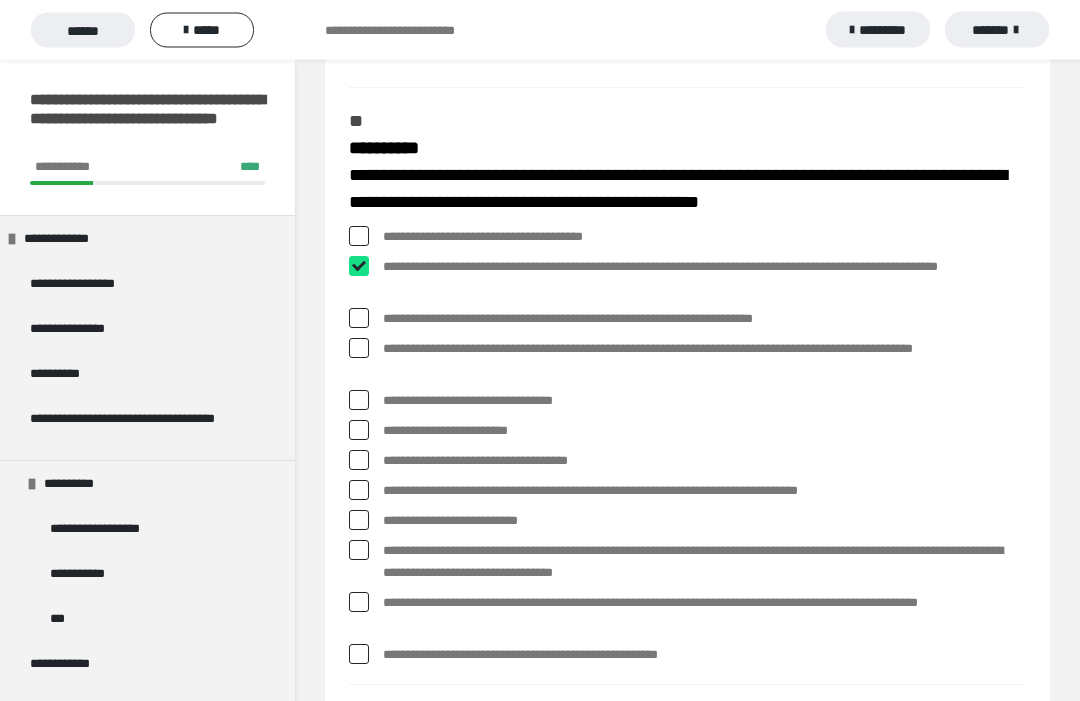 checkbox on "****" 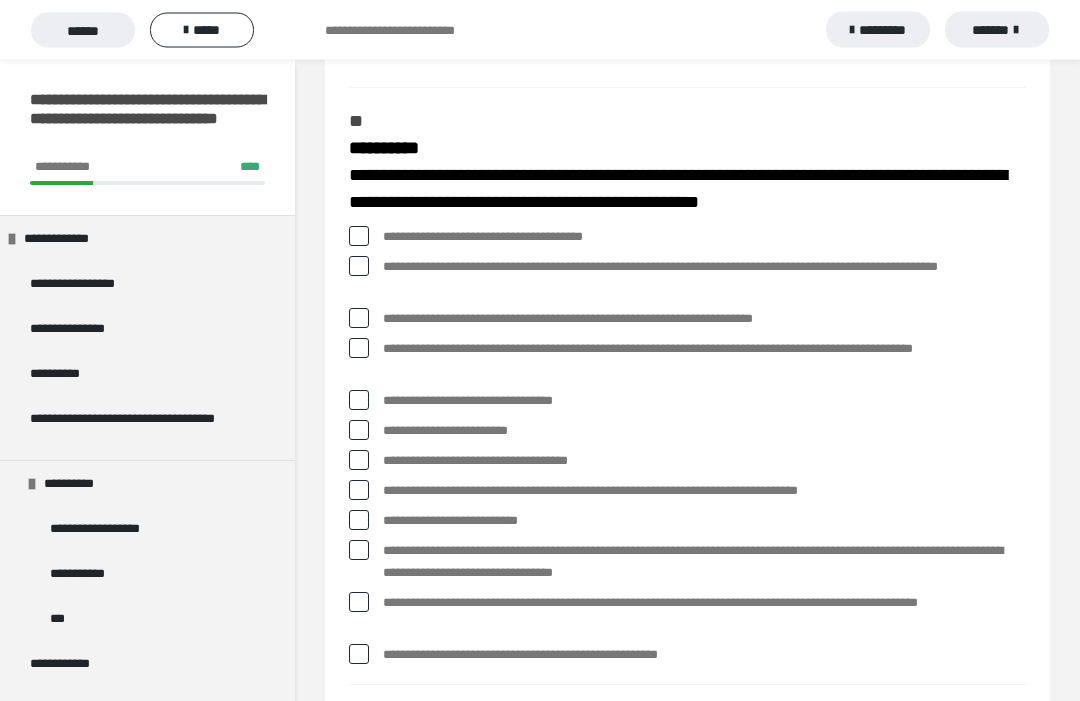 scroll, scrollTop: 1413, scrollLeft: 0, axis: vertical 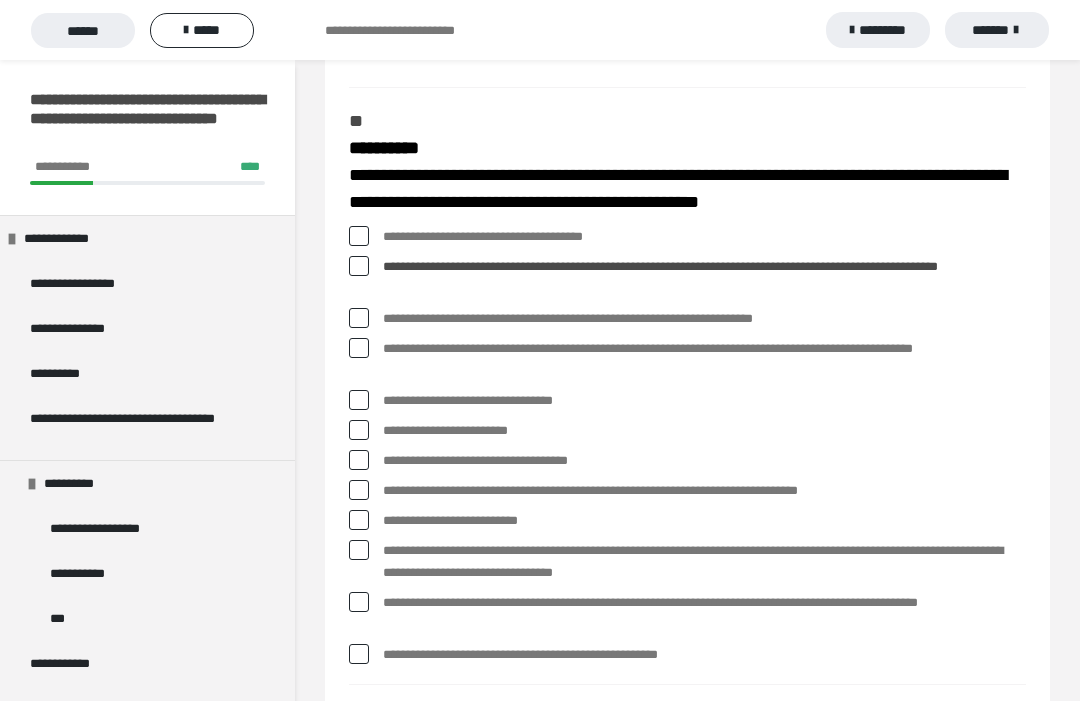 click at bounding box center [359, 348] 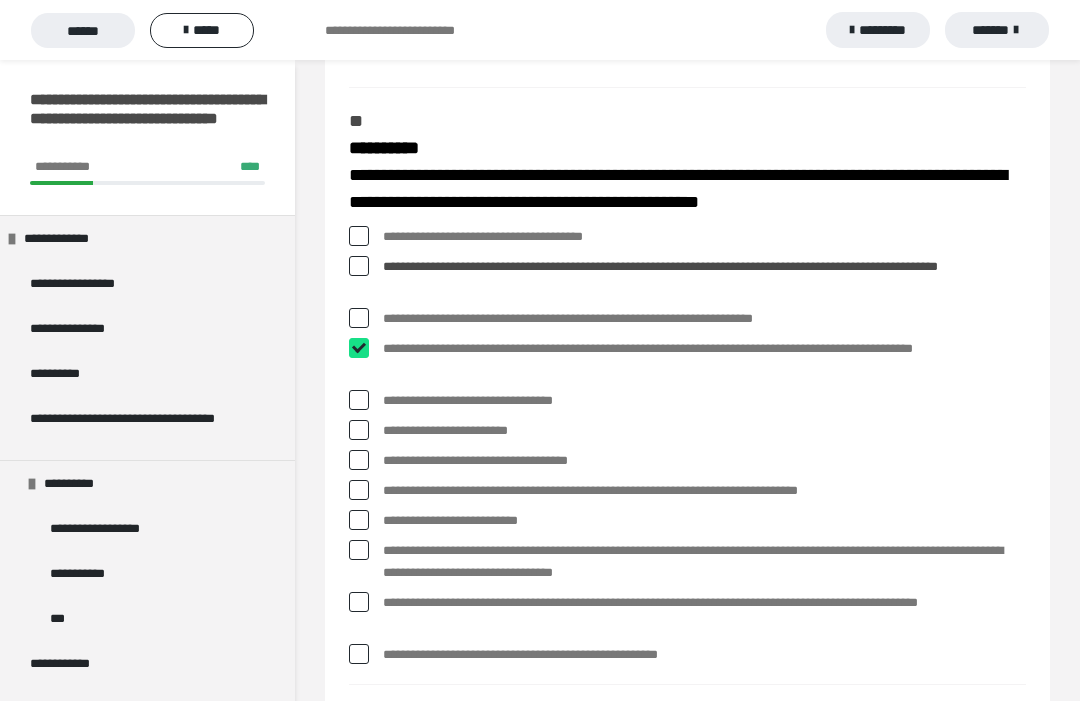 checkbox on "****" 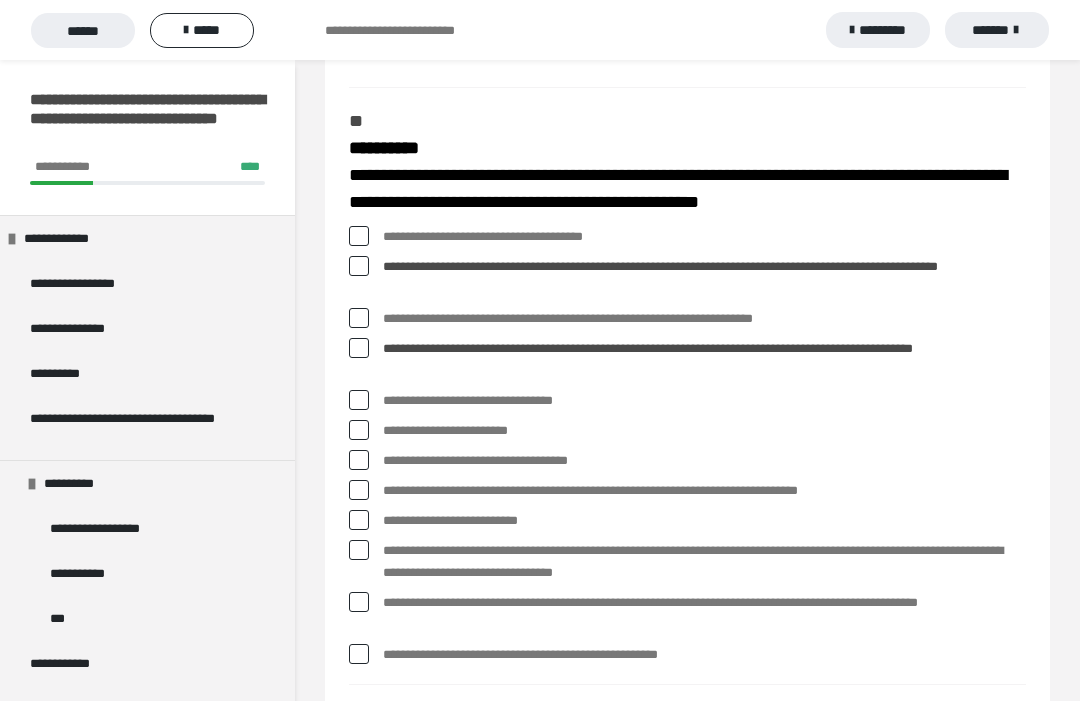 click at bounding box center (359, 490) 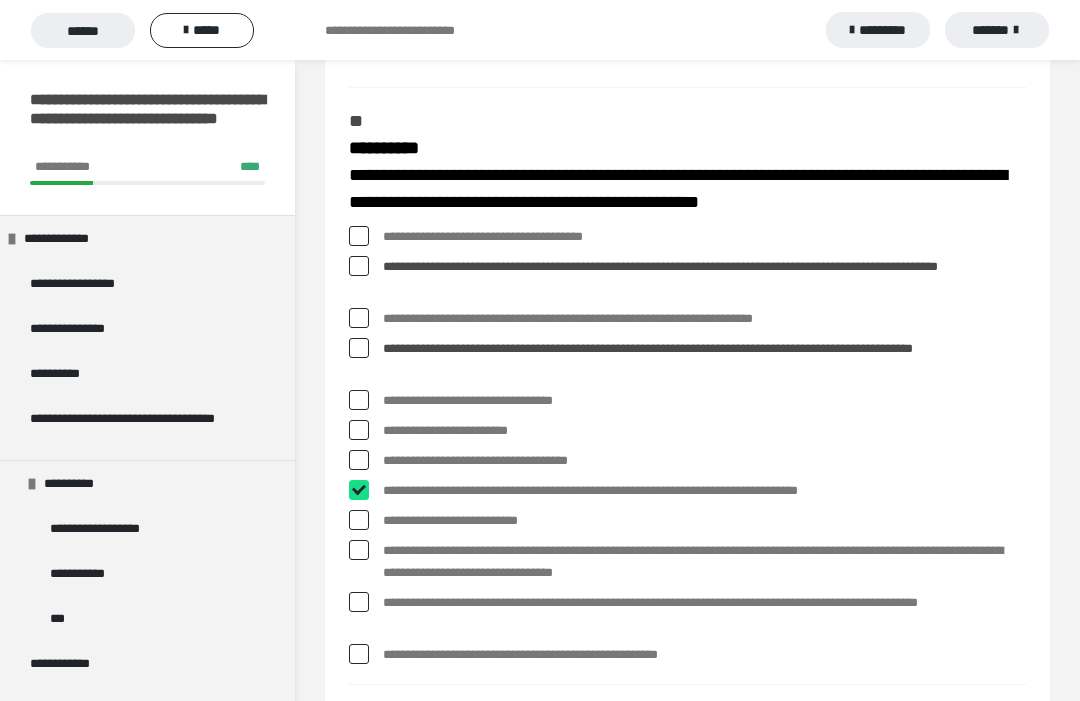 checkbox on "****" 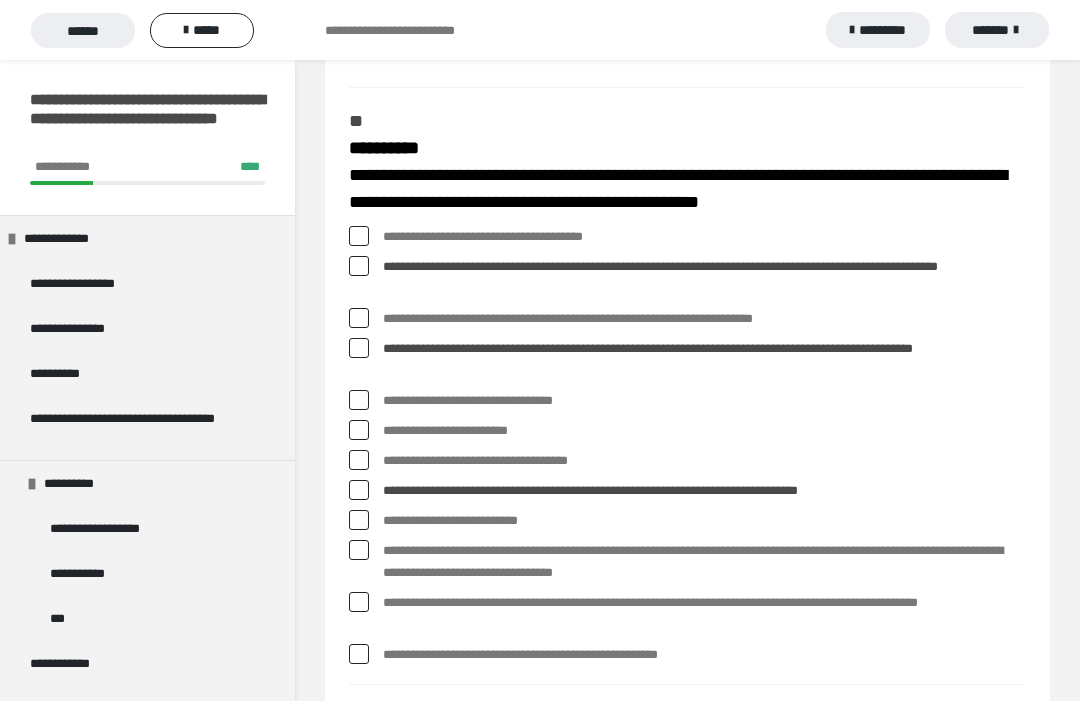 click at bounding box center (359, 550) 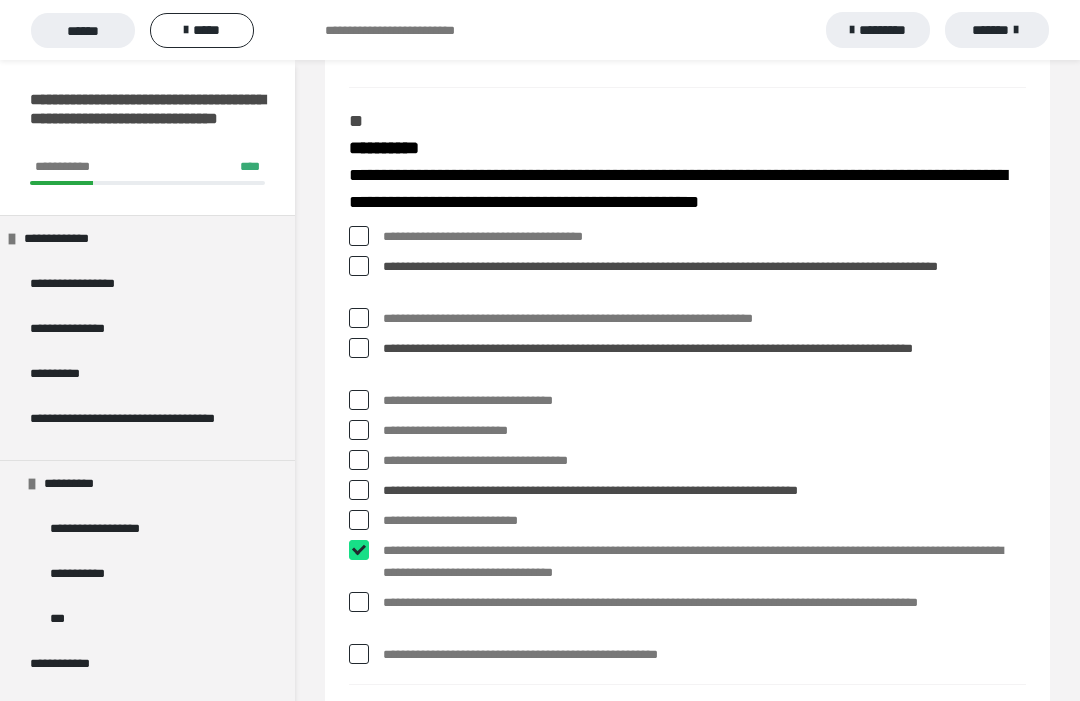 checkbox on "****" 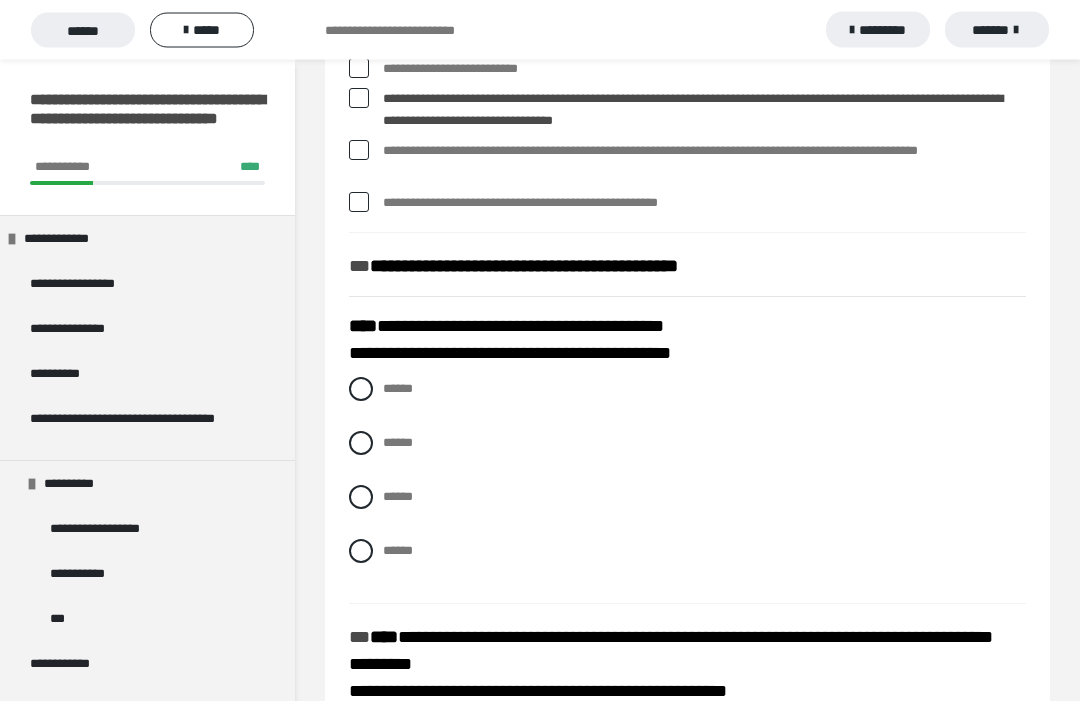 scroll, scrollTop: 1866, scrollLeft: 0, axis: vertical 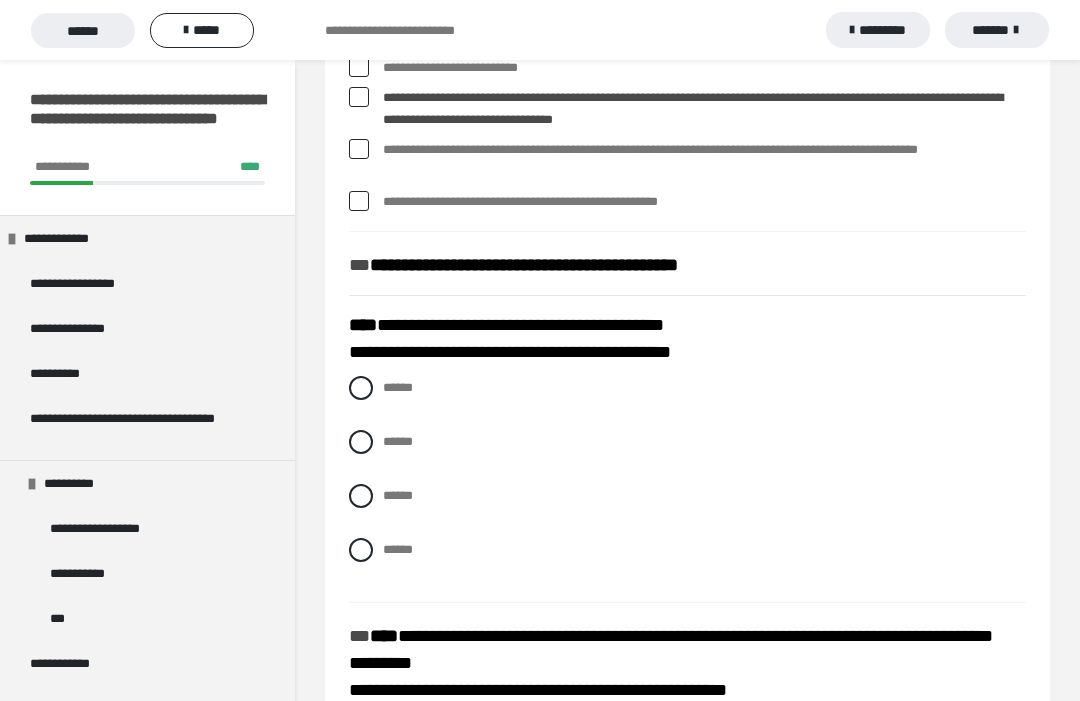 click at bounding box center (361, 550) 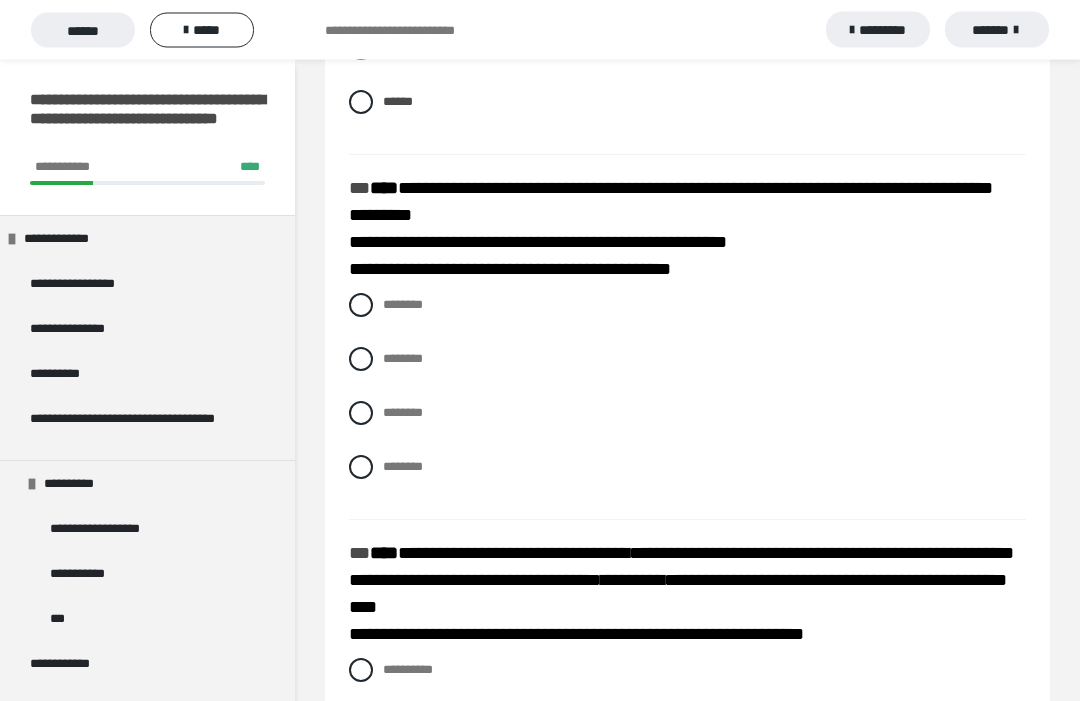 scroll, scrollTop: 2314, scrollLeft: 0, axis: vertical 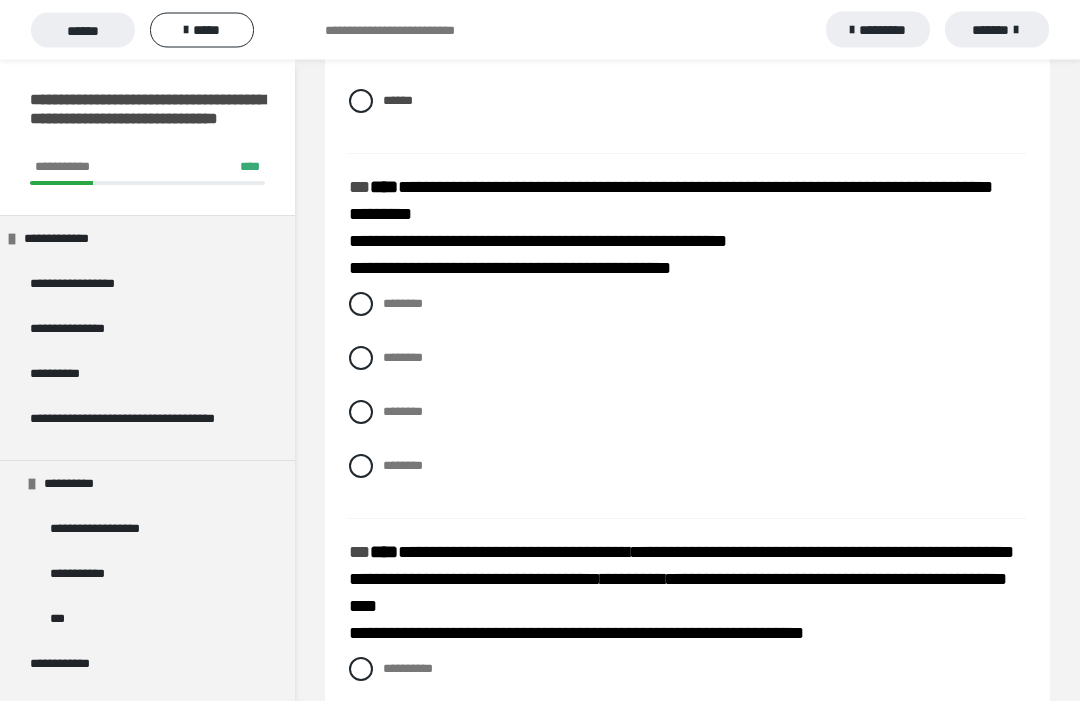 click on "******** ******** ******** ********" at bounding box center (687, 401) 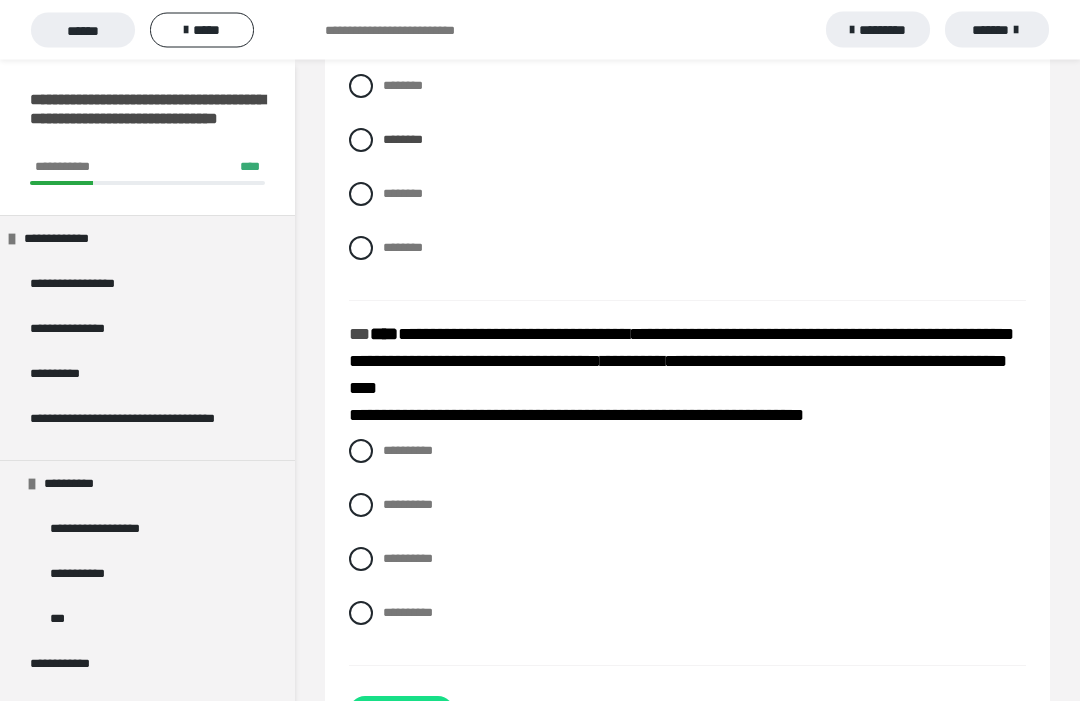 scroll, scrollTop: 2547, scrollLeft: 0, axis: vertical 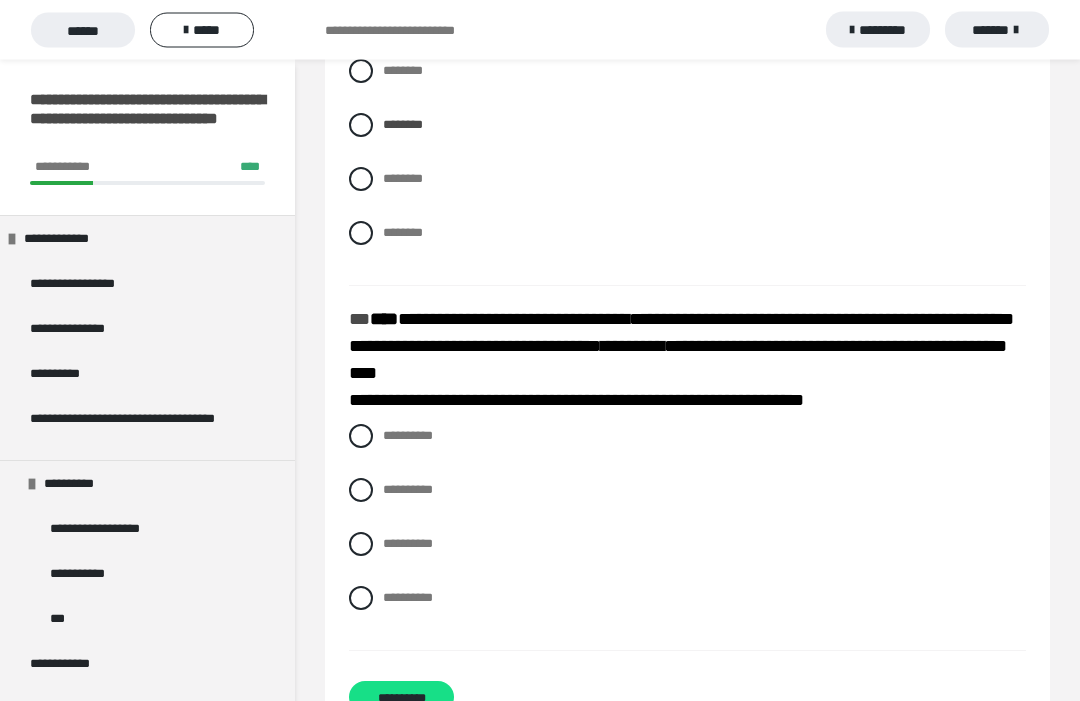 click at bounding box center (361, 437) 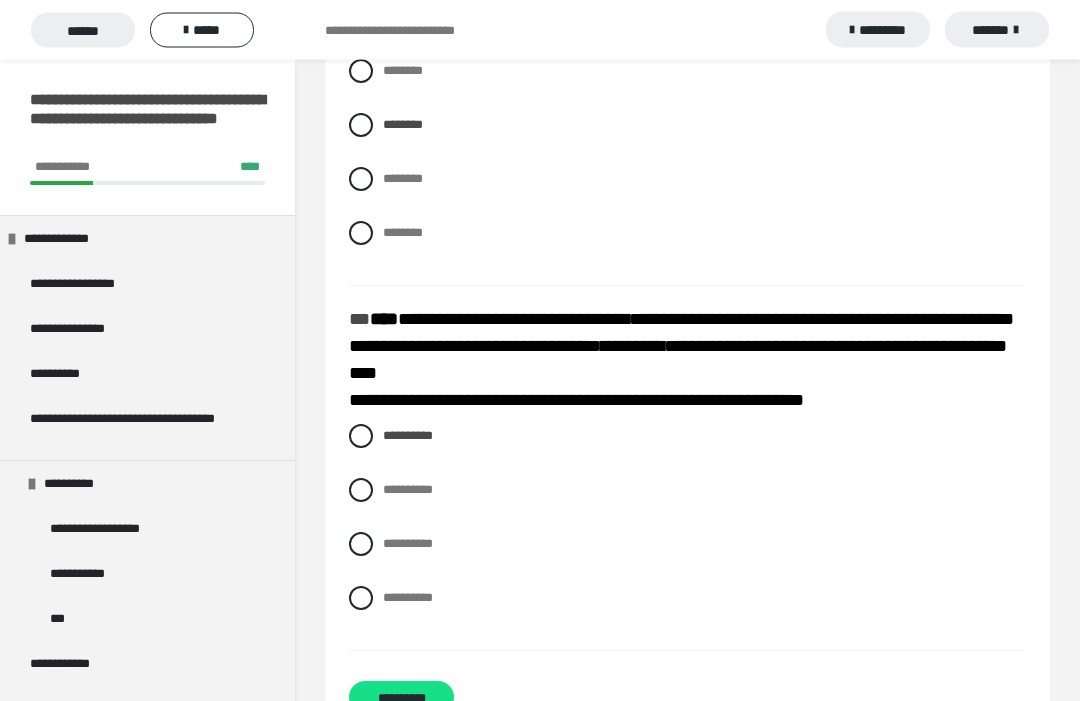 scroll, scrollTop: 2547, scrollLeft: 0, axis: vertical 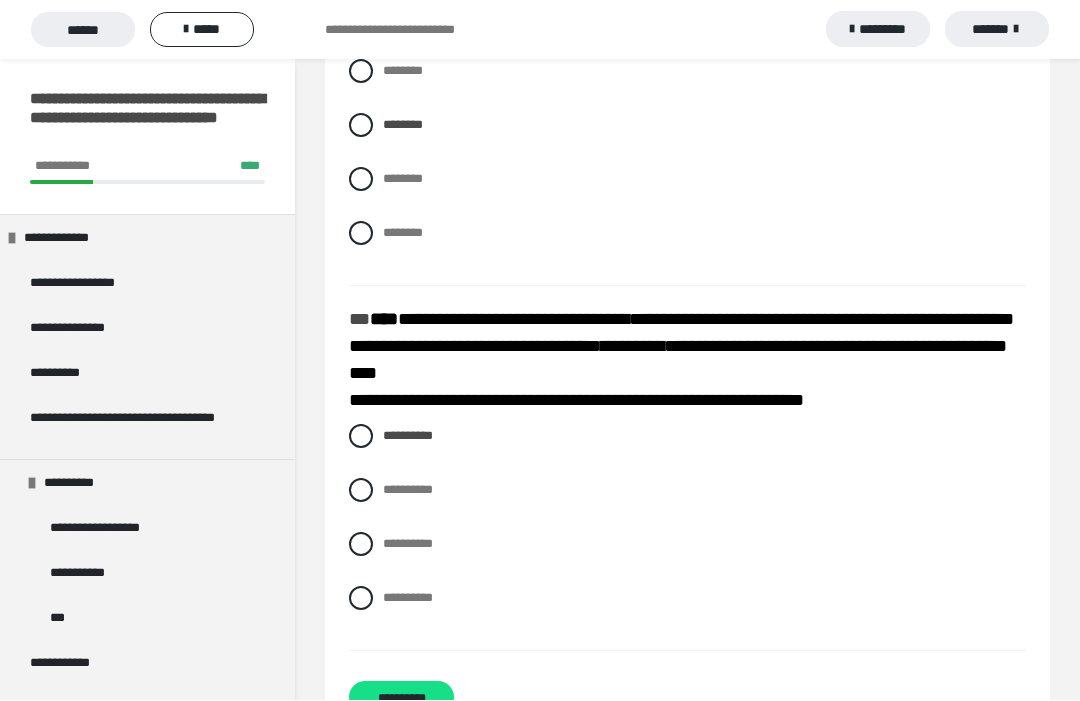 click on "**********" at bounding box center [401, 698] 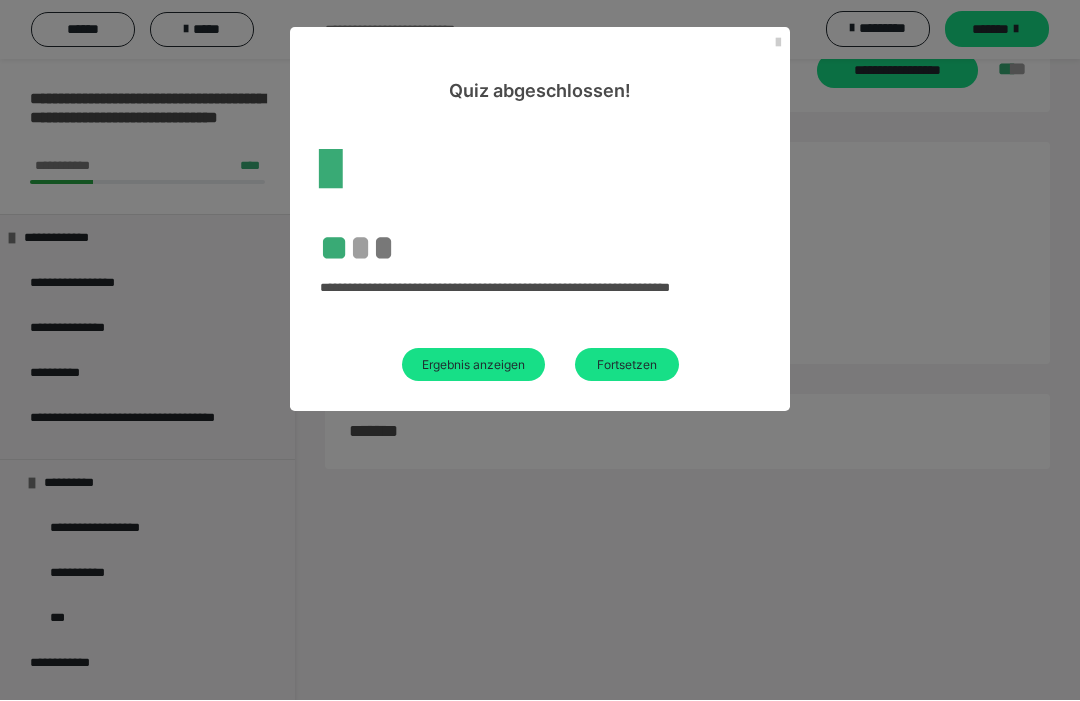 scroll, scrollTop: 60, scrollLeft: 0, axis: vertical 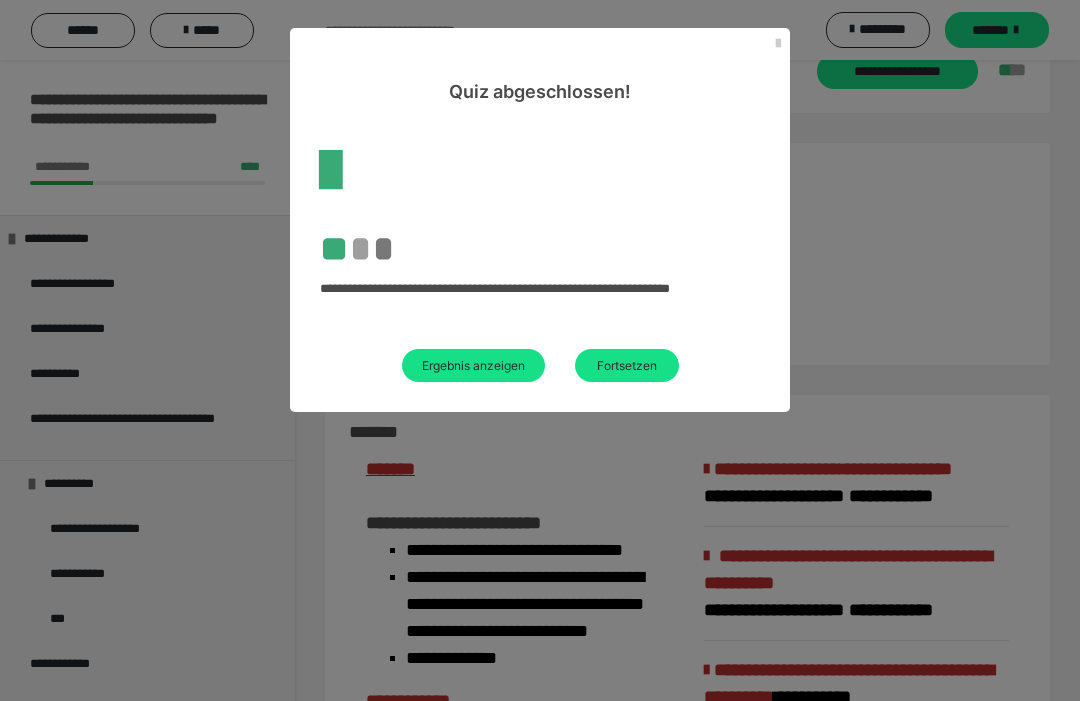 click on "Ergebnis anzeigen" at bounding box center [473, 365] 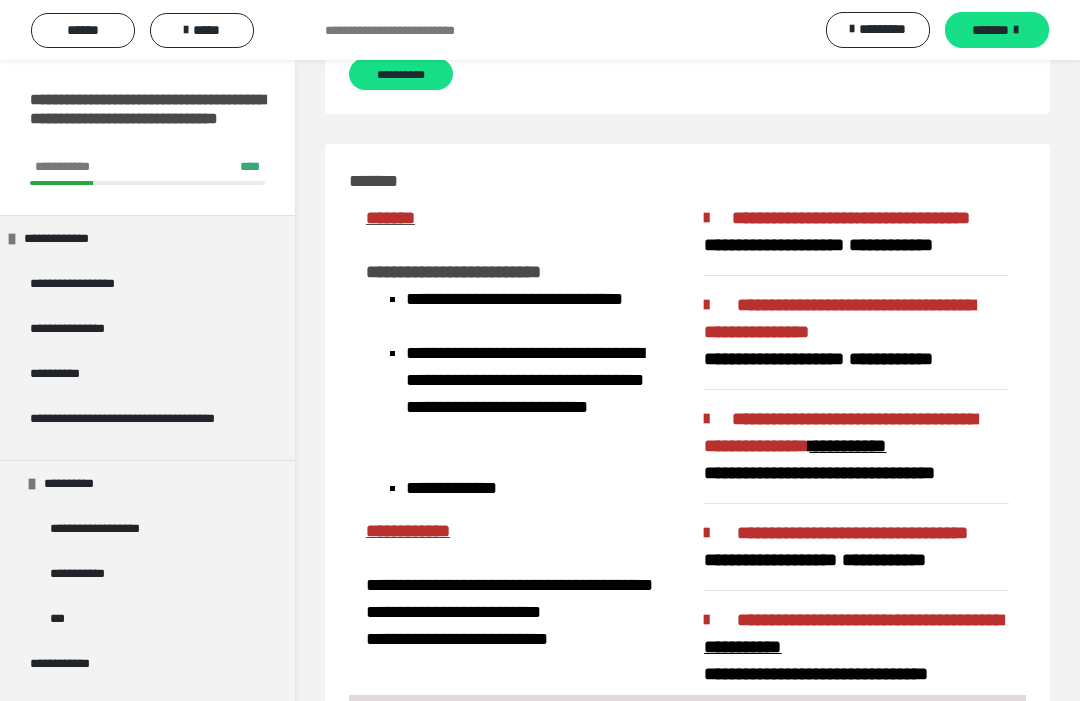 scroll, scrollTop: 2551, scrollLeft: 0, axis: vertical 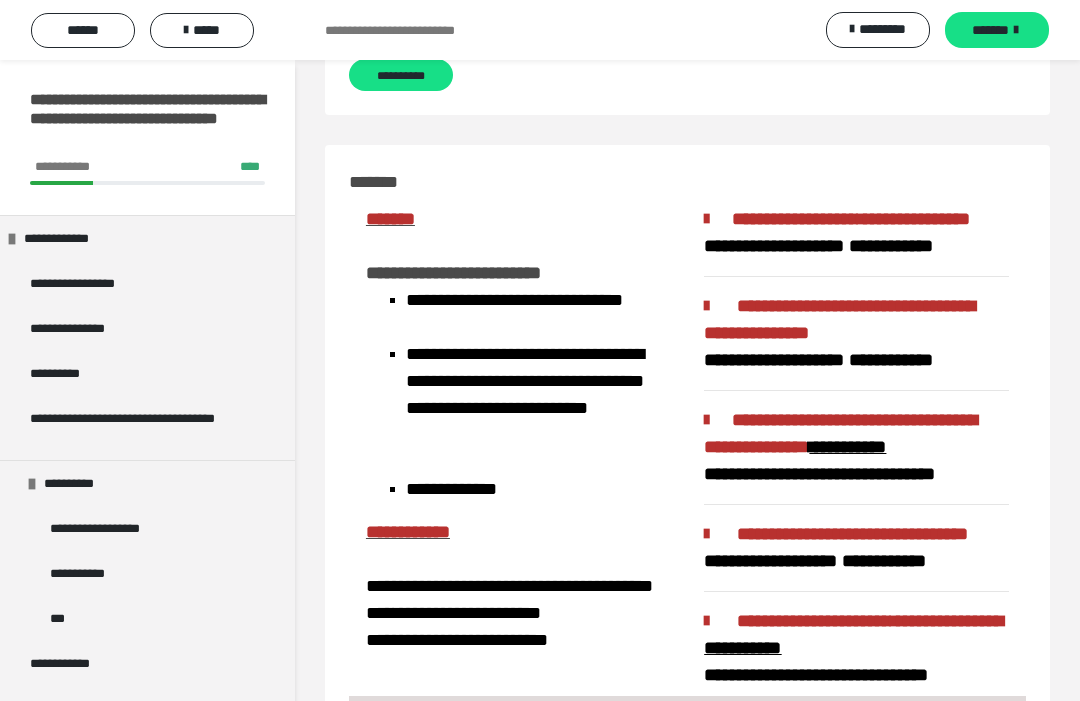 click on "**********" at bounding box center [401, 75] 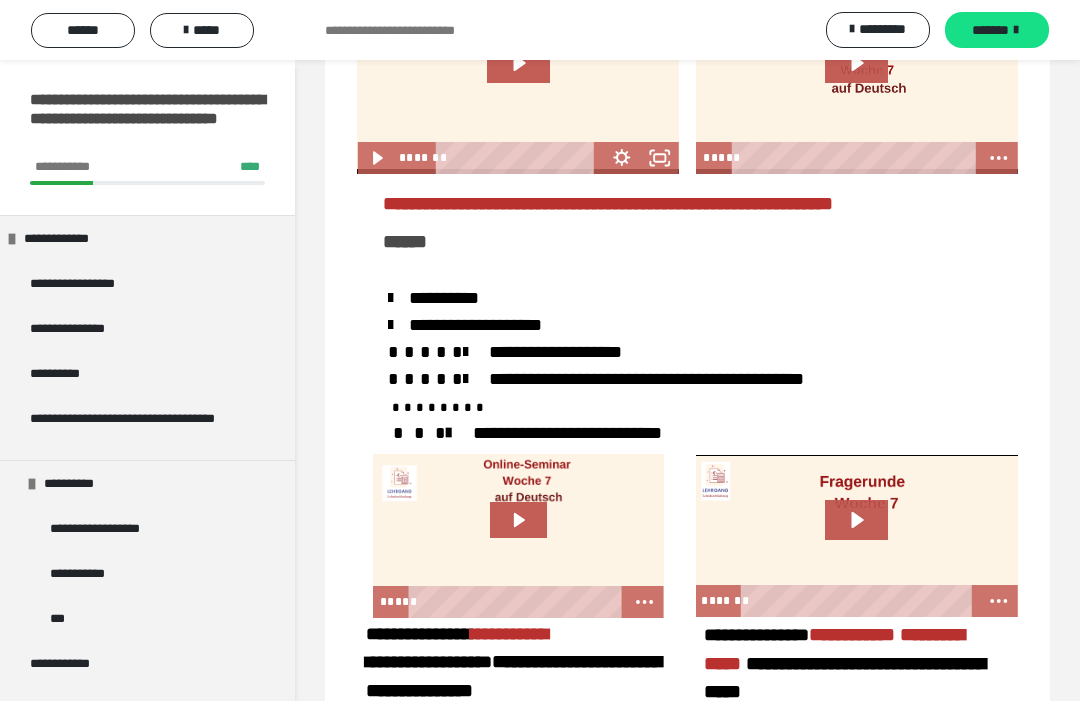 click on "*******" at bounding box center (990, 30) 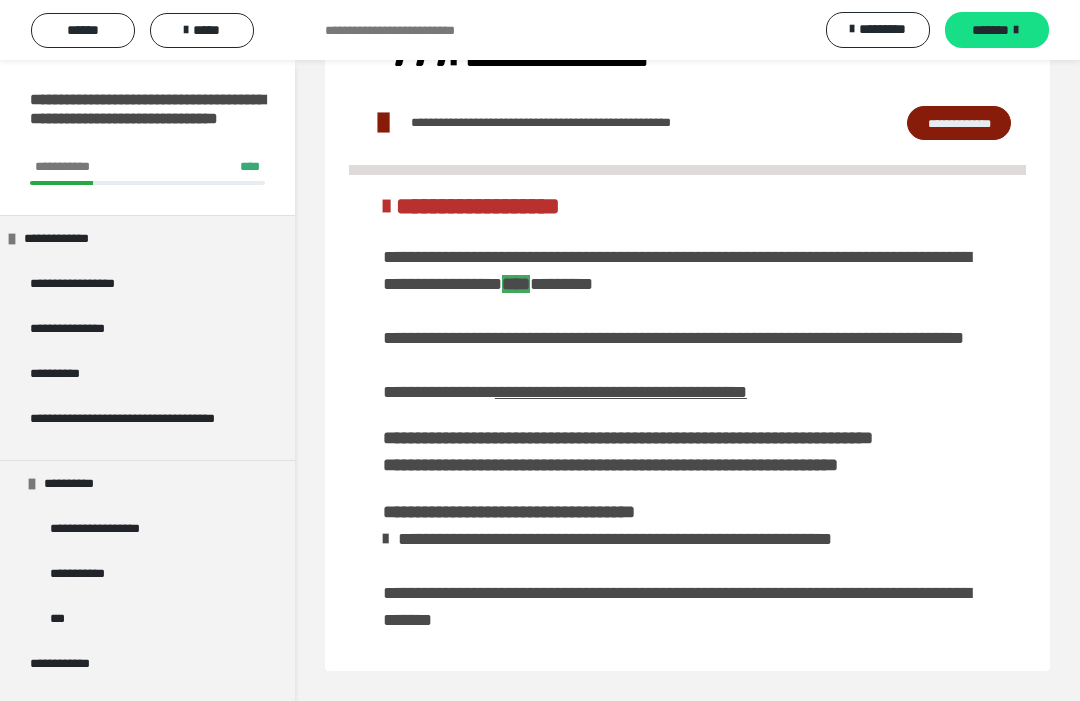 scroll, scrollTop: 2481, scrollLeft: 0, axis: vertical 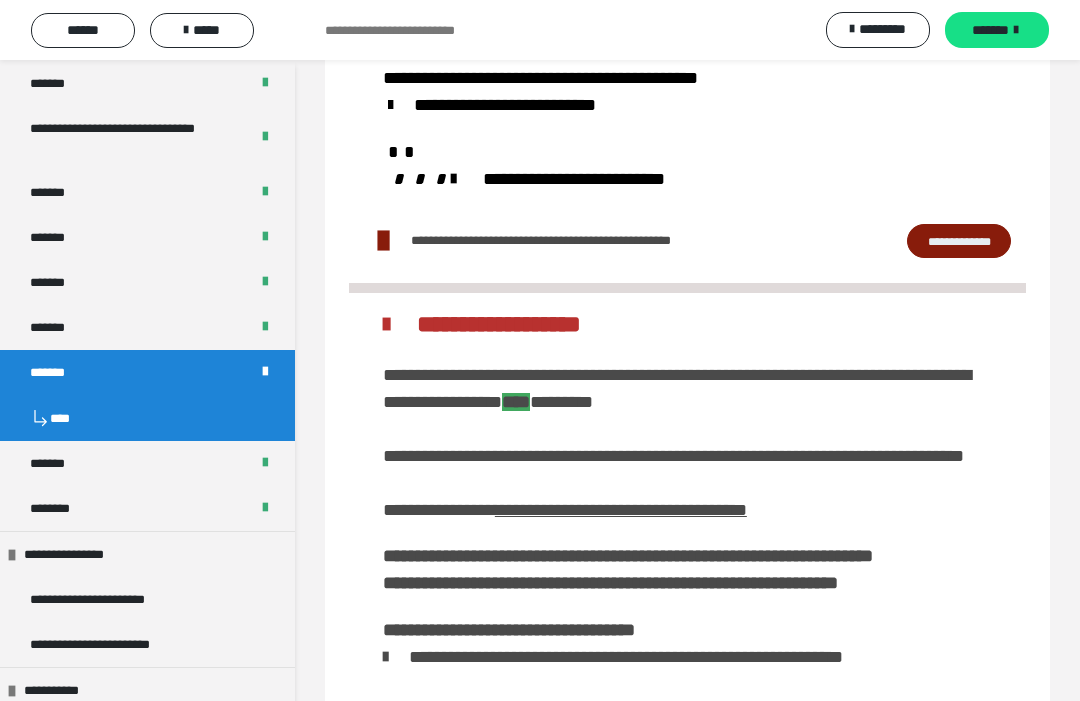 click on "*****" at bounding box center [202, 30] 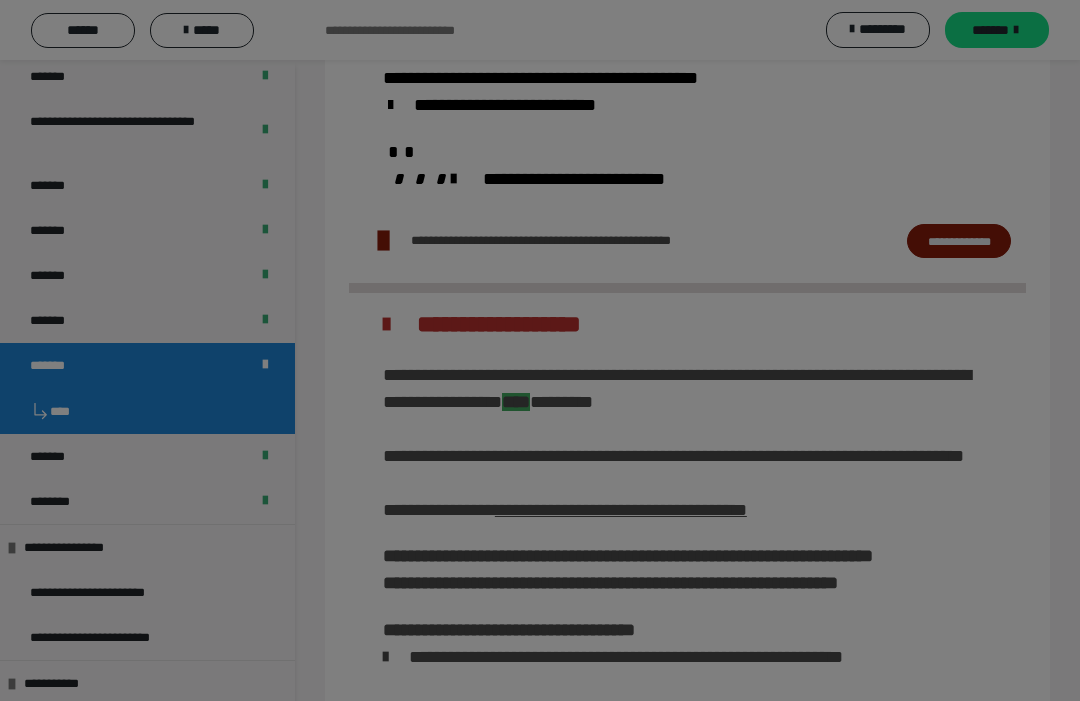 scroll, scrollTop: 925, scrollLeft: 0, axis: vertical 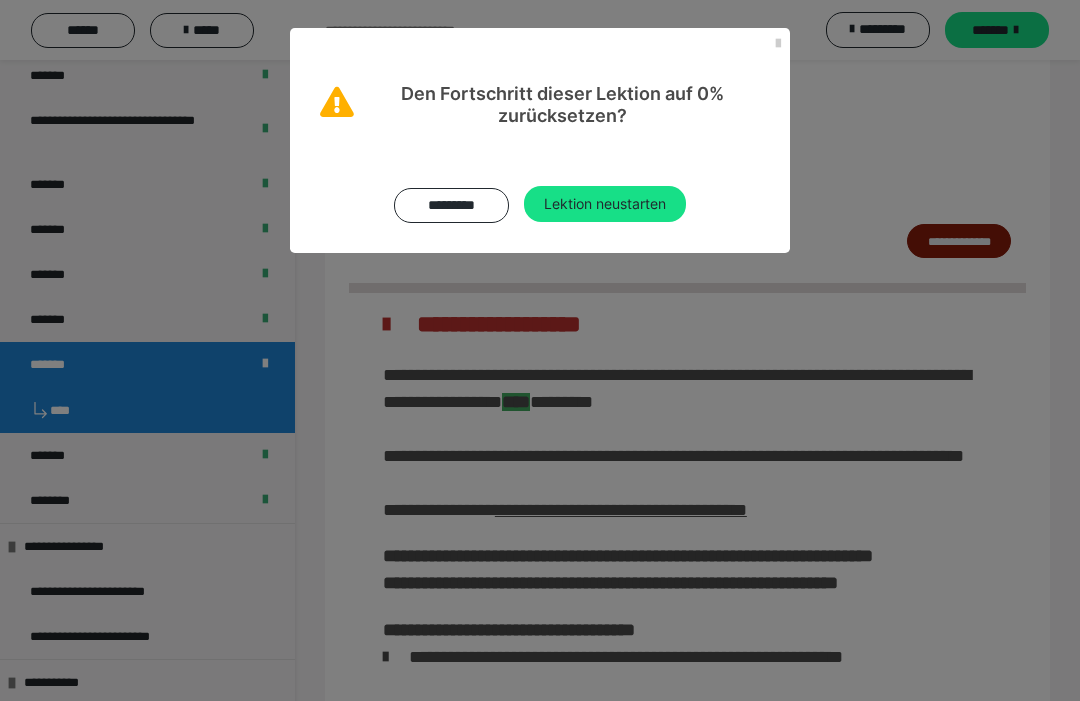 click on "Lektion neustarten" at bounding box center [605, 204] 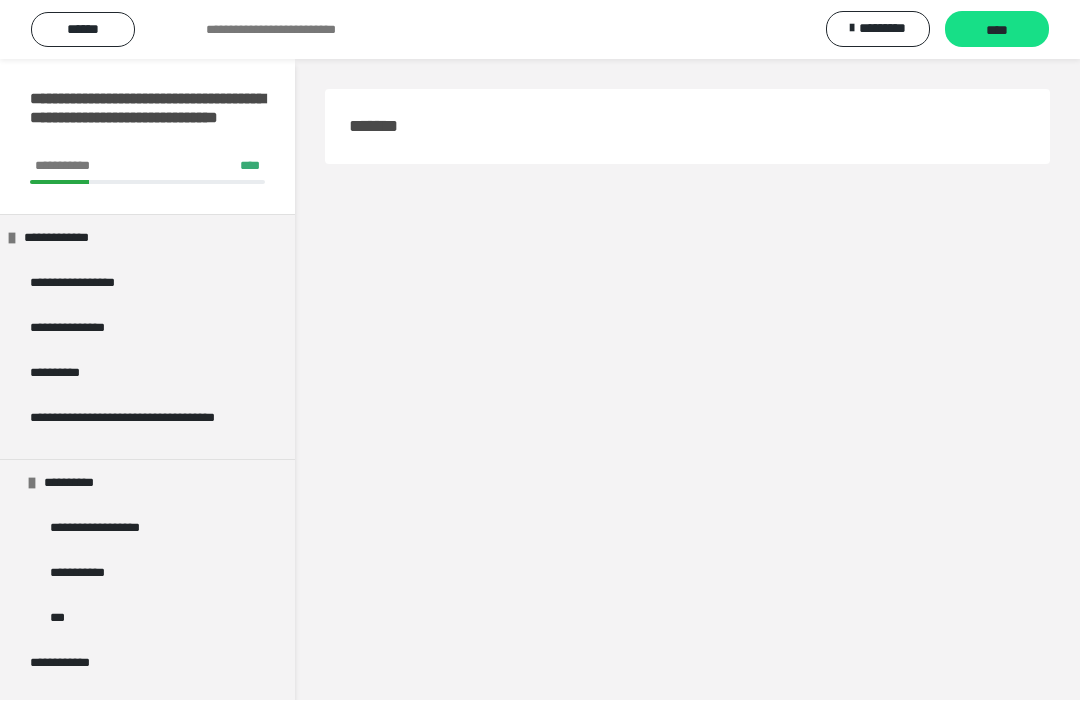 scroll, scrollTop: 1, scrollLeft: 0, axis: vertical 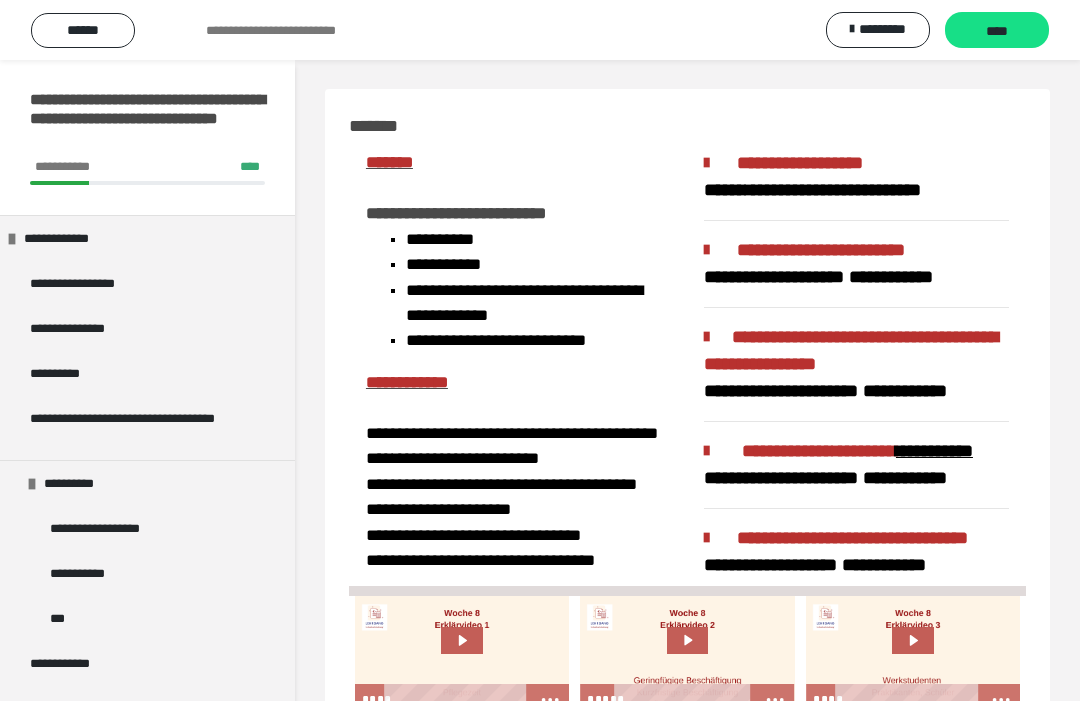 click on "****" at bounding box center (997, 31) 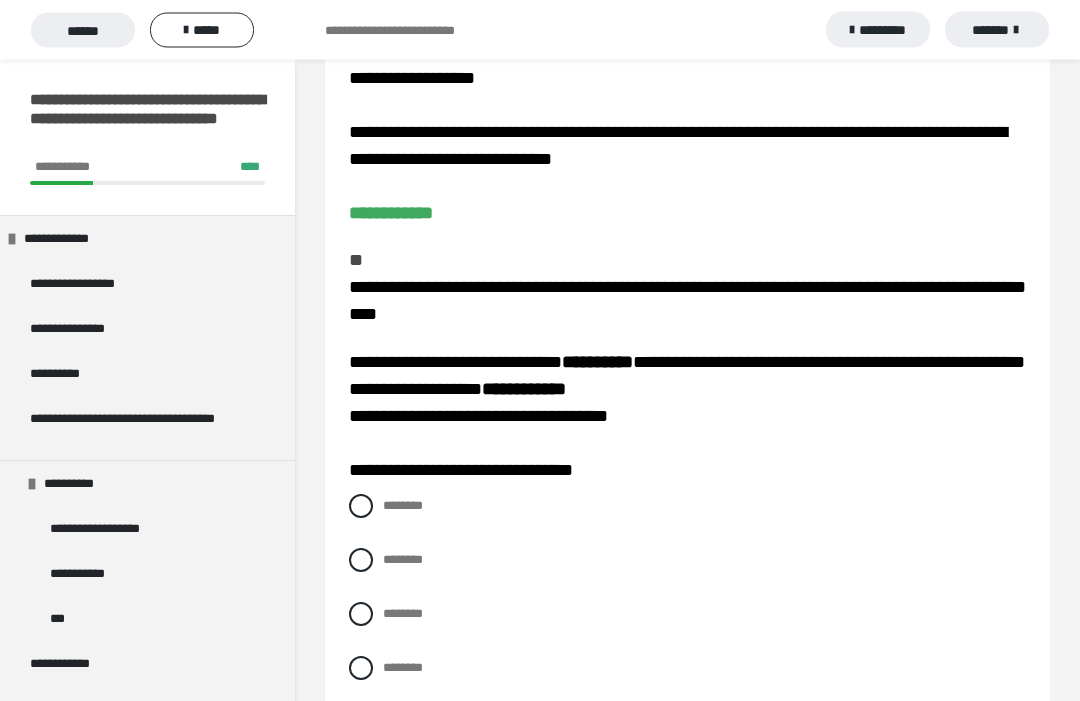scroll, scrollTop: 80, scrollLeft: 0, axis: vertical 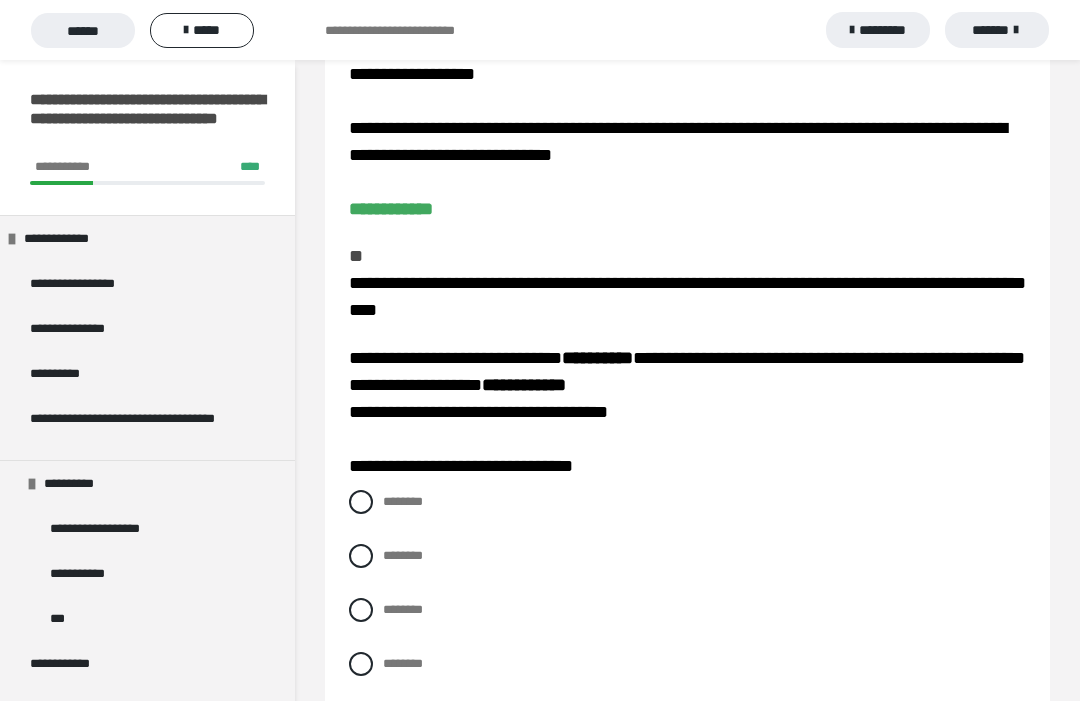 click at bounding box center (361, 556) 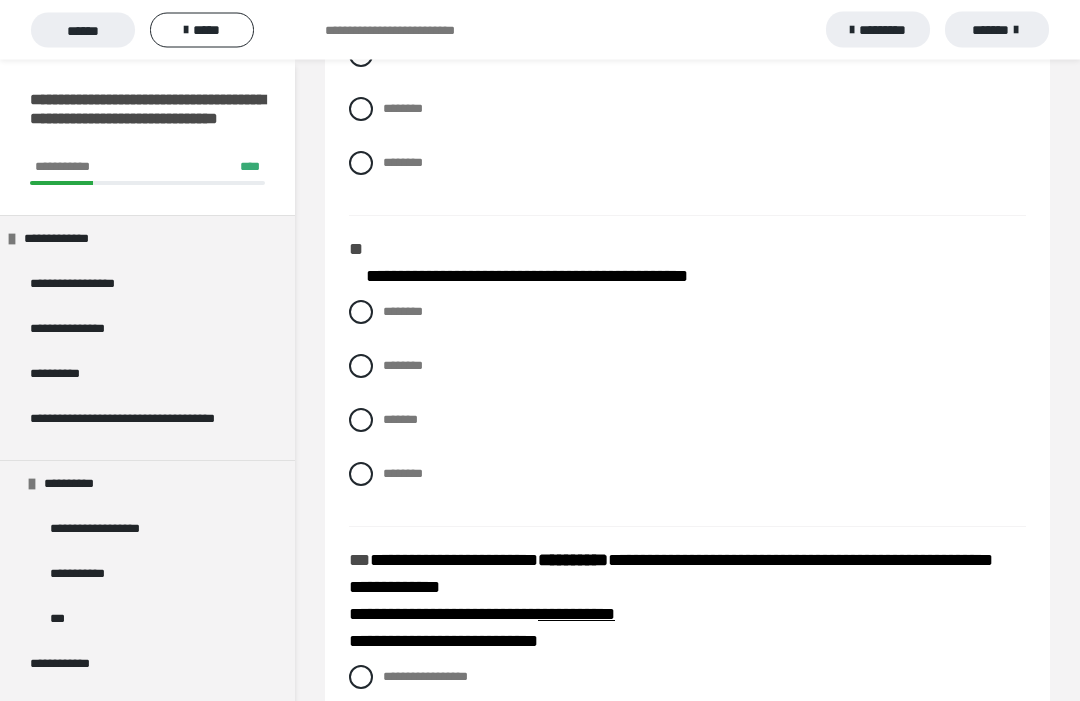 scroll, scrollTop: 542, scrollLeft: 0, axis: vertical 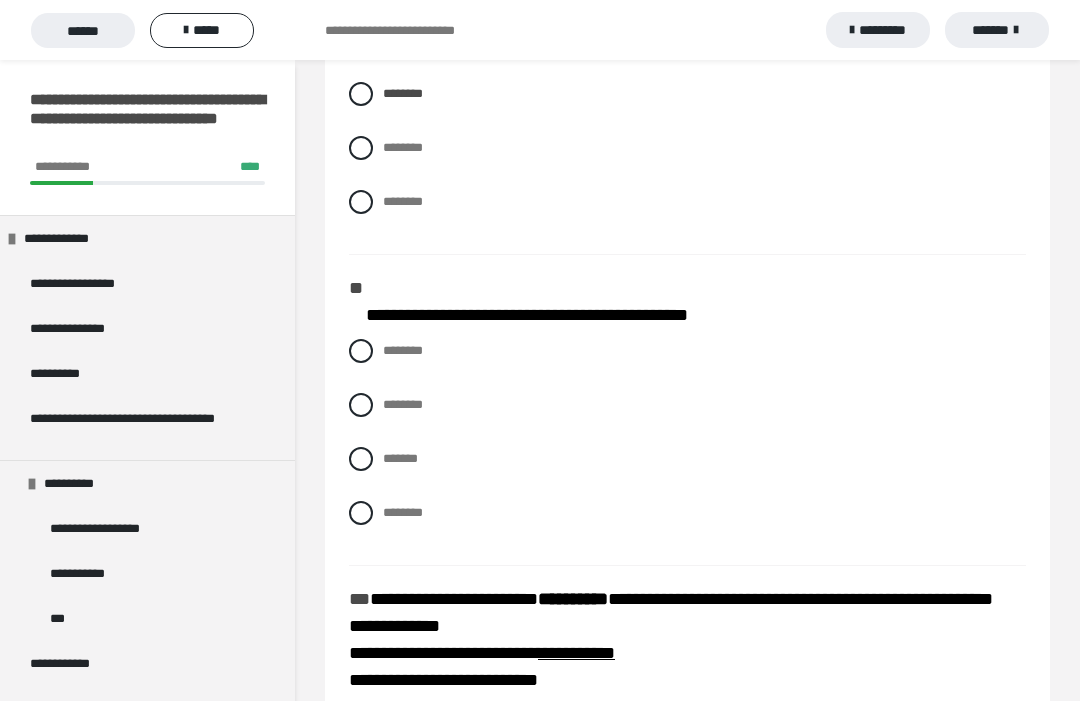click on "*******" at bounding box center (400, 458) 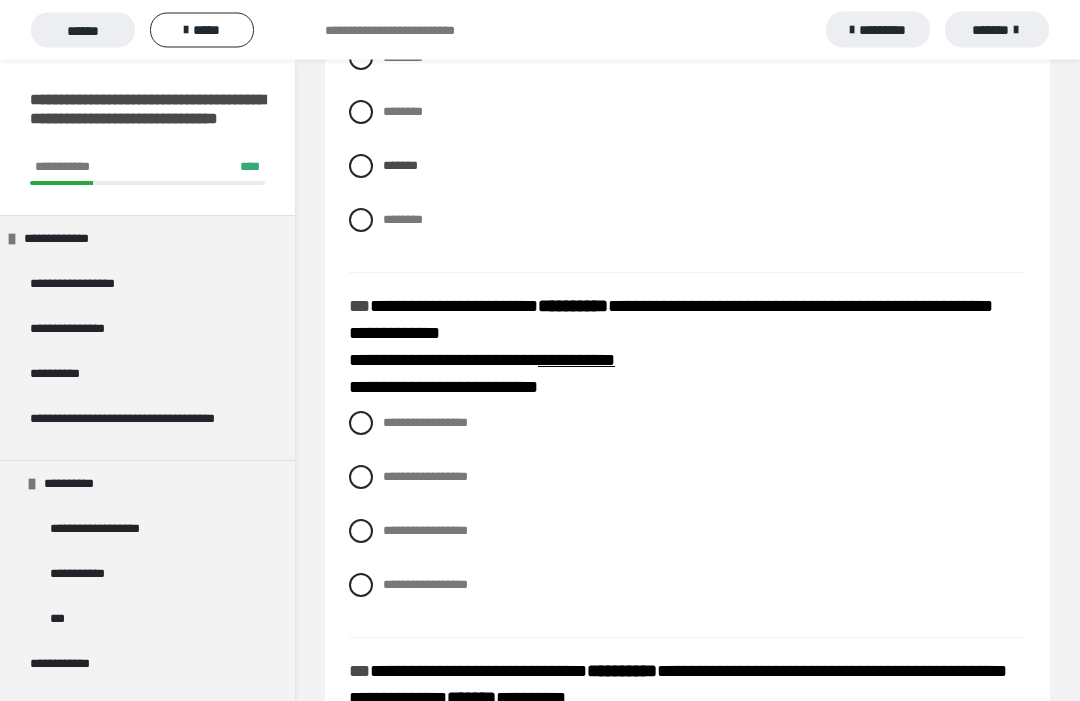 scroll, scrollTop: 898, scrollLeft: 0, axis: vertical 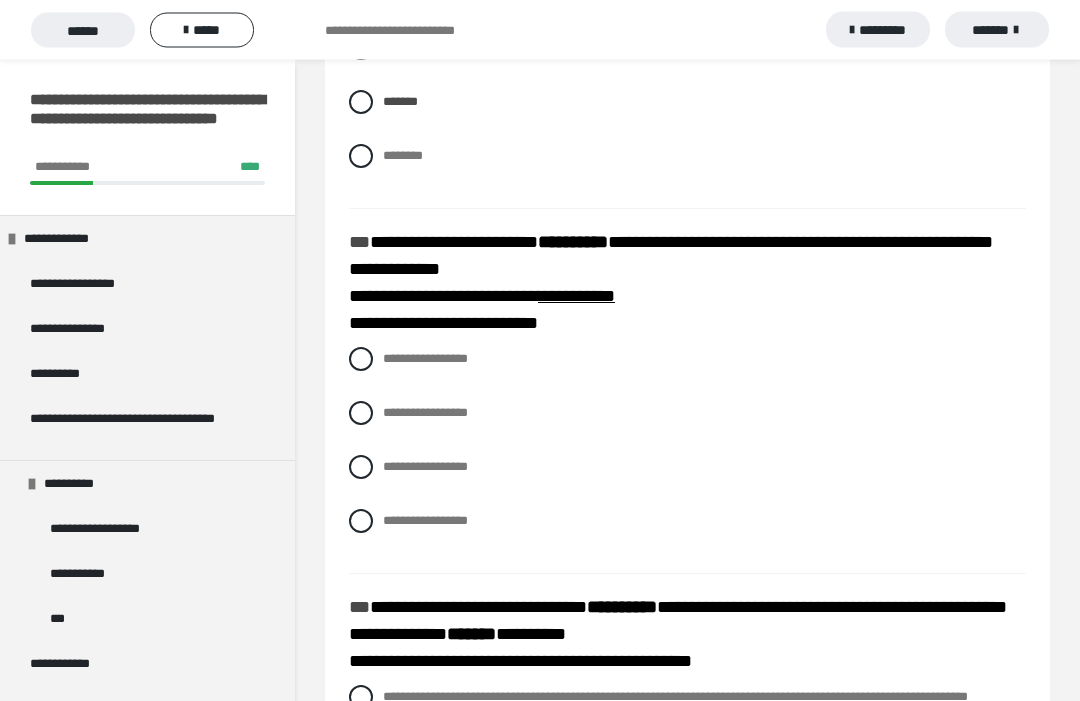 click on "**********" at bounding box center [425, 359] 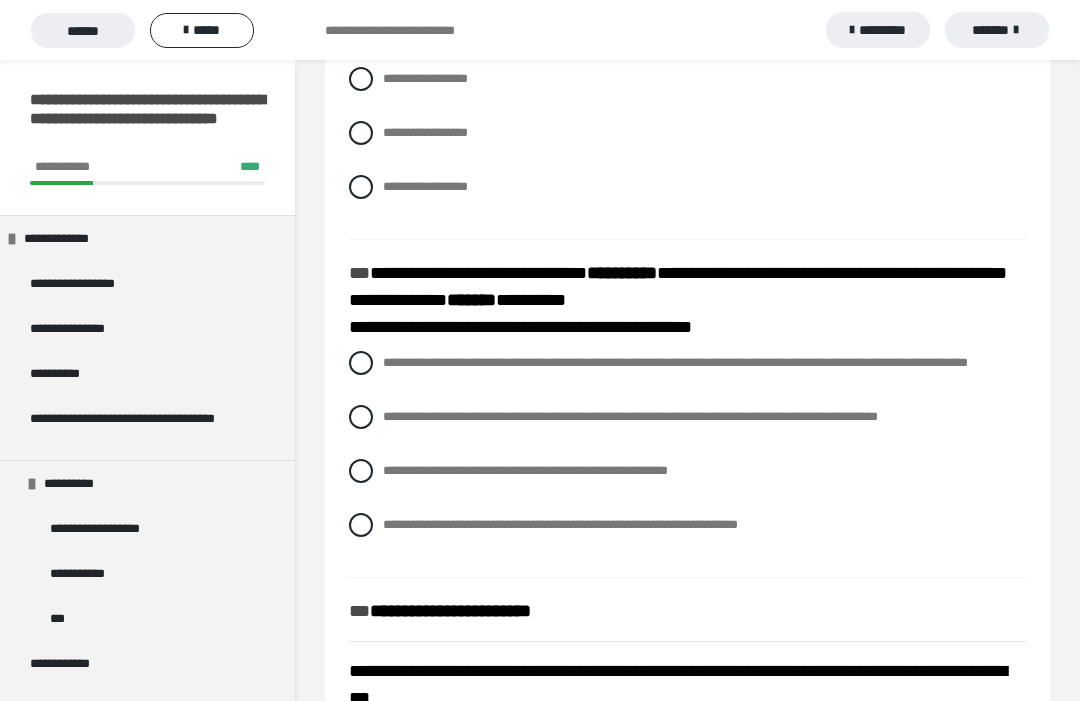 scroll, scrollTop: 1237, scrollLeft: 0, axis: vertical 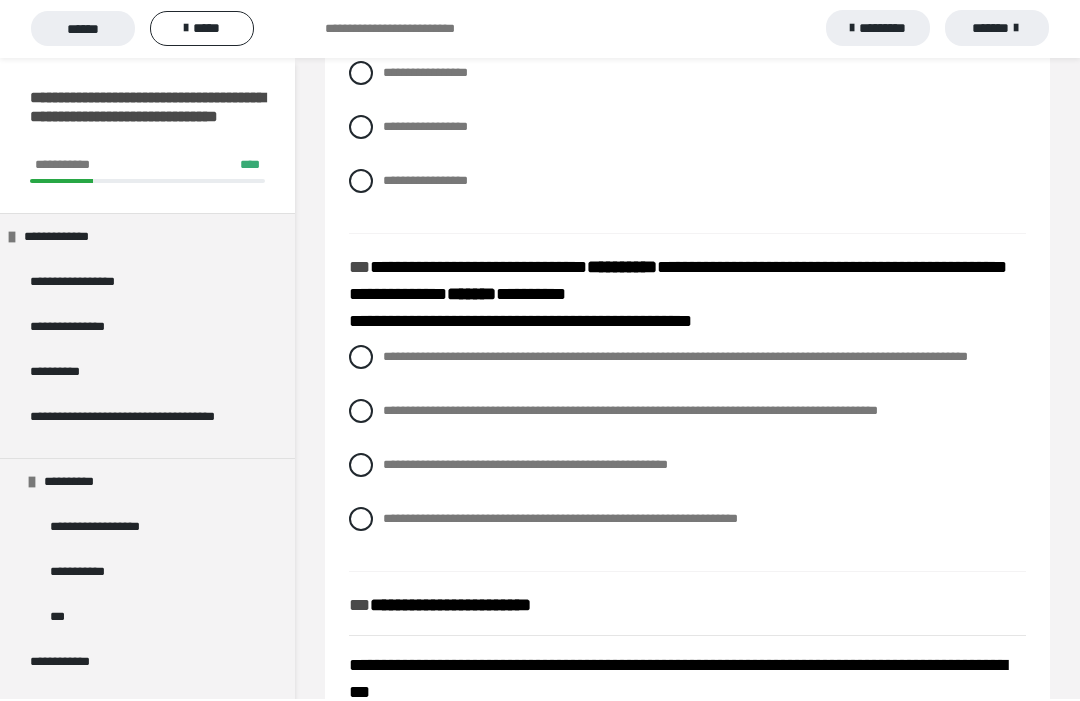 click on "**********" at bounding box center [687, 413] 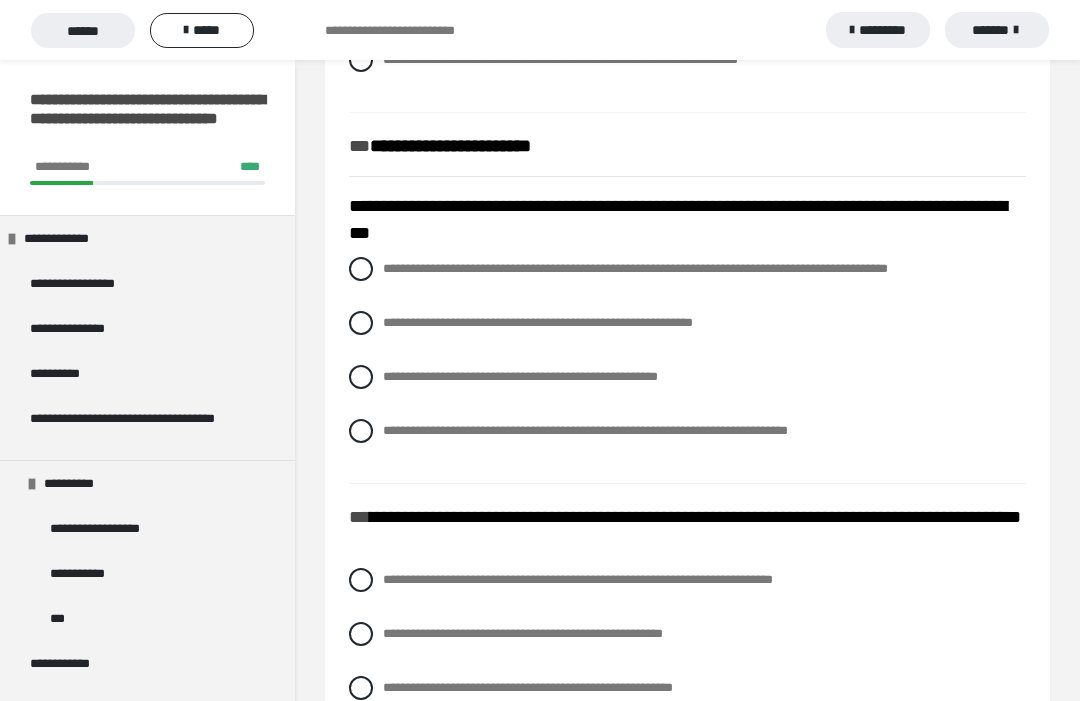 scroll, scrollTop: 1718, scrollLeft: 0, axis: vertical 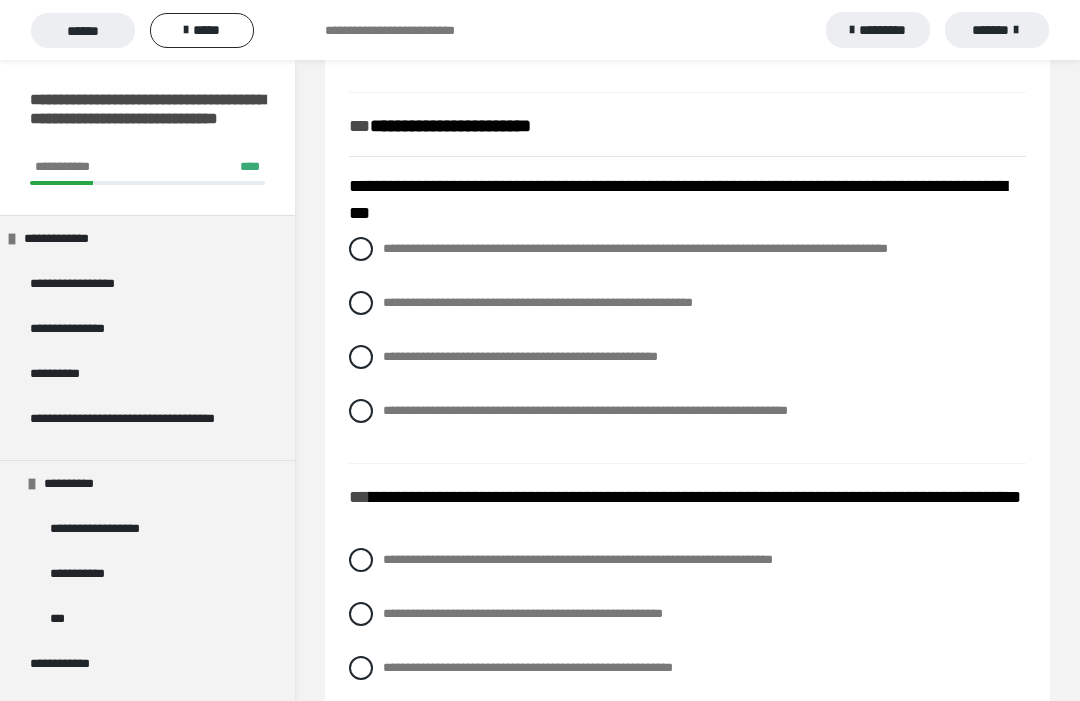 click on "**********" at bounding box center (635, 248) 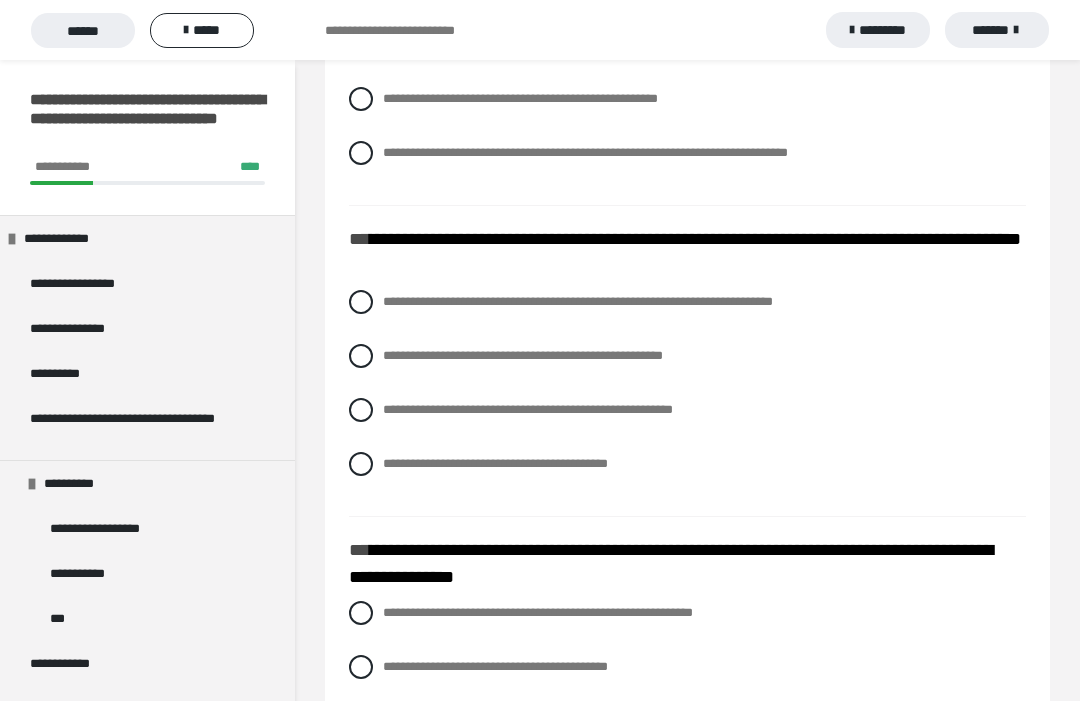 scroll, scrollTop: 1983, scrollLeft: 0, axis: vertical 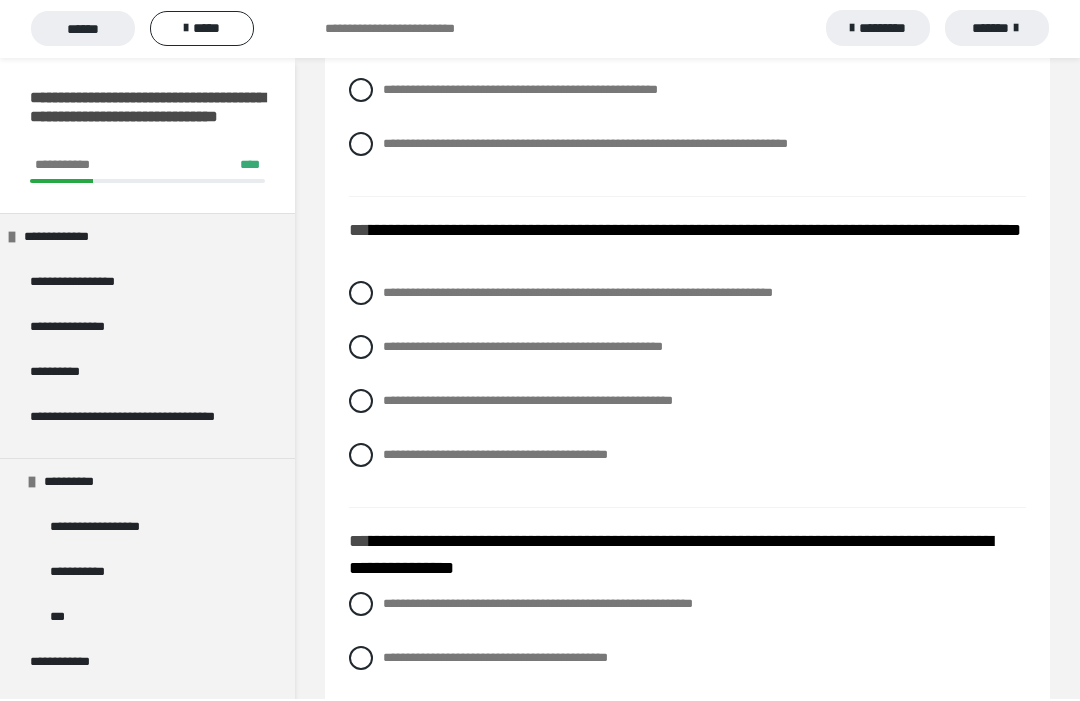 click on "**********" at bounding box center [578, 294] 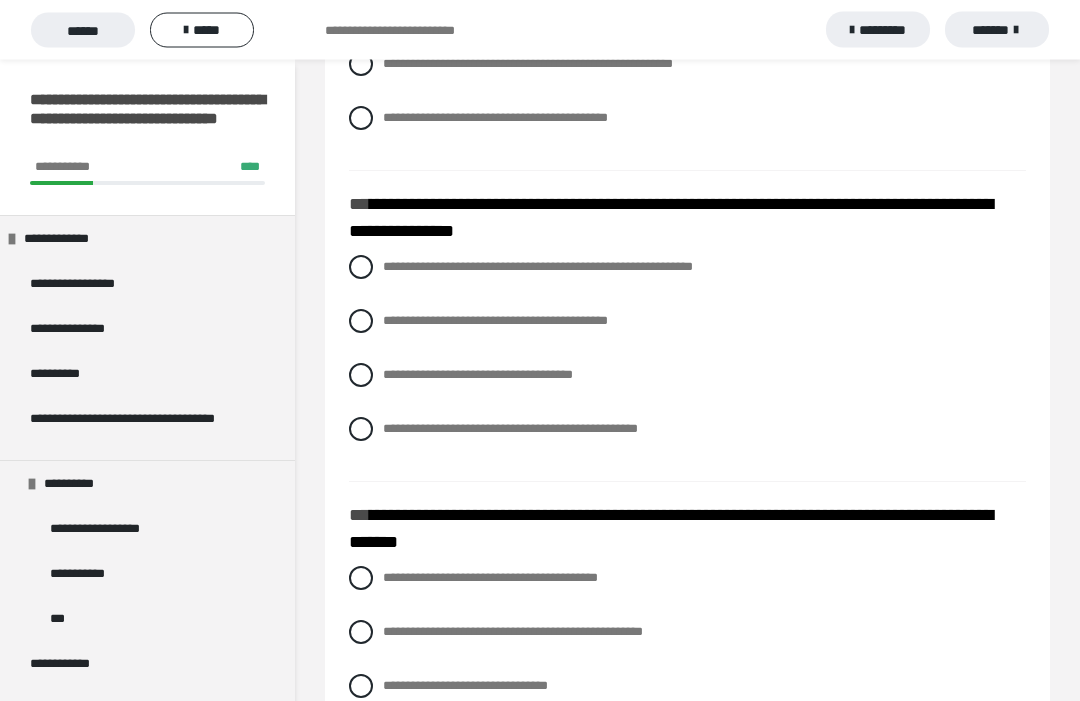 scroll, scrollTop: 2322, scrollLeft: 0, axis: vertical 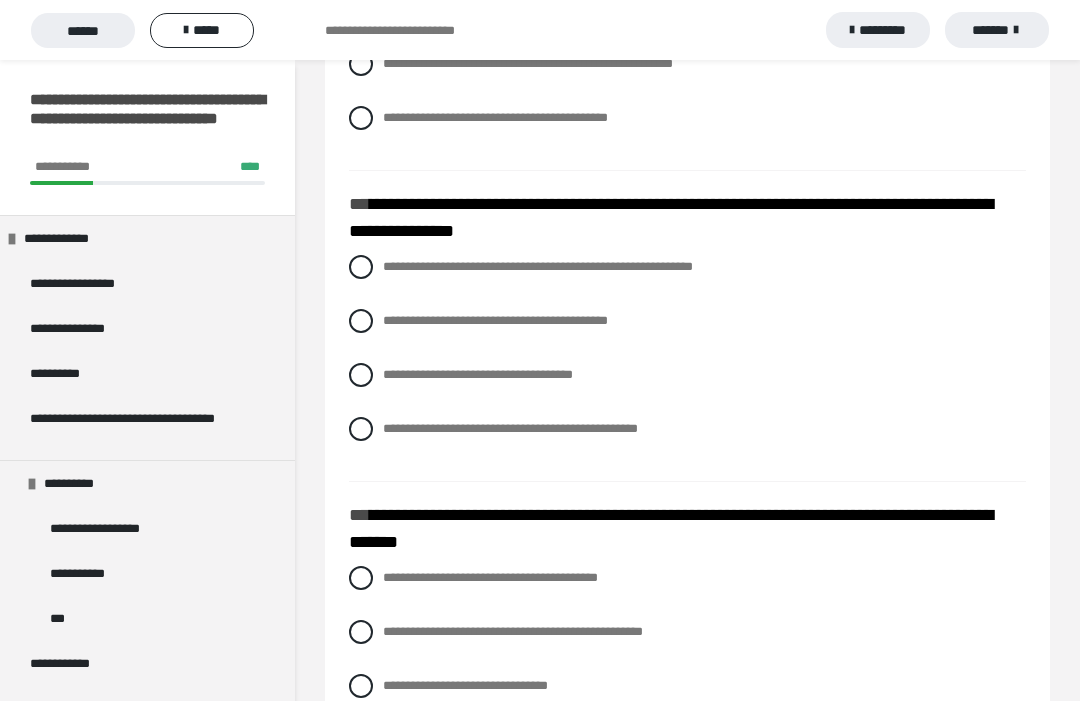 click on "**********" at bounding box center [510, 428] 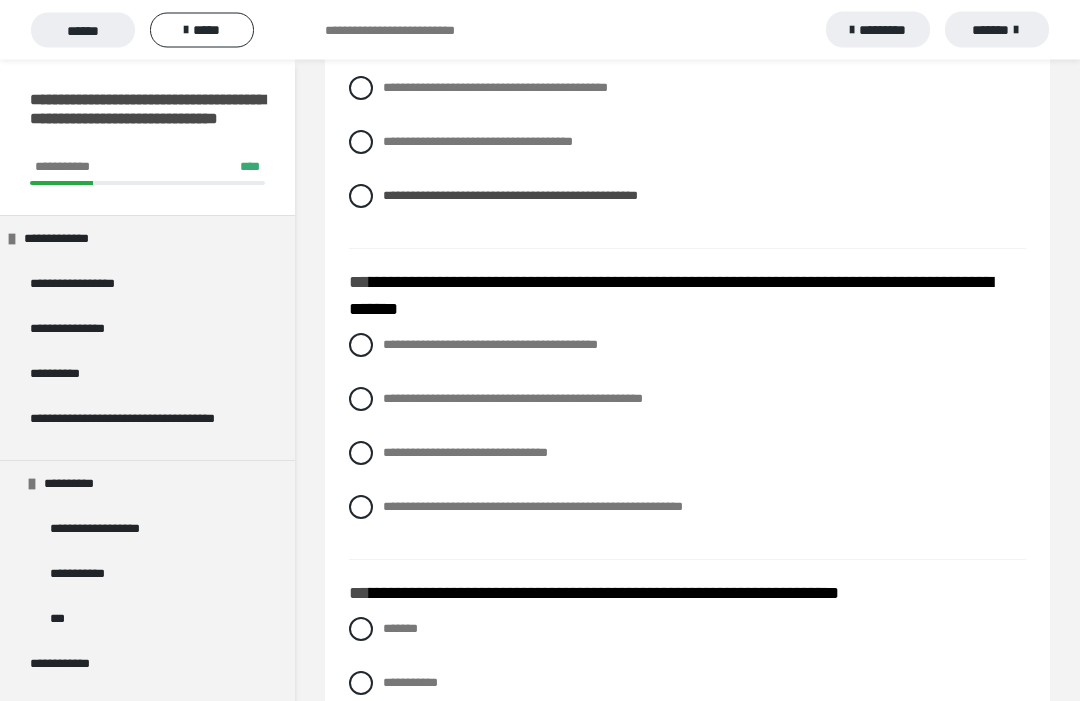 scroll, scrollTop: 2555, scrollLeft: 0, axis: vertical 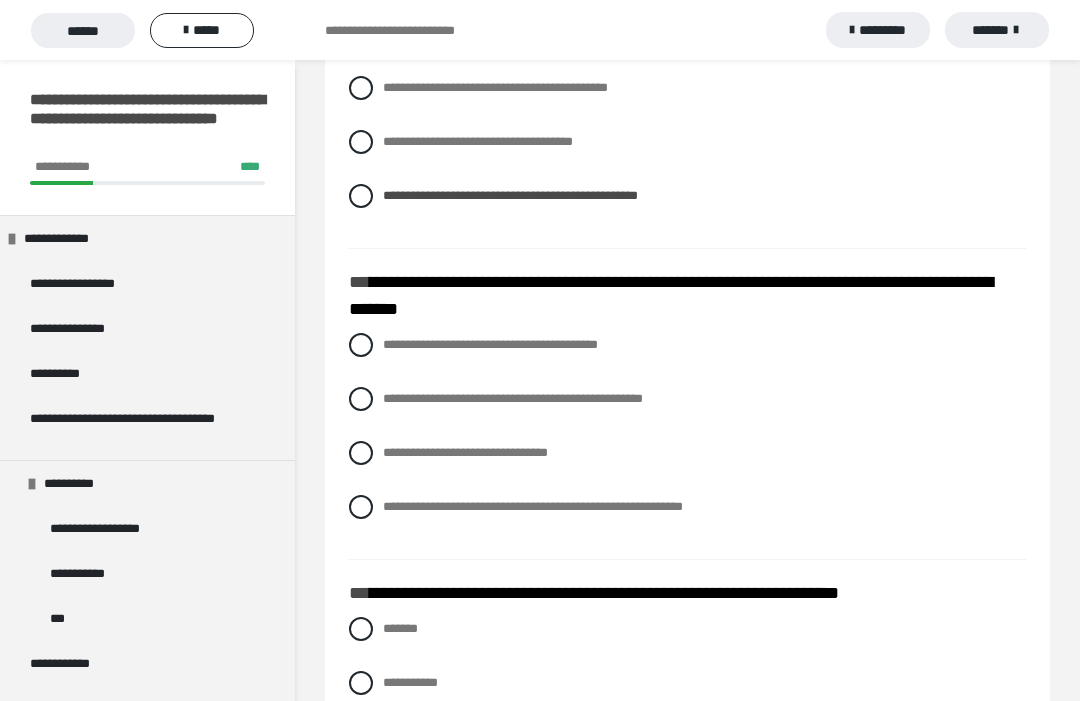 click on "**********" at bounding box center [513, 398] 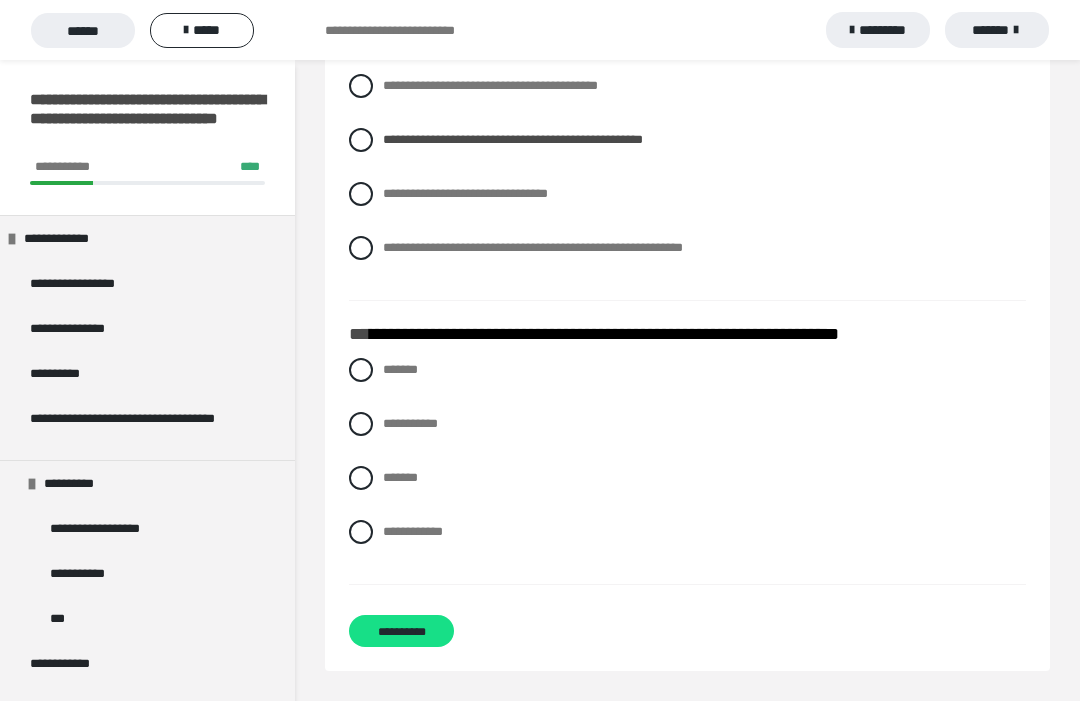 scroll, scrollTop: 2819, scrollLeft: 0, axis: vertical 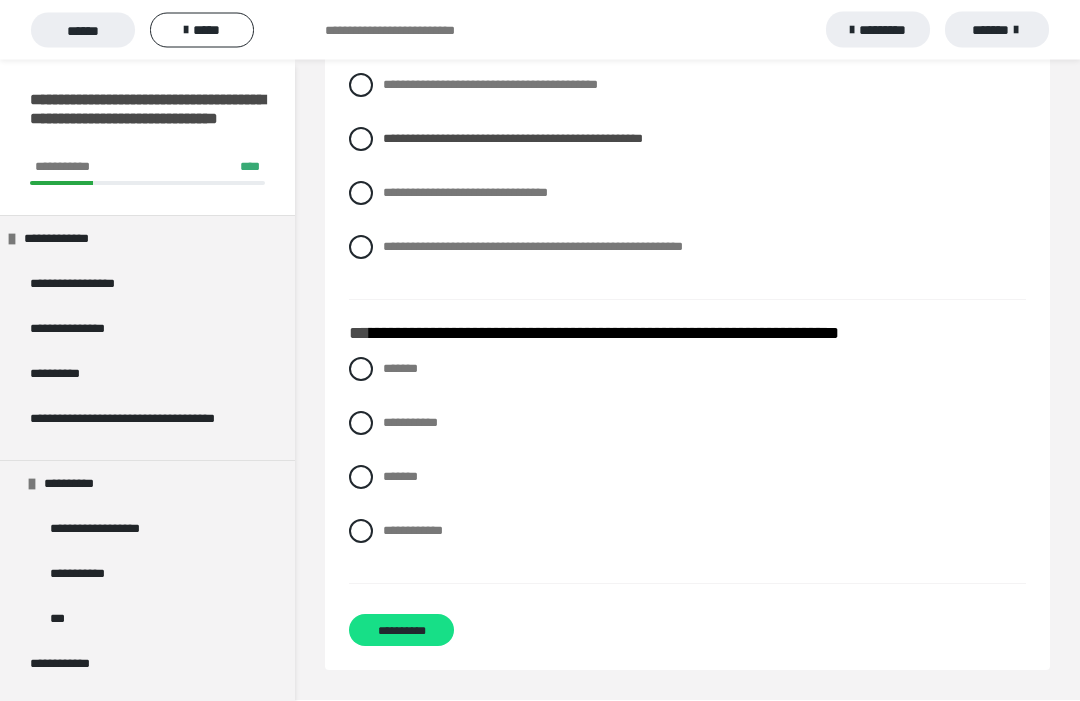click at bounding box center [361, 532] 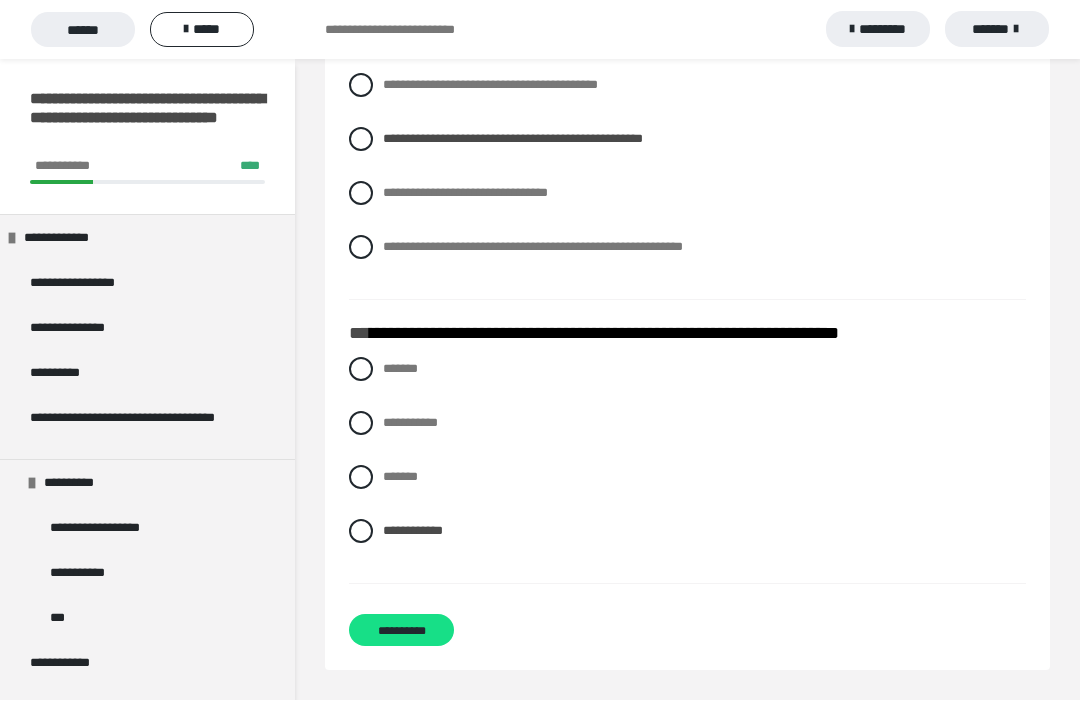 click on "**********" at bounding box center (401, 631) 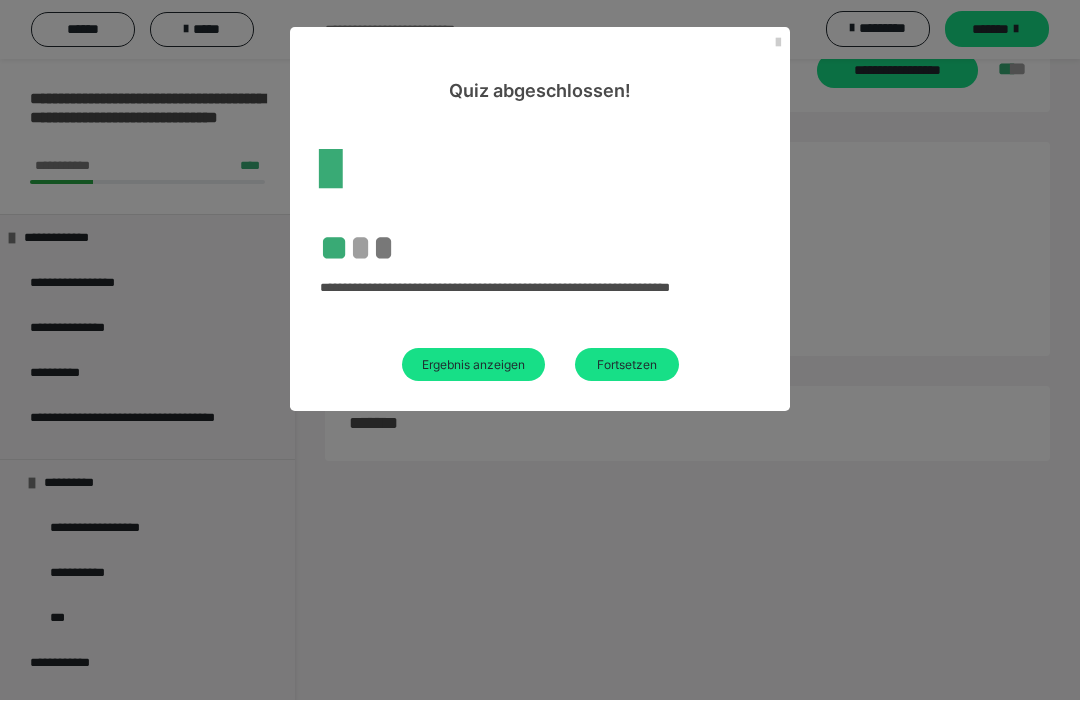scroll, scrollTop: 60, scrollLeft: 0, axis: vertical 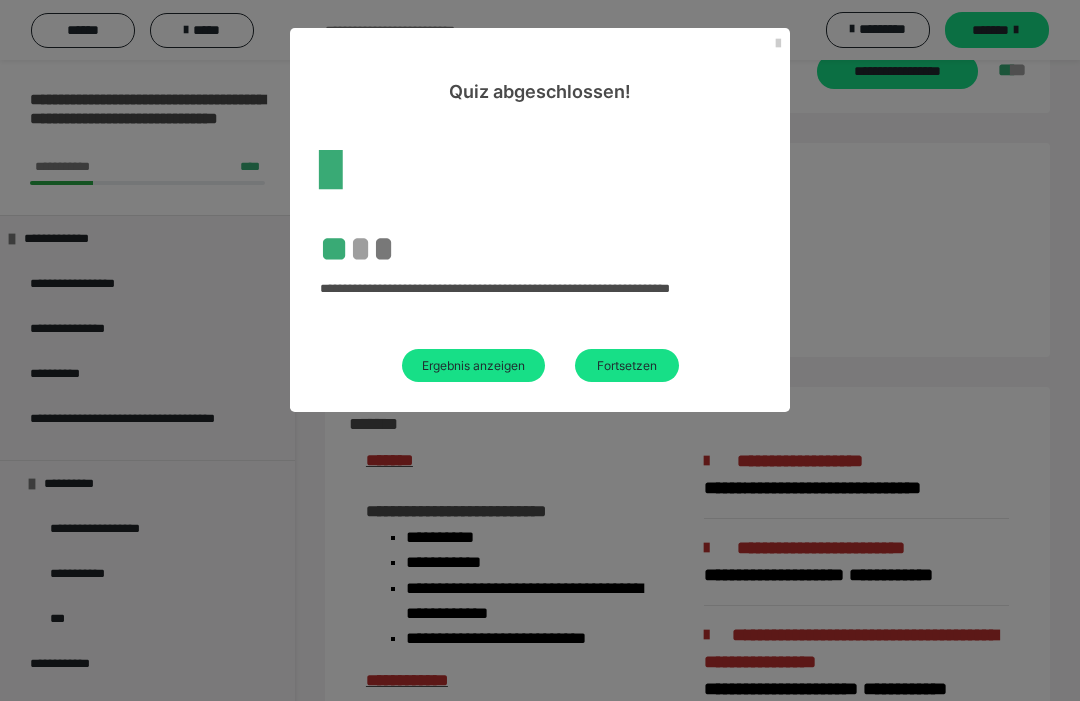 click on "Ergebnis anzeigen" at bounding box center [473, 365] 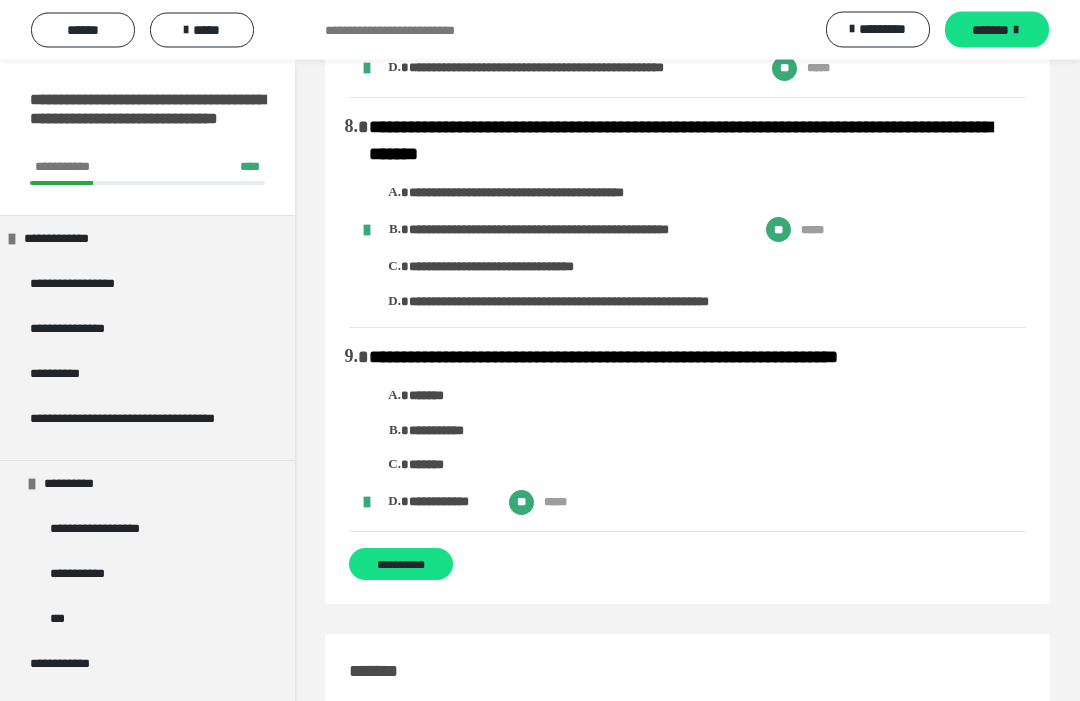 scroll, scrollTop: 1950, scrollLeft: 0, axis: vertical 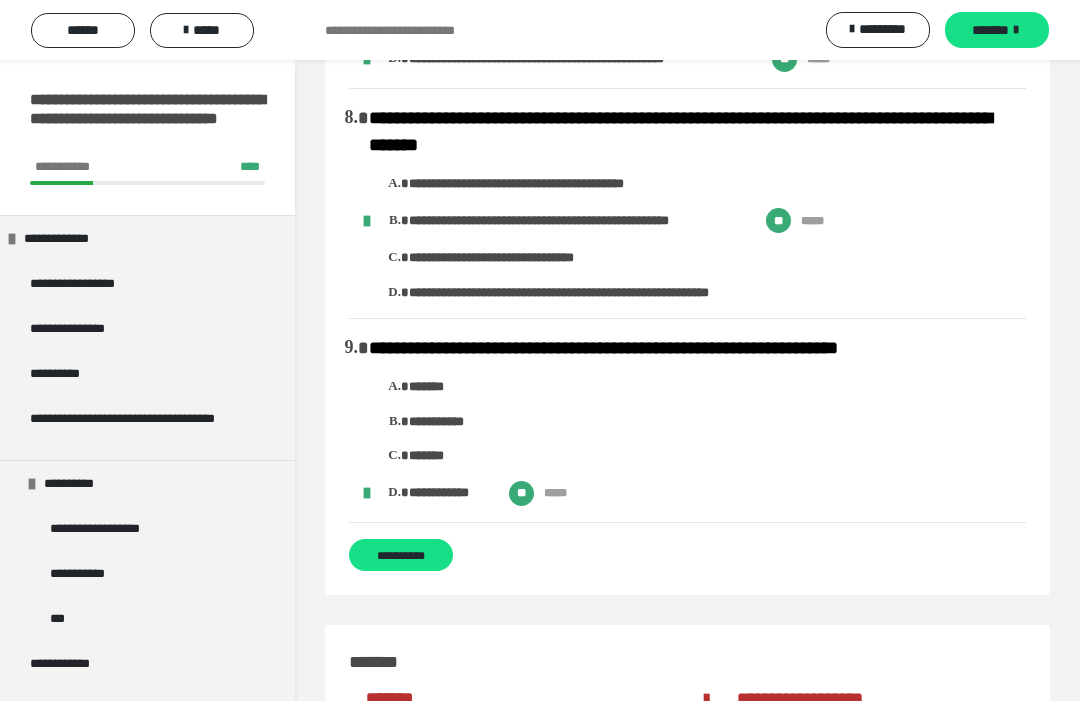 click on "**********" at bounding box center (401, 555) 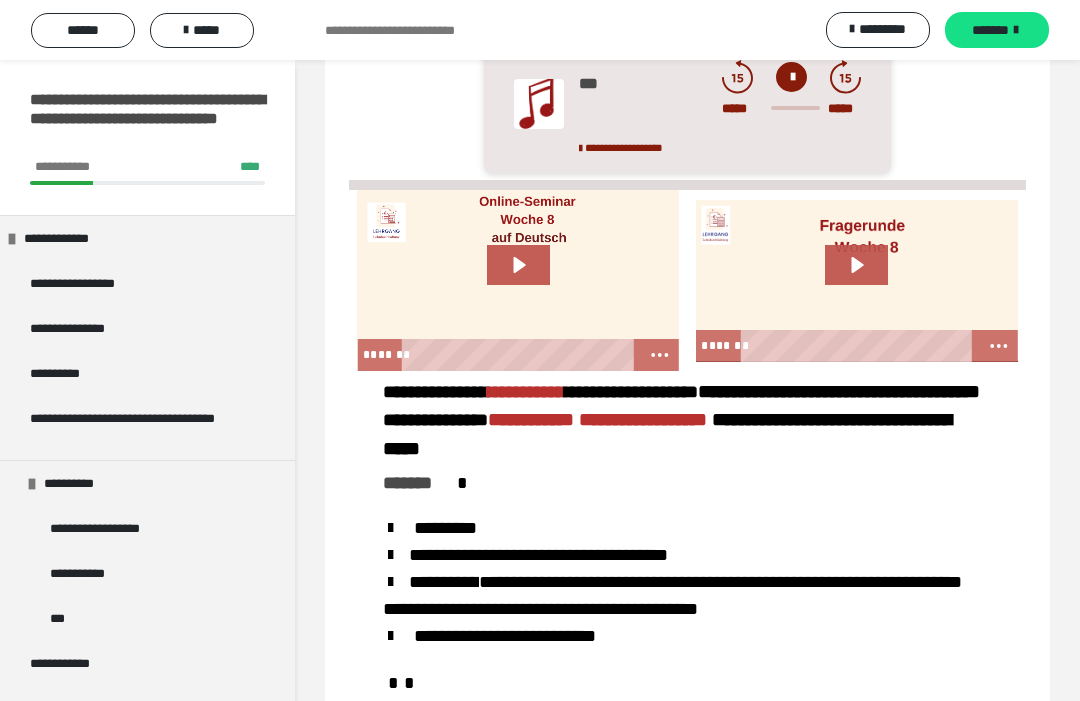 click on "*****" at bounding box center (202, 30) 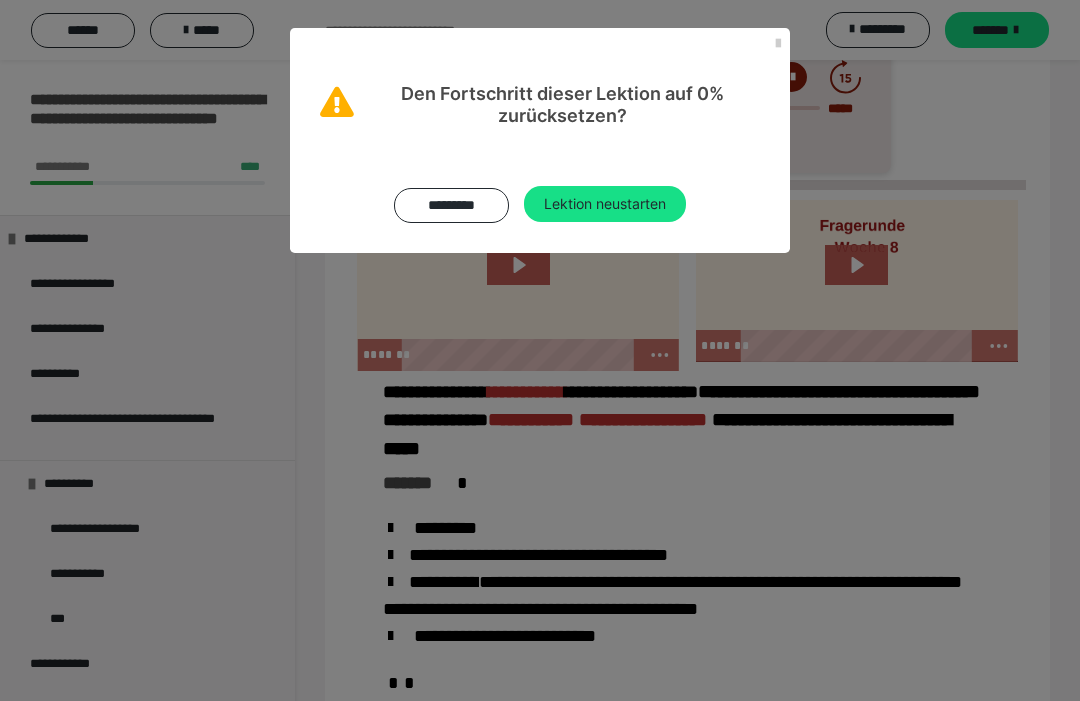 click on "Lektion neustarten" at bounding box center [605, 204] 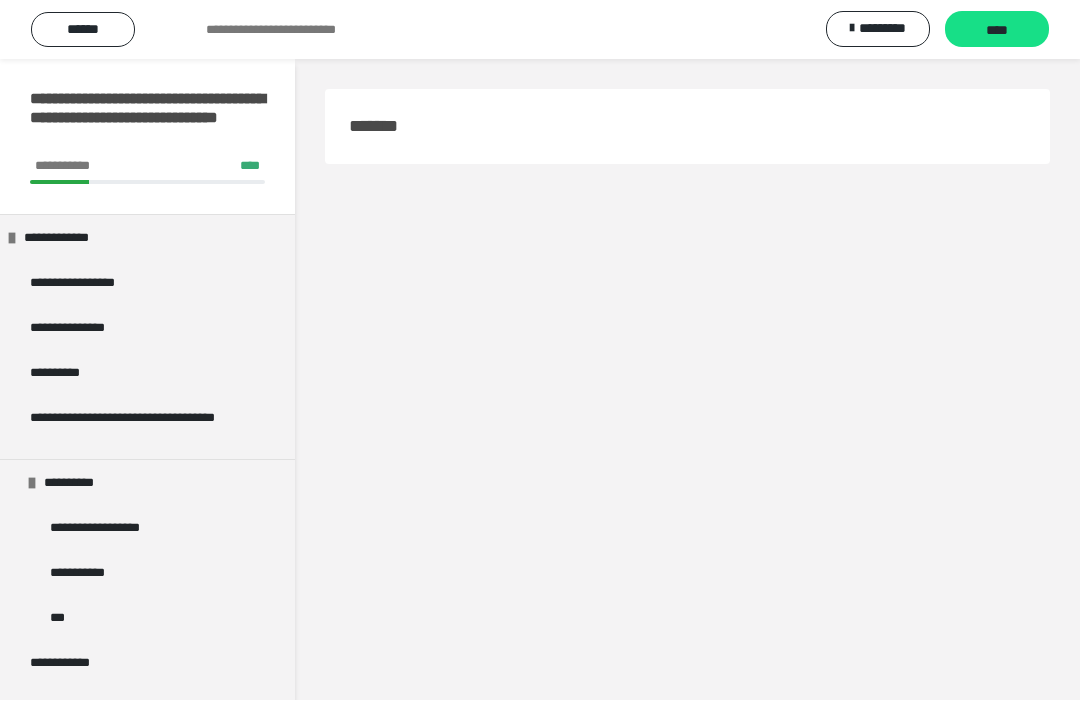 scroll, scrollTop: 1, scrollLeft: 0, axis: vertical 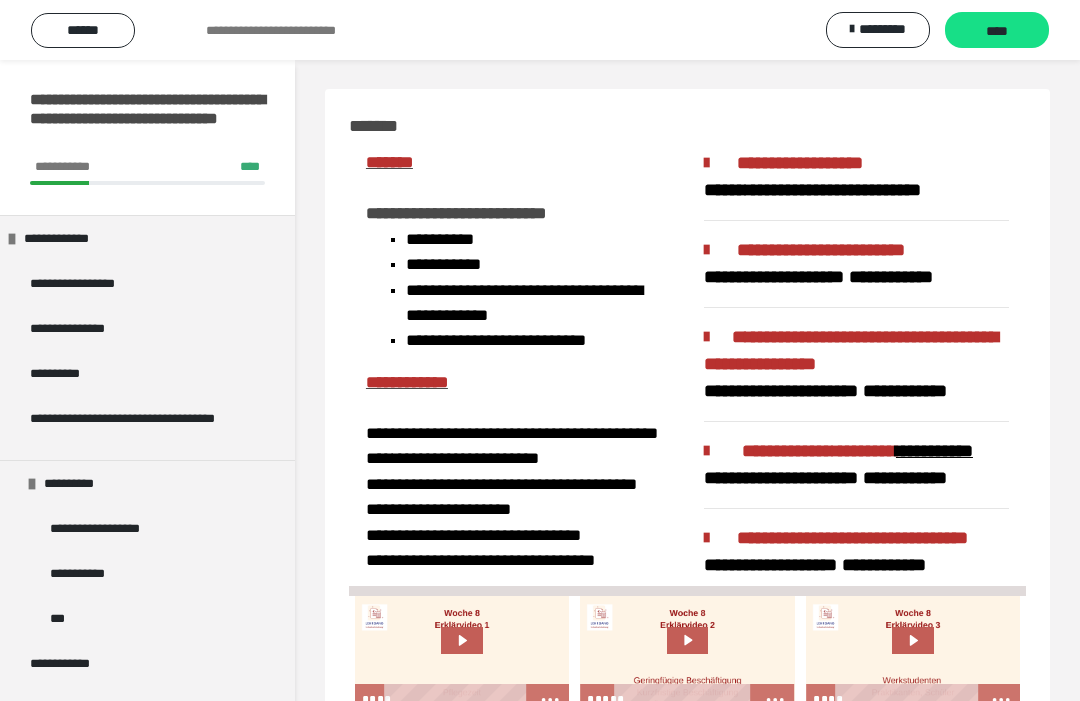 click on "****" at bounding box center [997, 31] 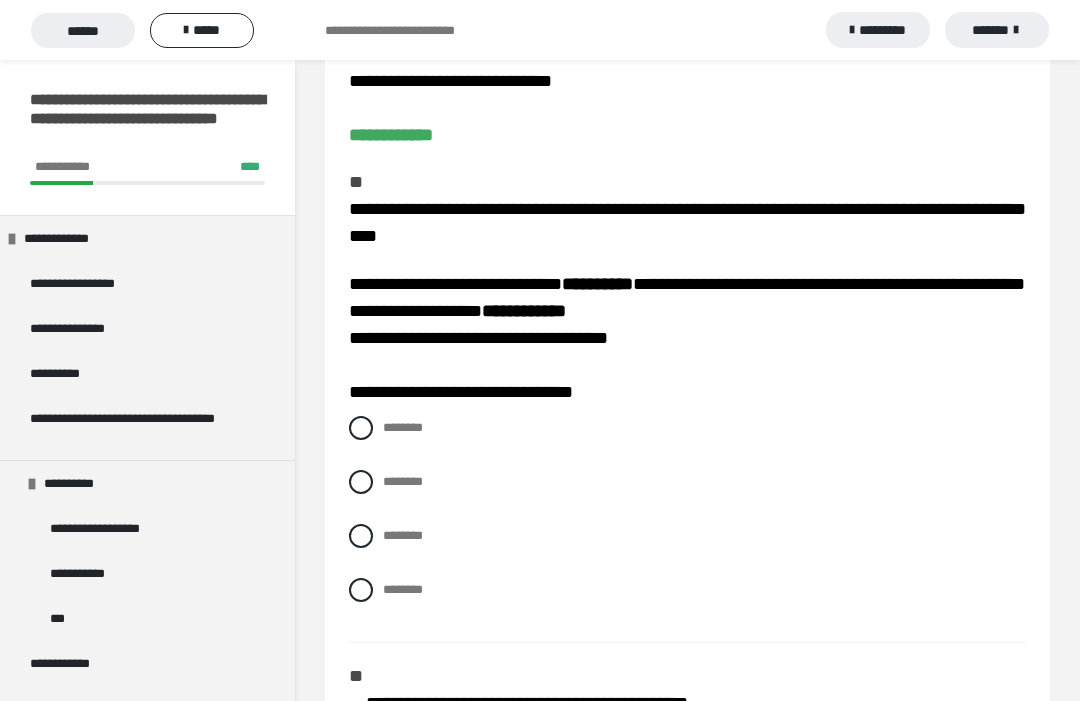 scroll, scrollTop: 154, scrollLeft: 0, axis: vertical 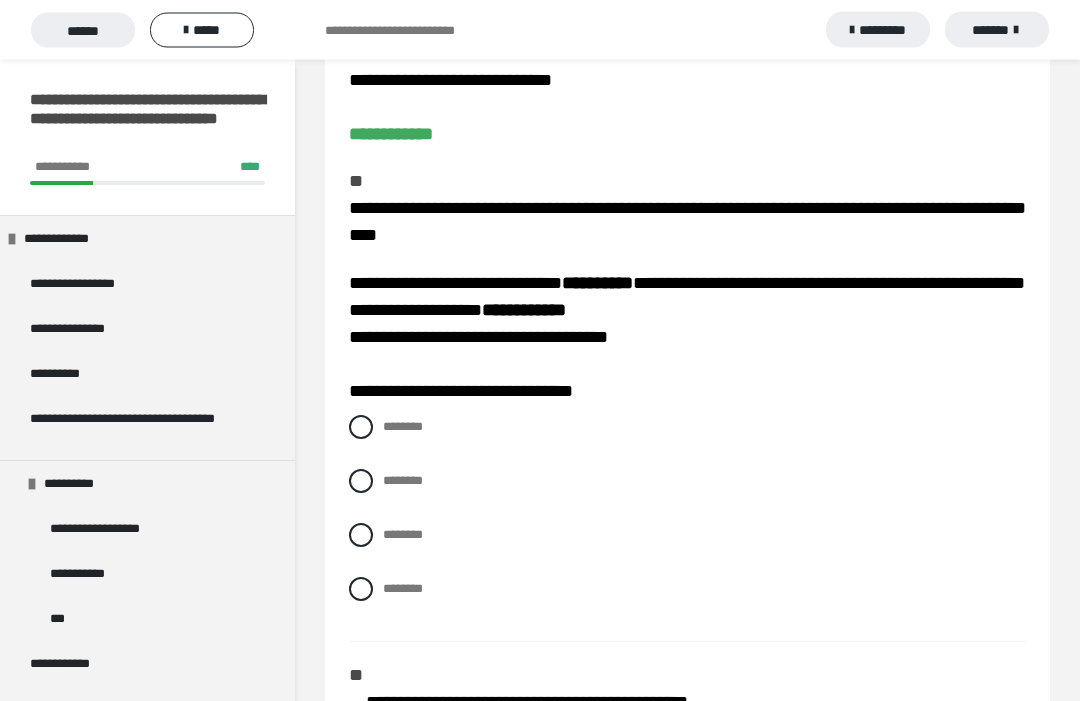 click on "********" at bounding box center (403, 481) 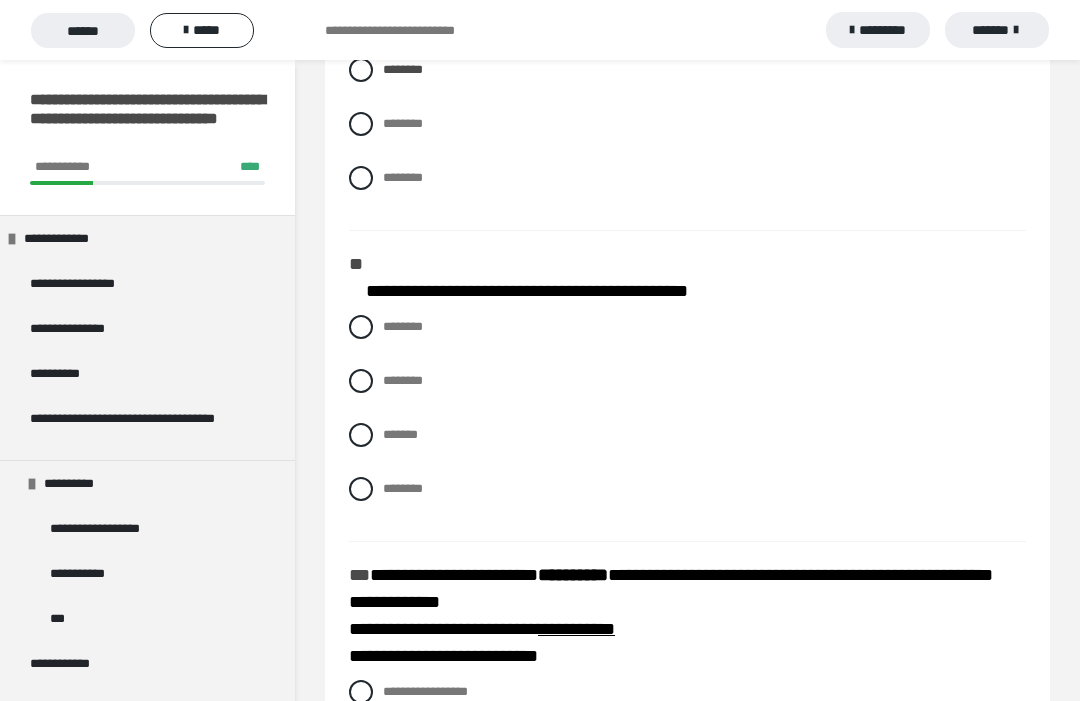 scroll, scrollTop: 567, scrollLeft: 0, axis: vertical 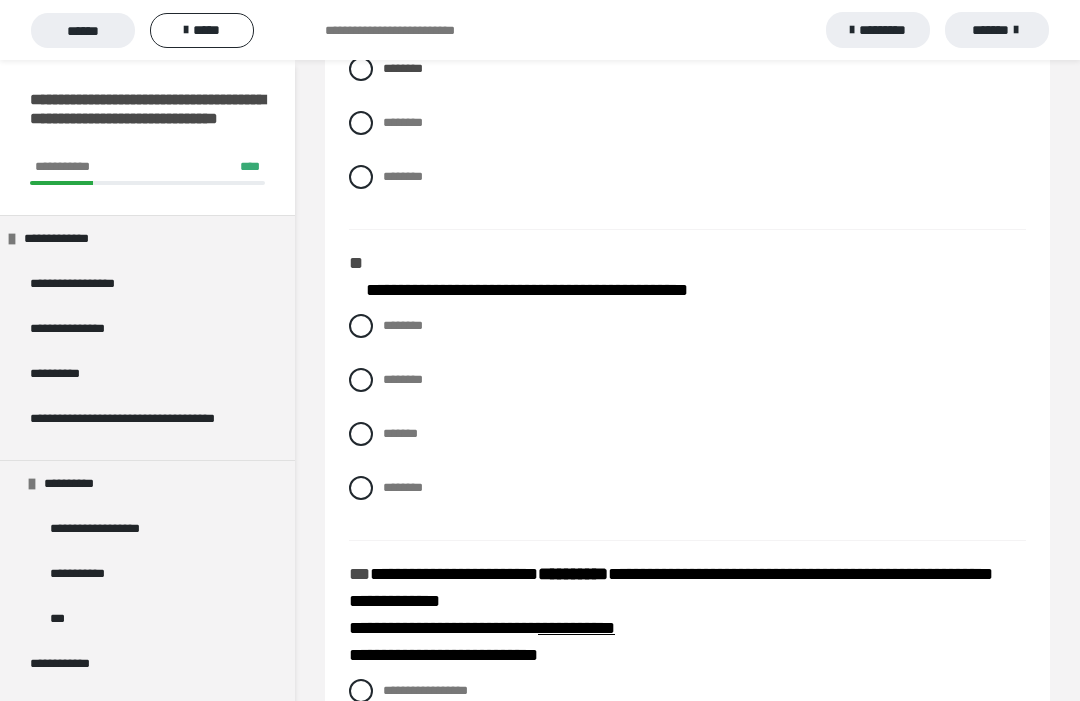 click at bounding box center (361, 434) 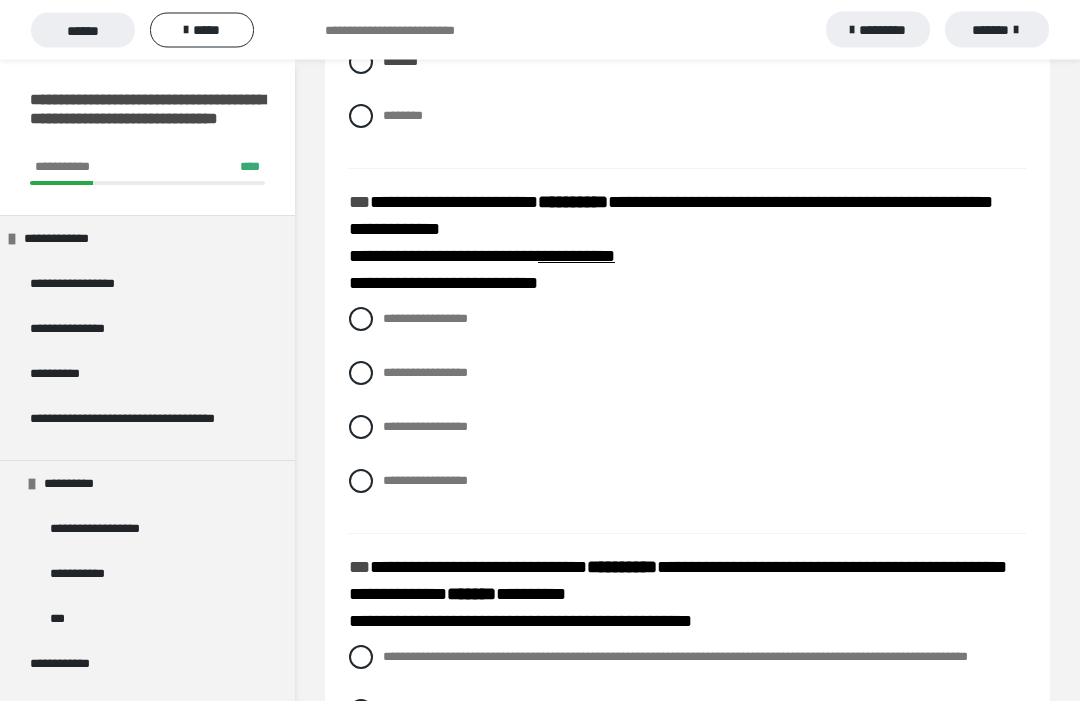 scroll, scrollTop: 939, scrollLeft: 0, axis: vertical 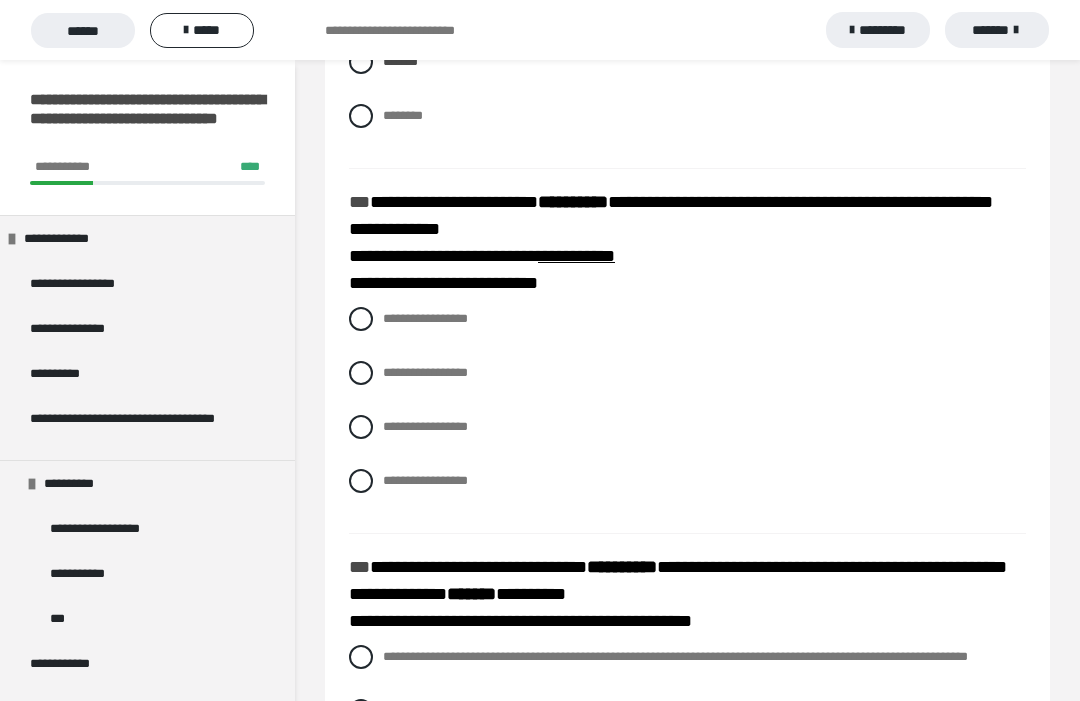 click on "**********" at bounding box center (425, 318) 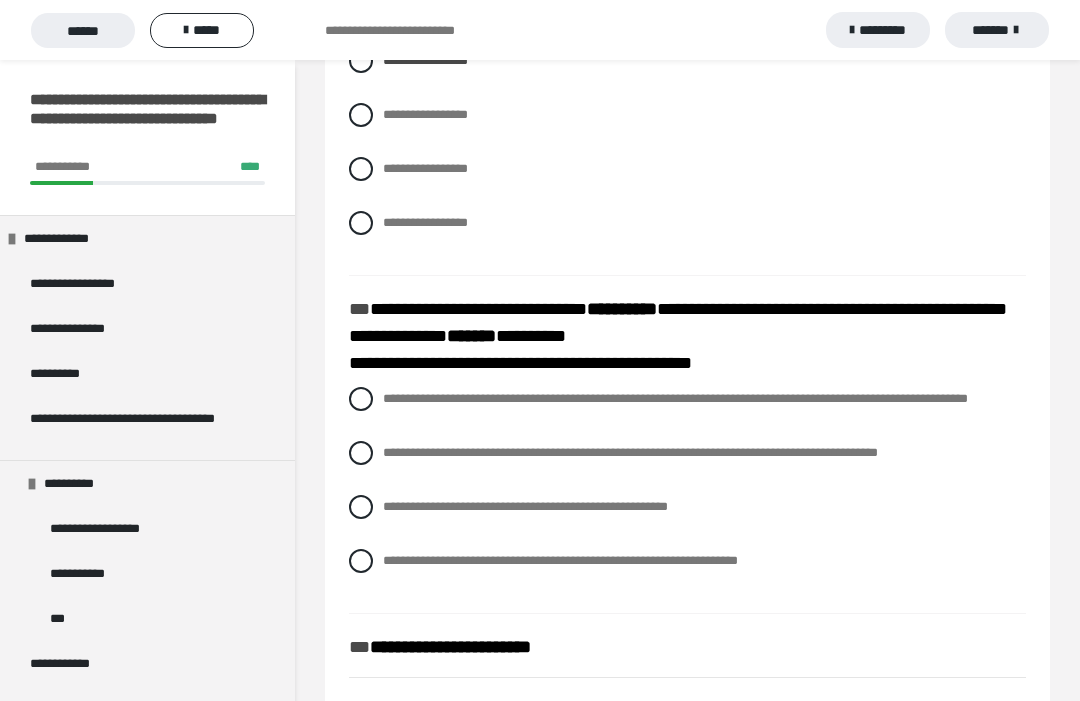 scroll, scrollTop: 1219, scrollLeft: 0, axis: vertical 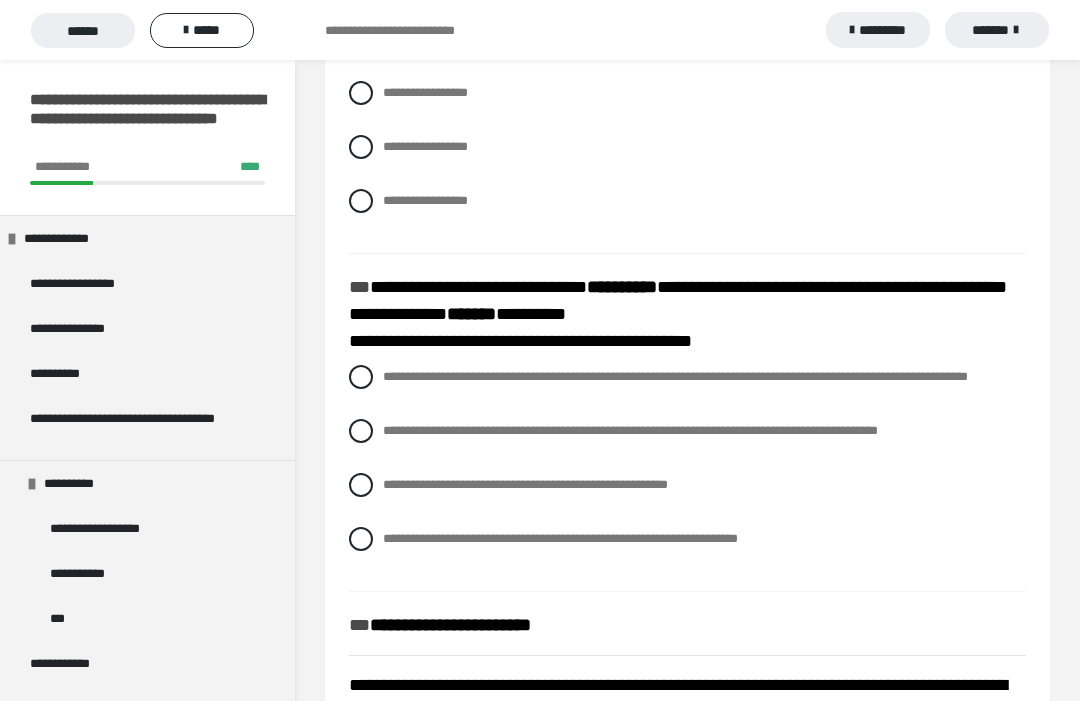 click on "**********" at bounding box center (687, 431) 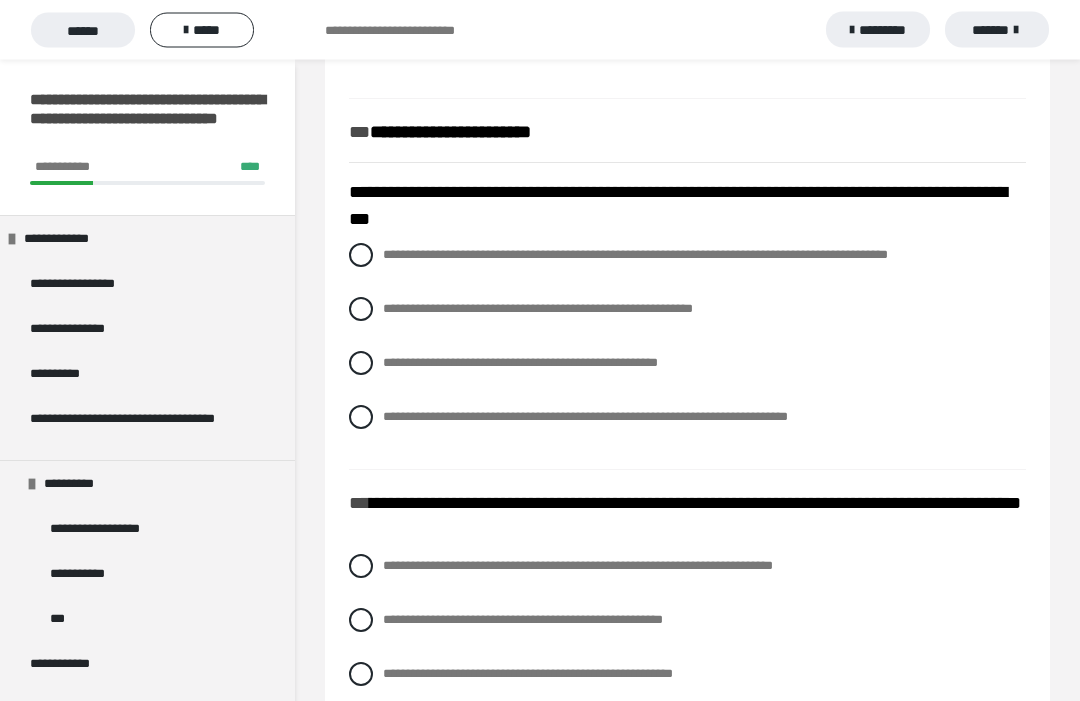 scroll, scrollTop: 1714, scrollLeft: 0, axis: vertical 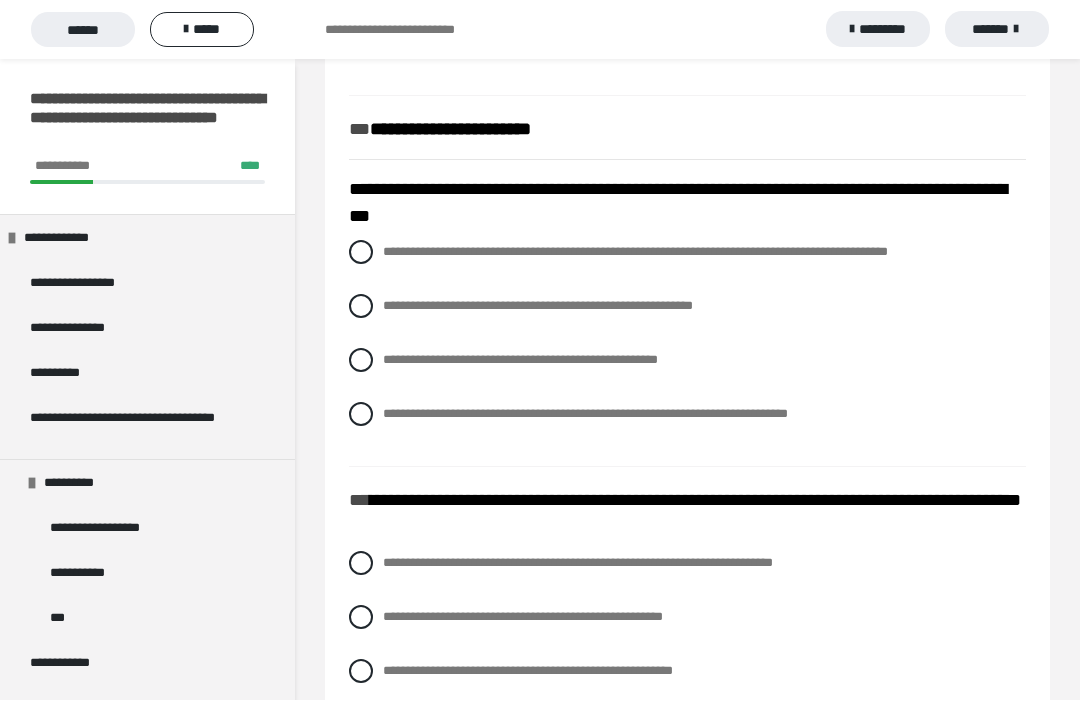 click on "**********" at bounding box center (635, 252) 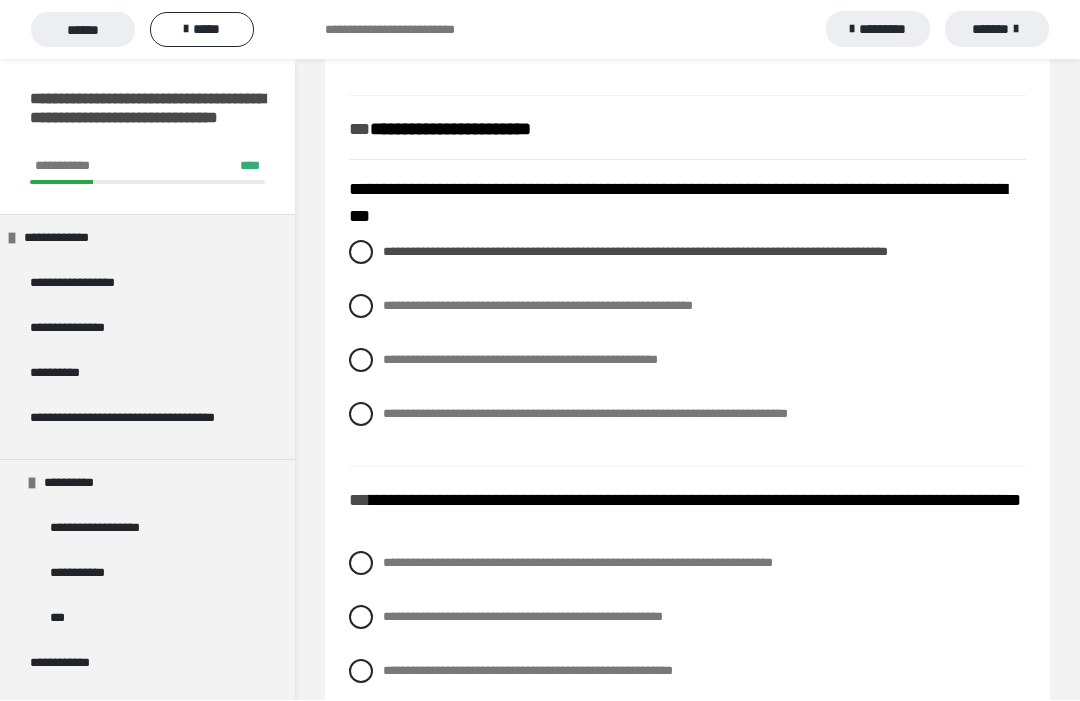 scroll, scrollTop: 1715, scrollLeft: 0, axis: vertical 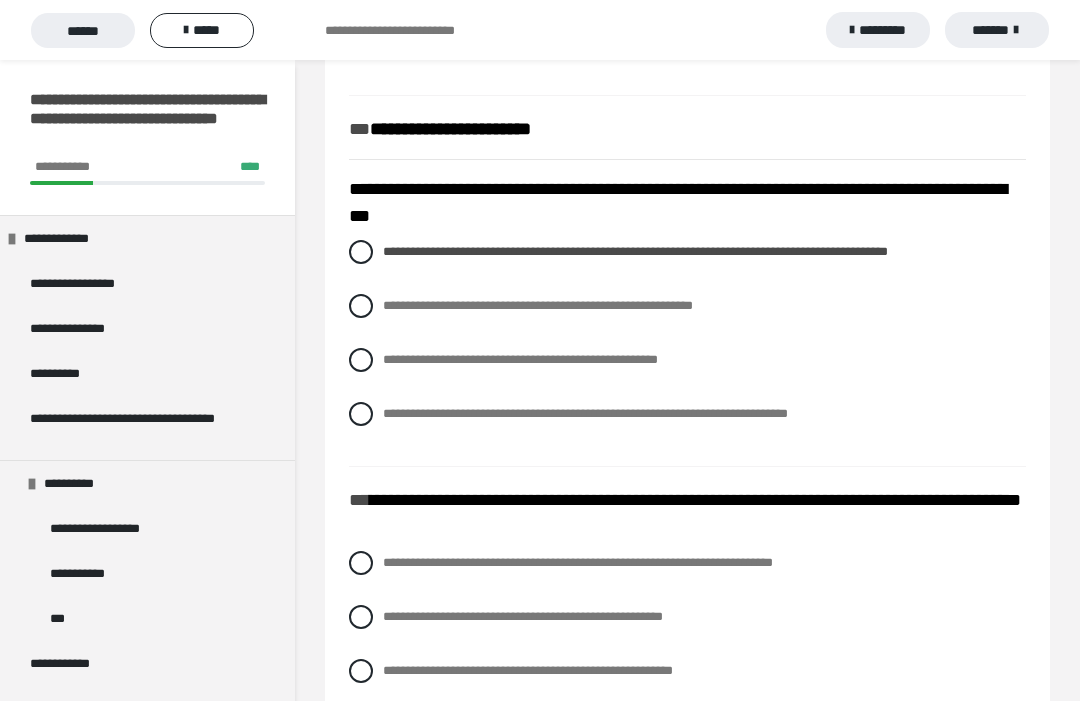 click on "**********" at bounding box center [687, 348] 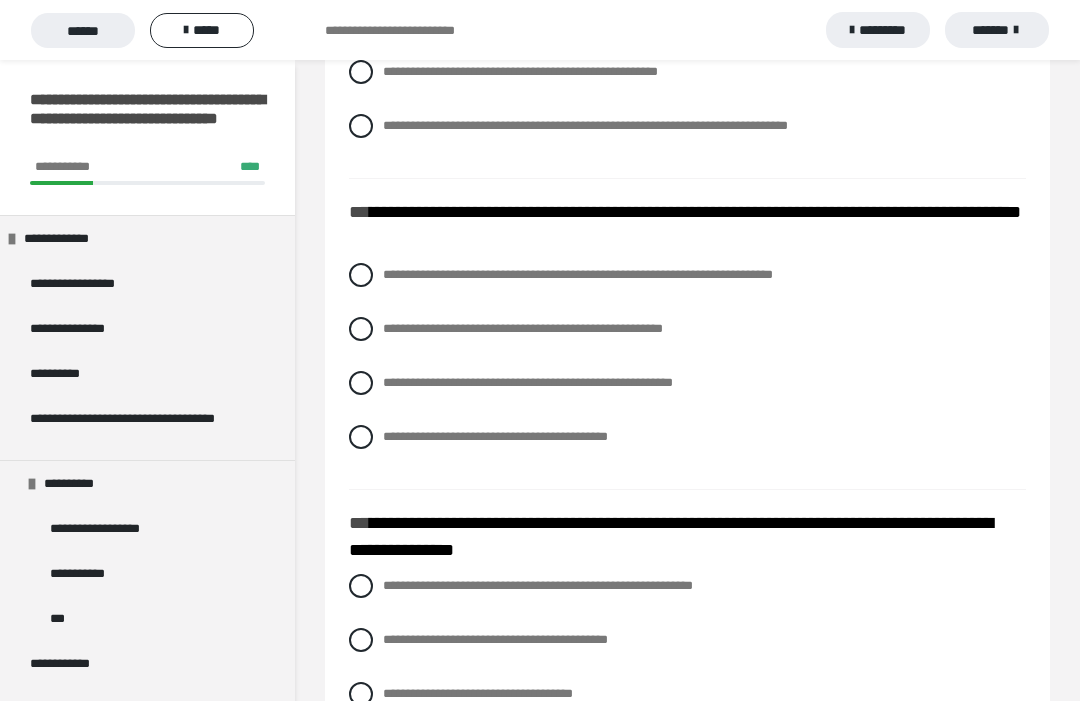 scroll, scrollTop: 2007, scrollLeft: 0, axis: vertical 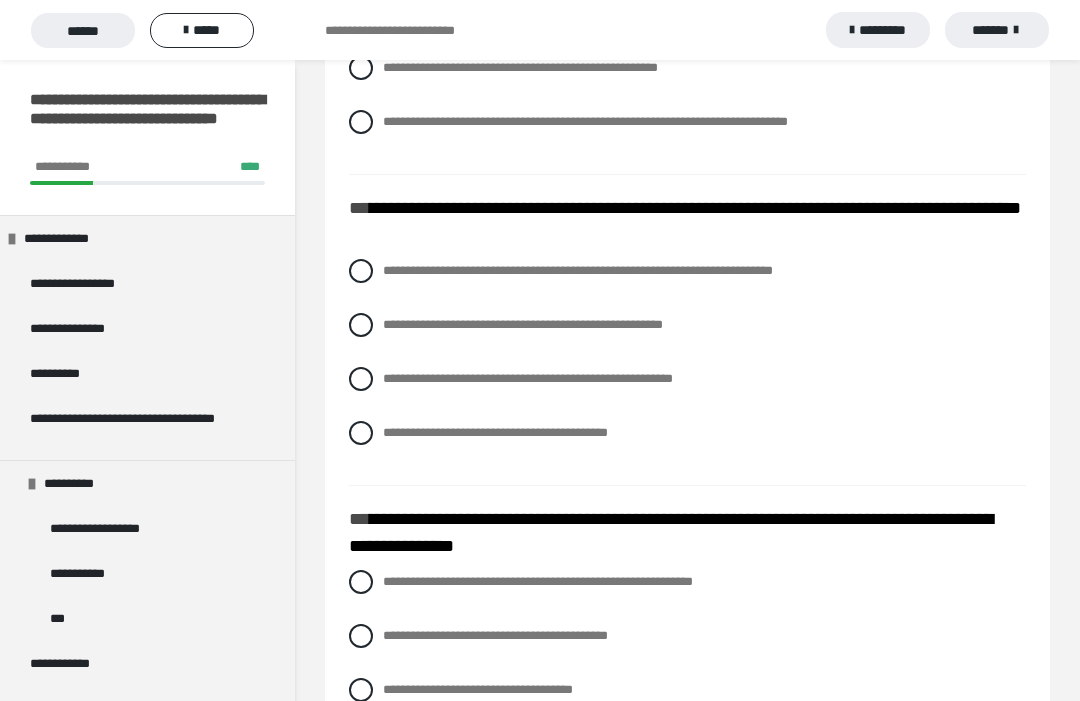 click on "**********" at bounding box center (578, 270) 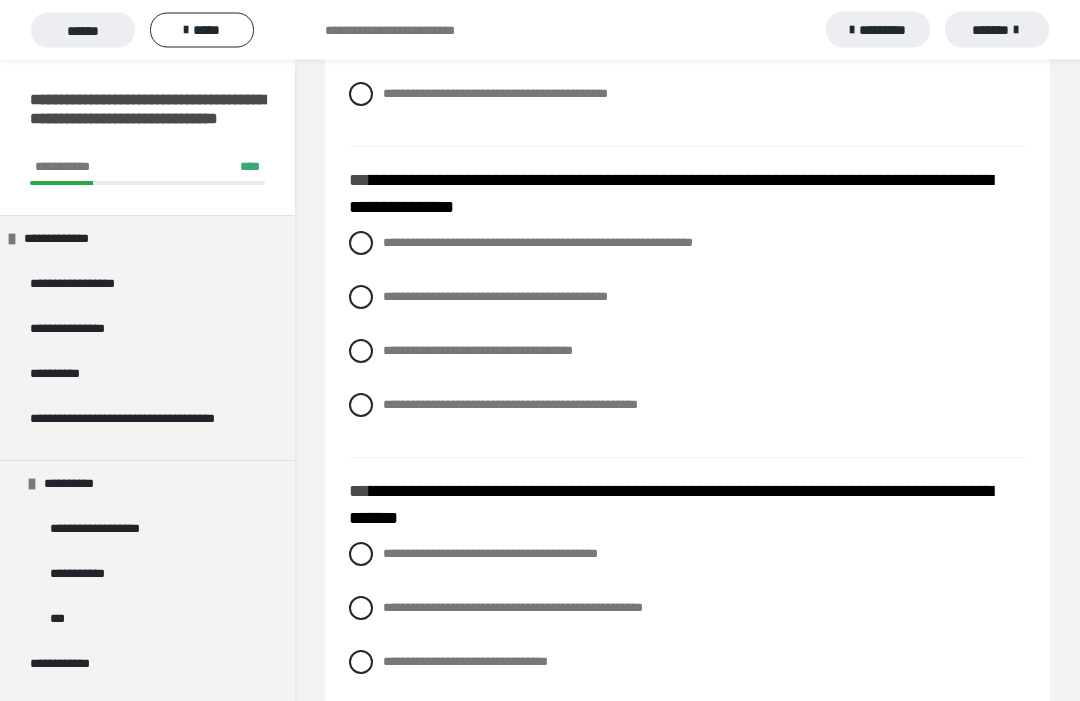 scroll, scrollTop: 2346, scrollLeft: 0, axis: vertical 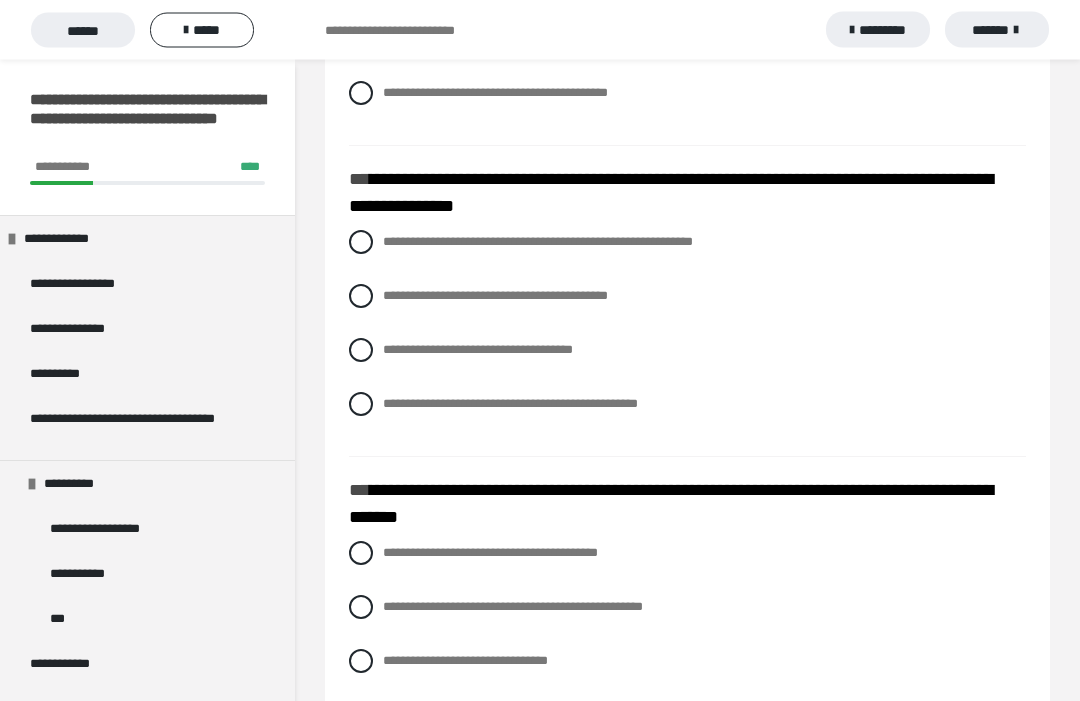click on "**********" at bounding box center (510, 404) 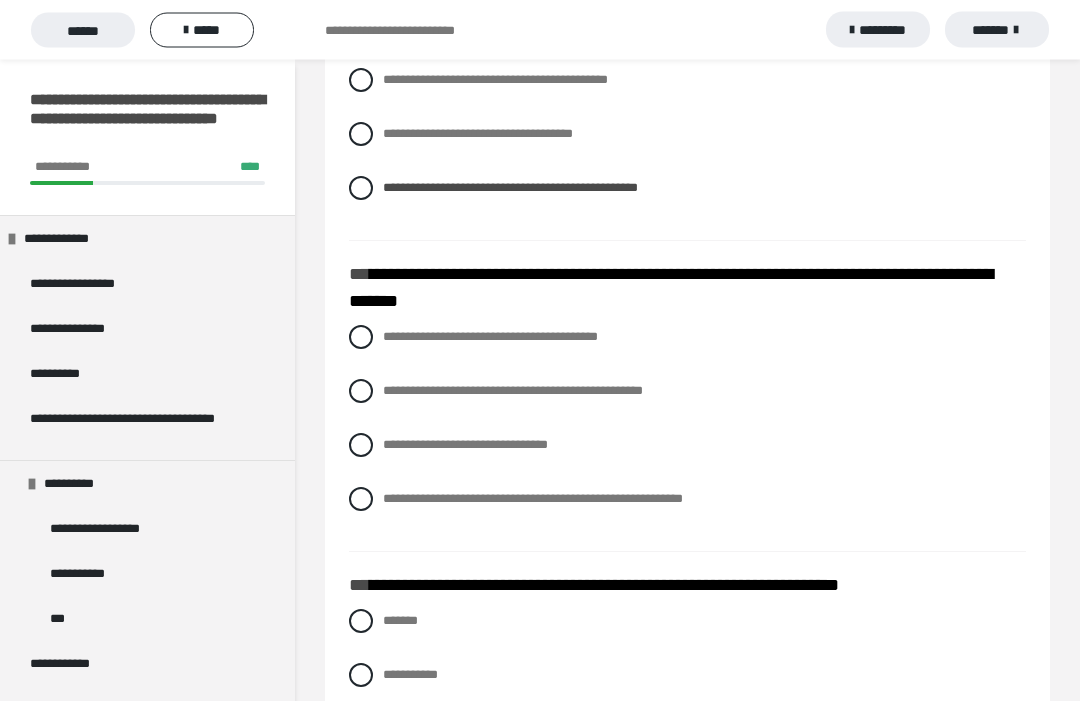 scroll, scrollTop: 2566, scrollLeft: 0, axis: vertical 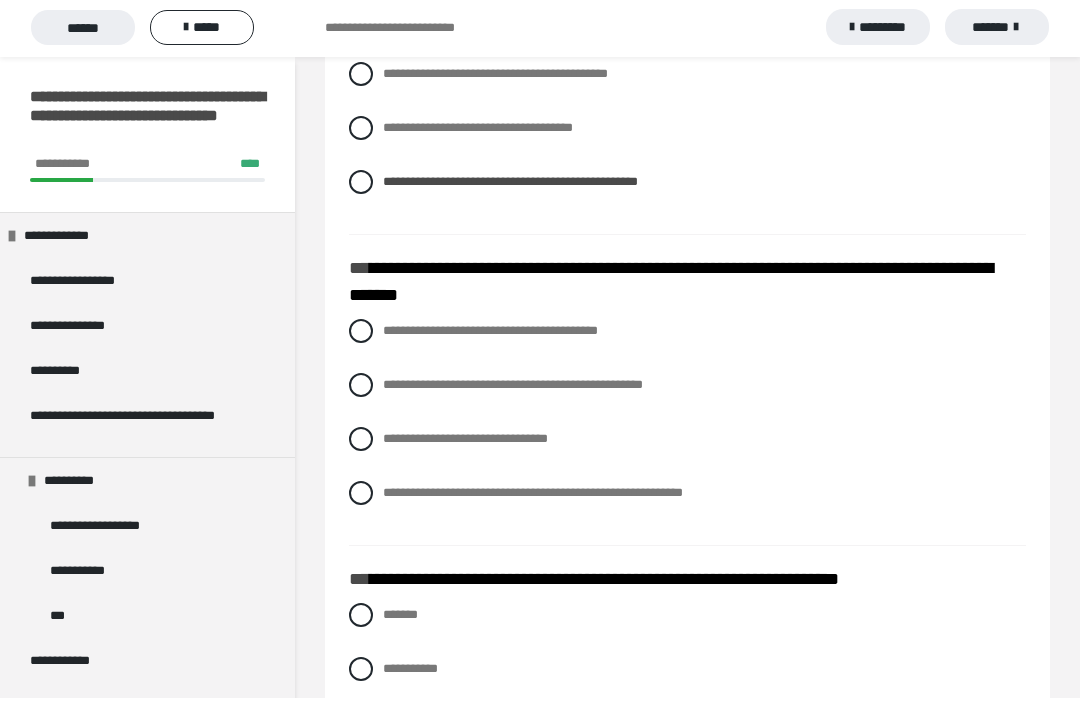 click on "**********" at bounding box center [513, 387] 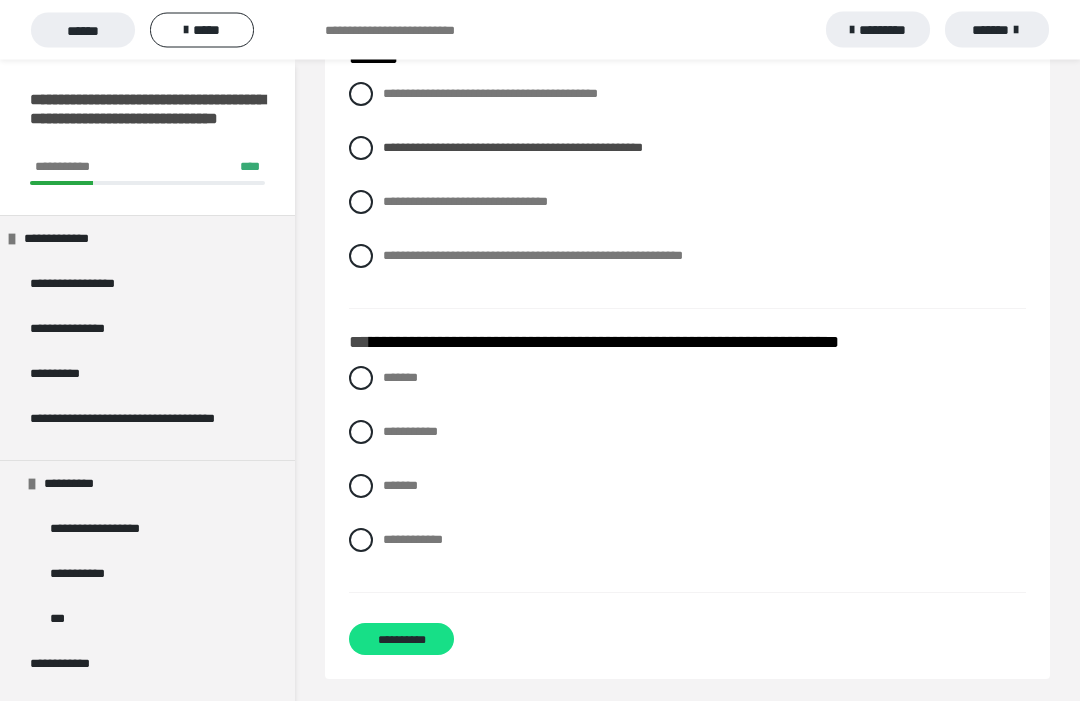 scroll, scrollTop: 2806, scrollLeft: 0, axis: vertical 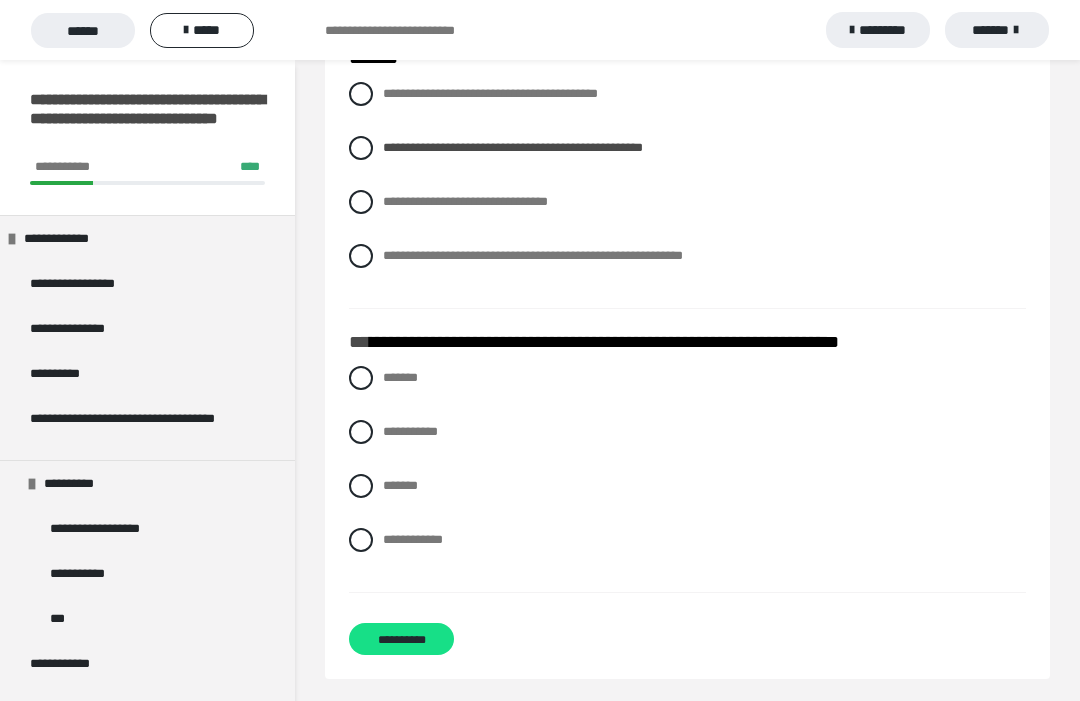click on "**********" at bounding box center [413, 539] 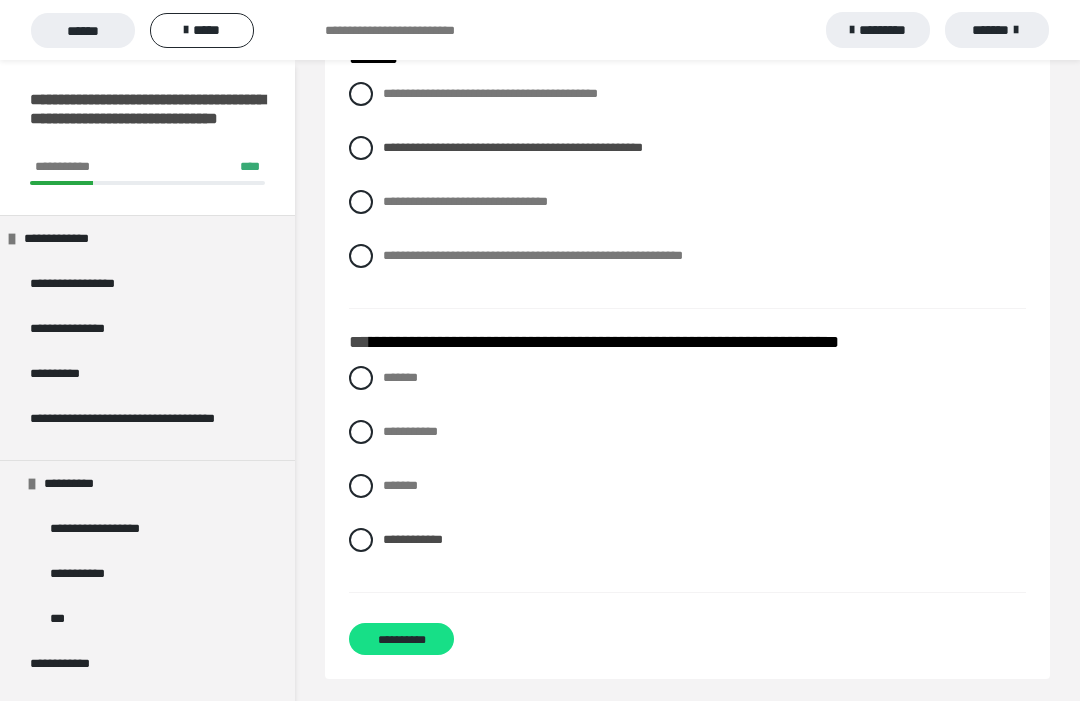 click on "**********" at bounding box center [401, 639] 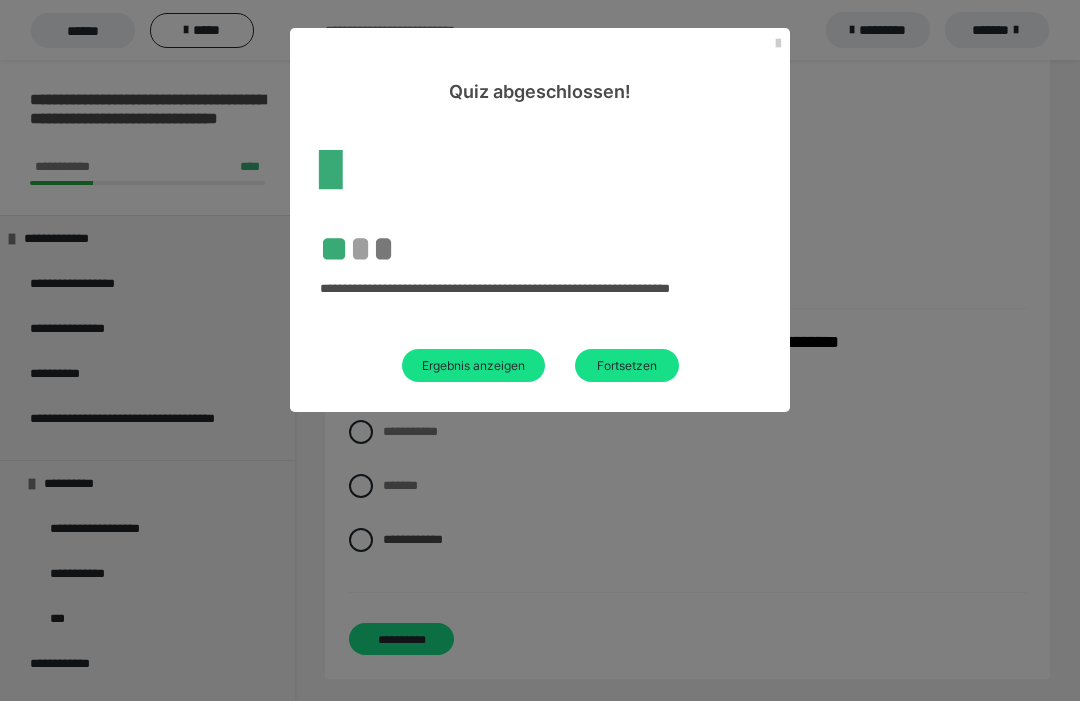 scroll, scrollTop: 60, scrollLeft: 0, axis: vertical 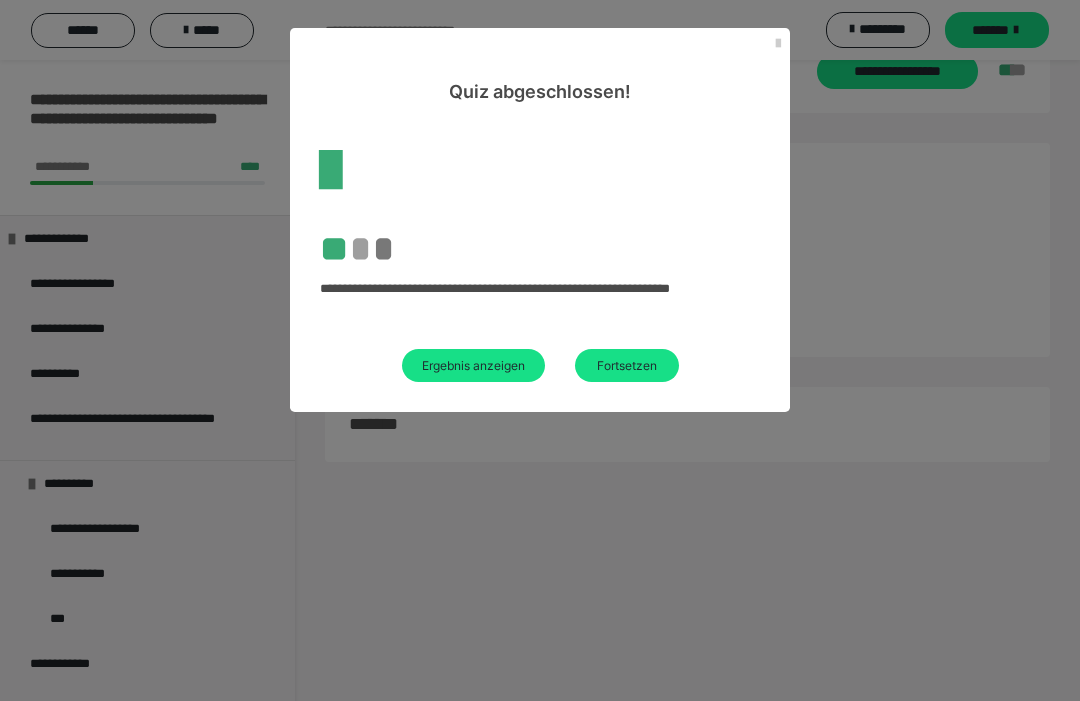 click on "Ergebnis anzeigen" at bounding box center [473, 365] 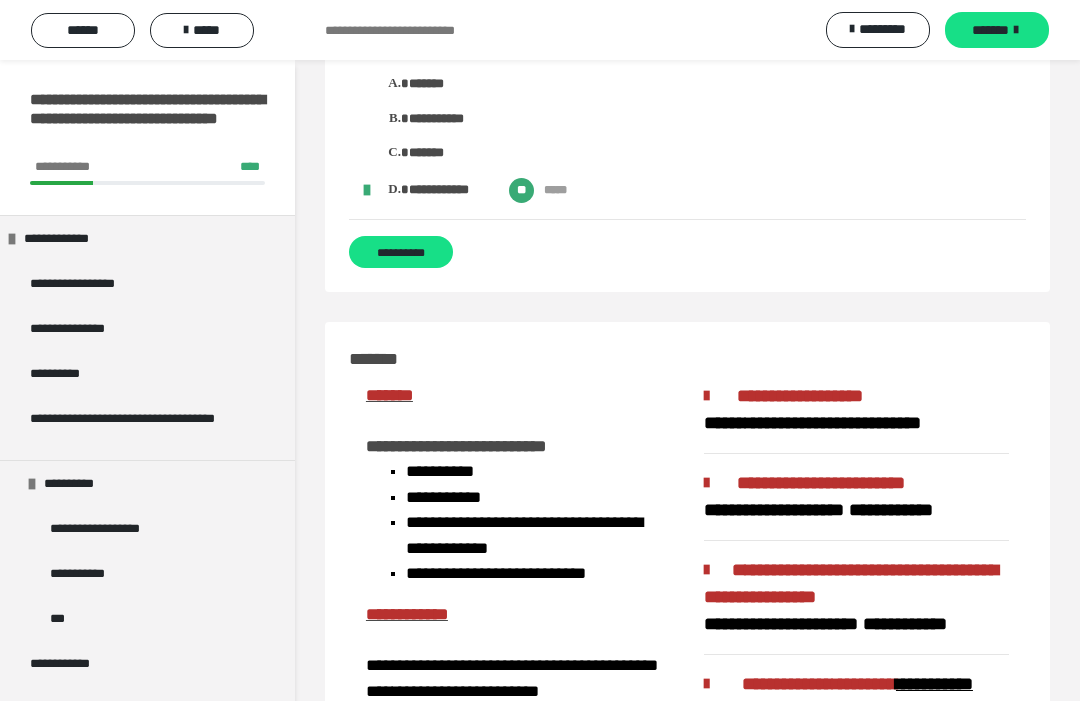 scroll, scrollTop: 2260, scrollLeft: 0, axis: vertical 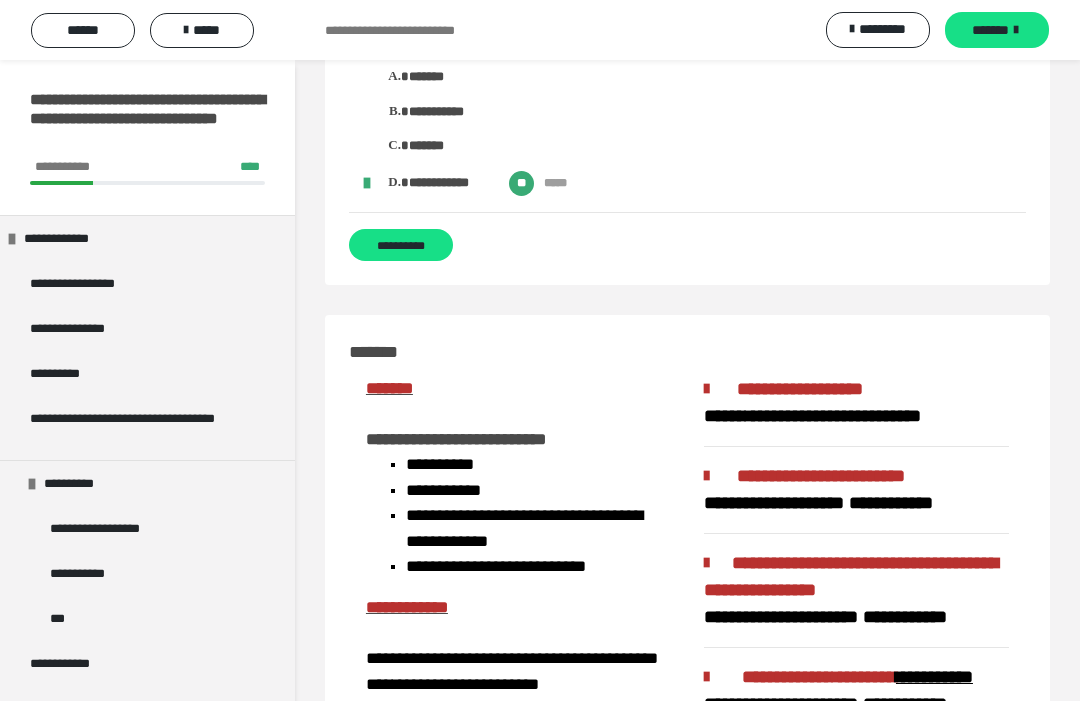 click on "**********" at bounding box center (401, 245) 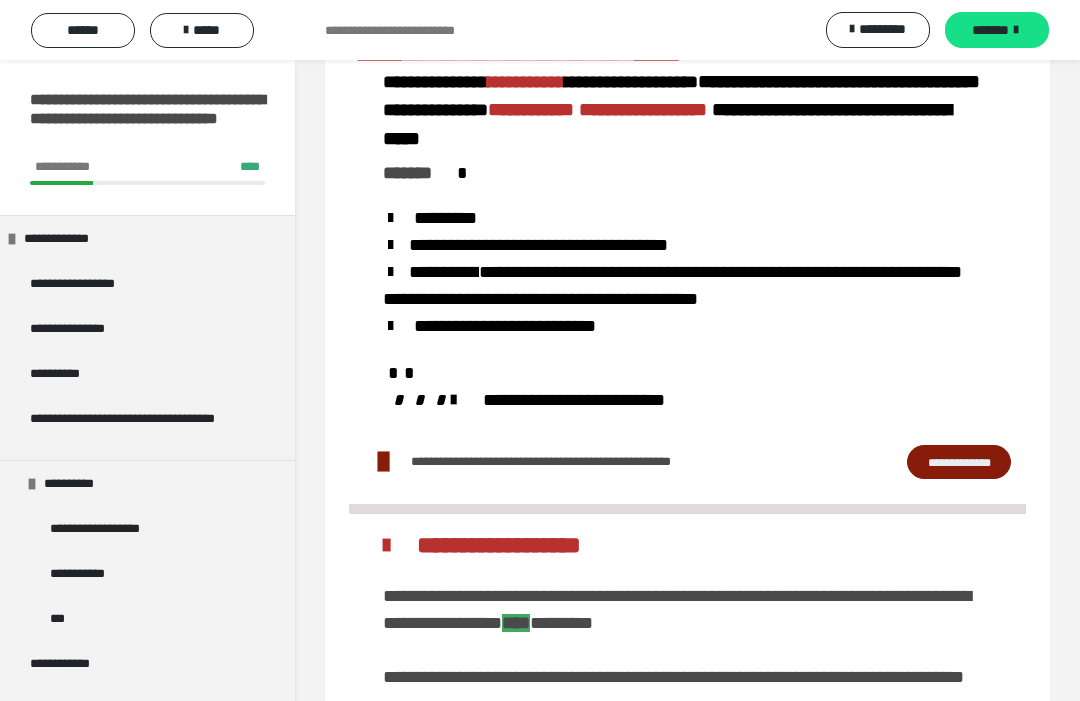 click on "*****" at bounding box center (202, 30) 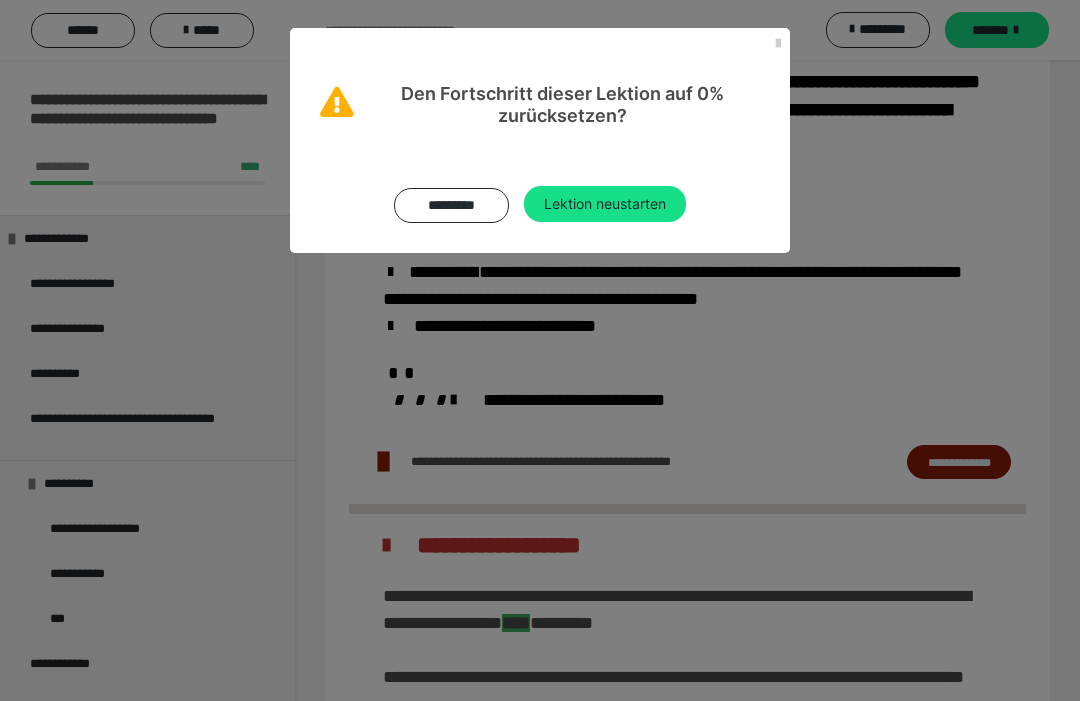 click on "Lektion neustarten" at bounding box center [605, 204] 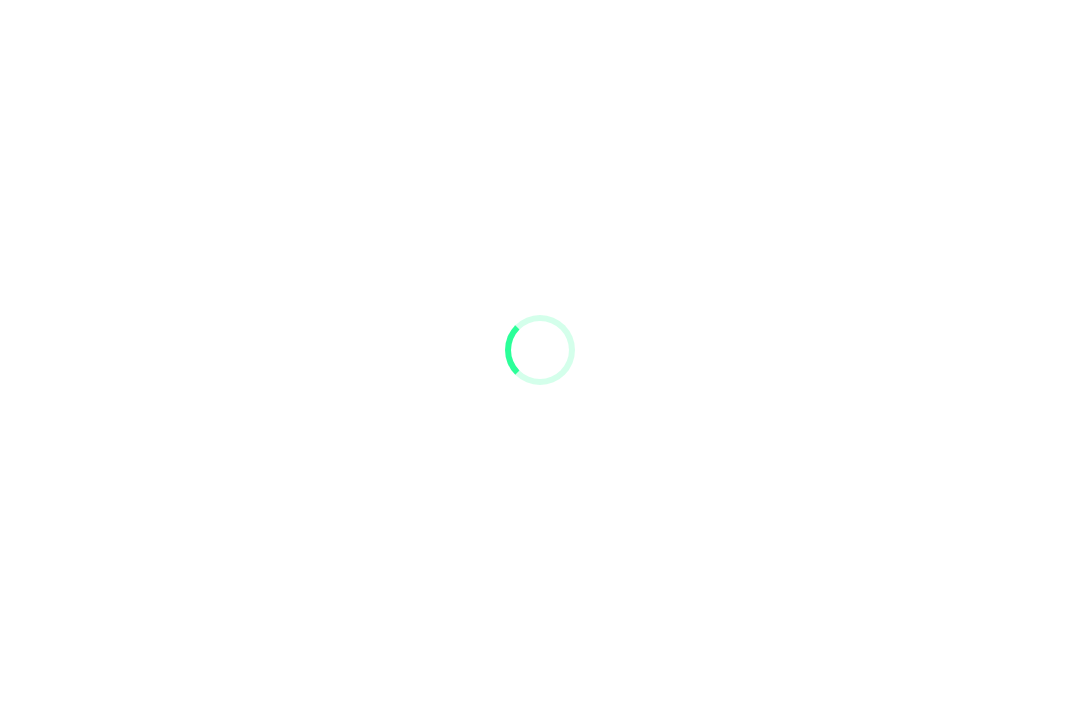 scroll, scrollTop: 1, scrollLeft: 0, axis: vertical 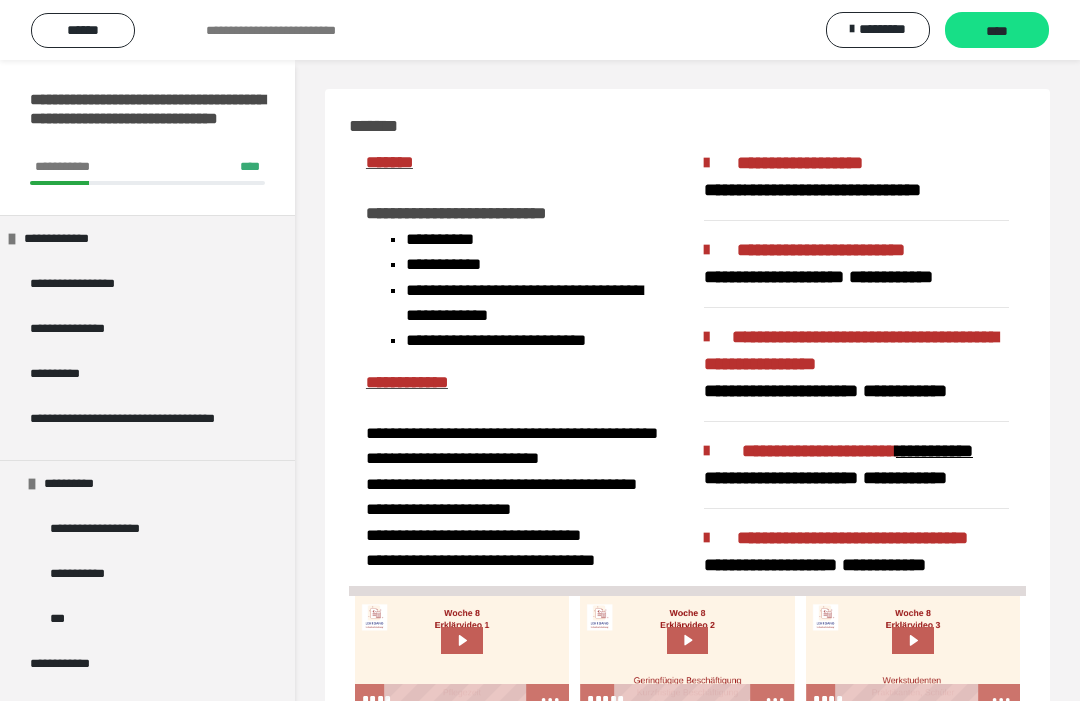click on "****" at bounding box center [997, 31] 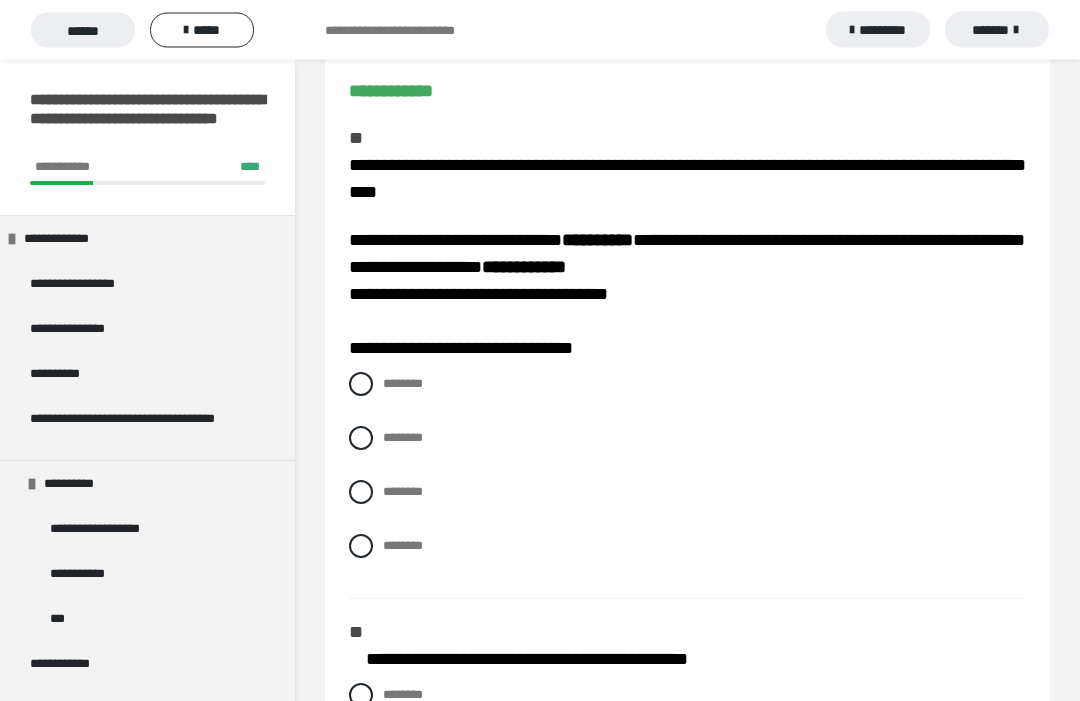 scroll, scrollTop: 198, scrollLeft: 0, axis: vertical 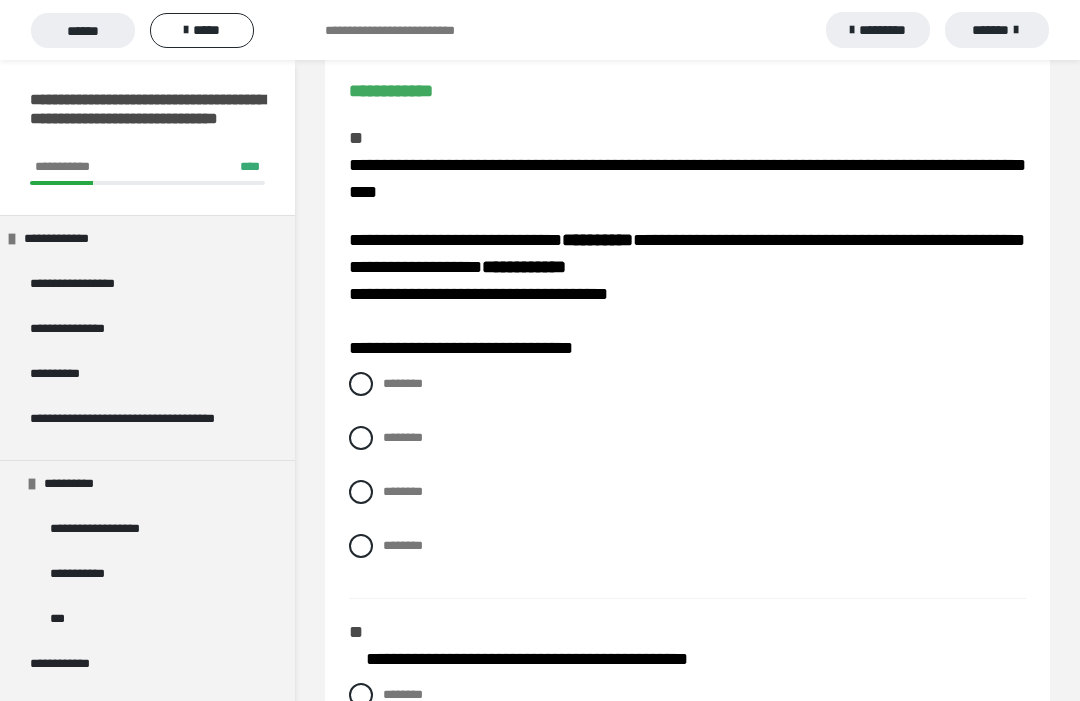 click on "********" at bounding box center (403, 437) 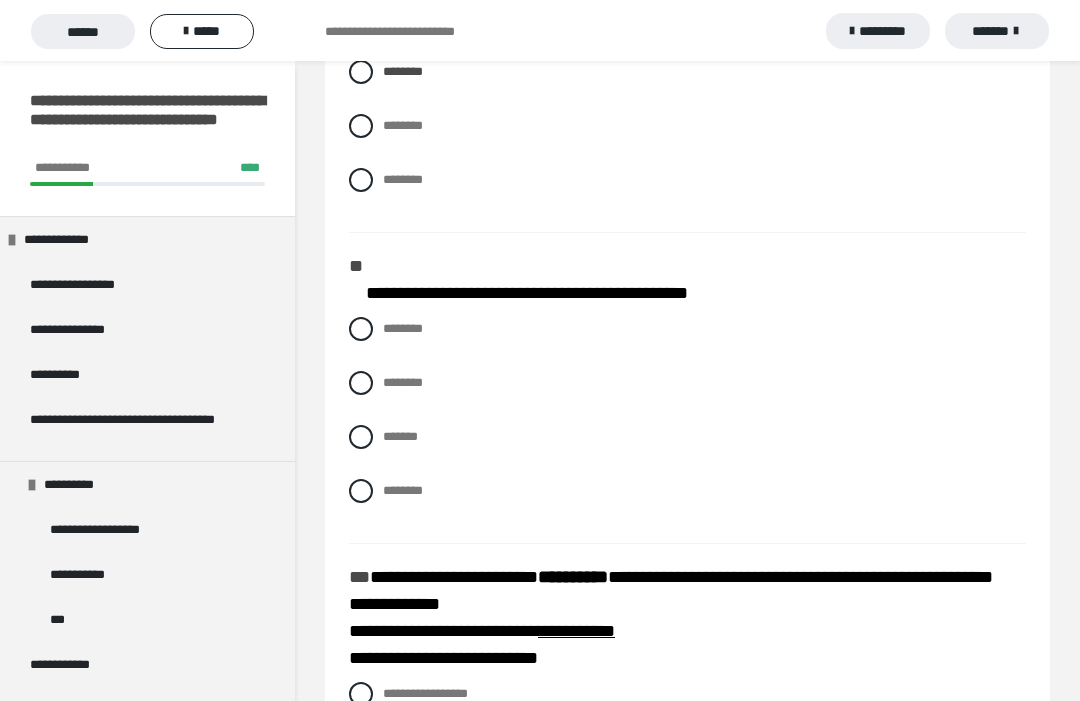 click on "*******" at bounding box center (389, 430) 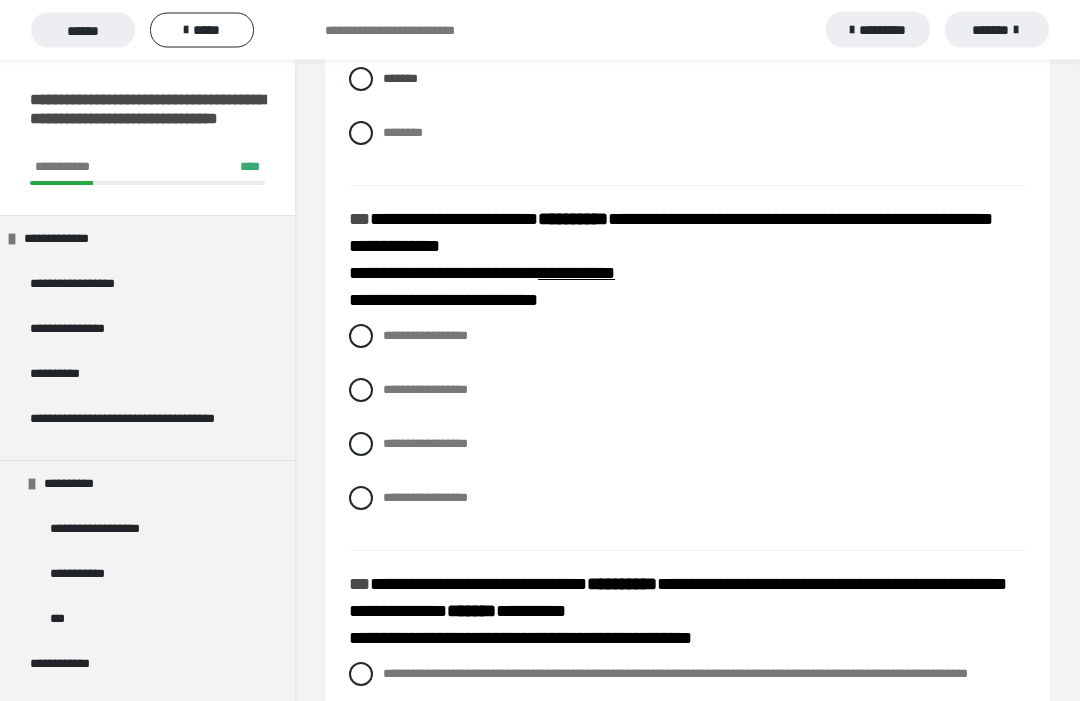 click on "**********" at bounding box center (425, 336) 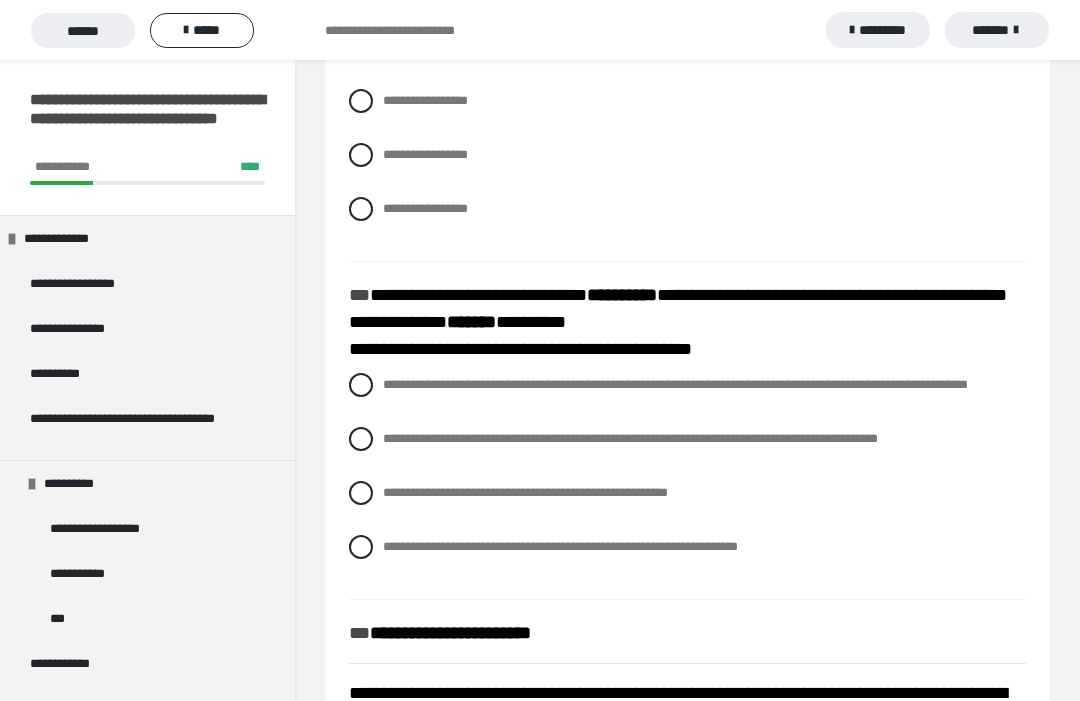 scroll, scrollTop: 1235, scrollLeft: 0, axis: vertical 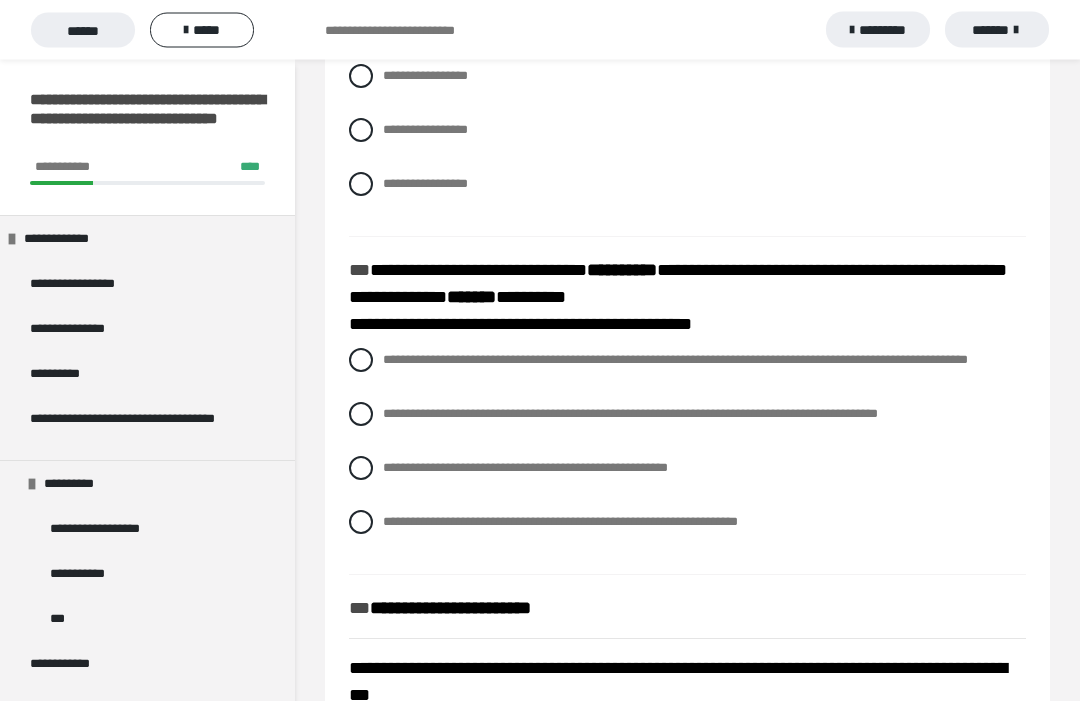 click on "**********" at bounding box center [687, 415] 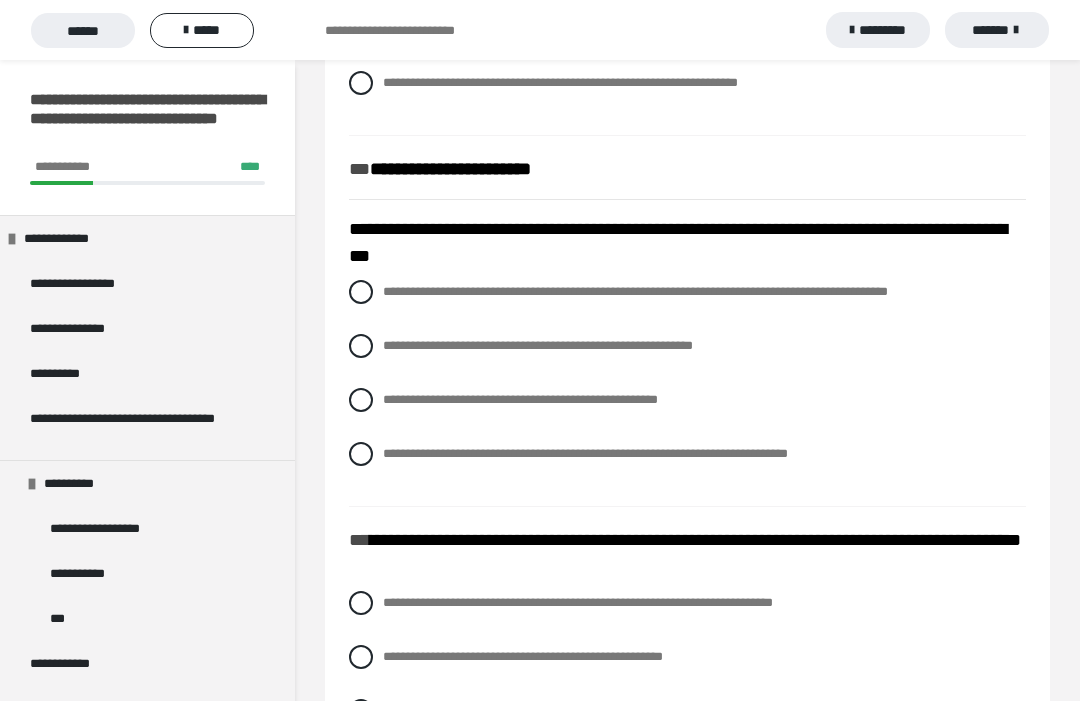 scroll, scrollTop: 1676, scrollLeft: 0, axis: vertical 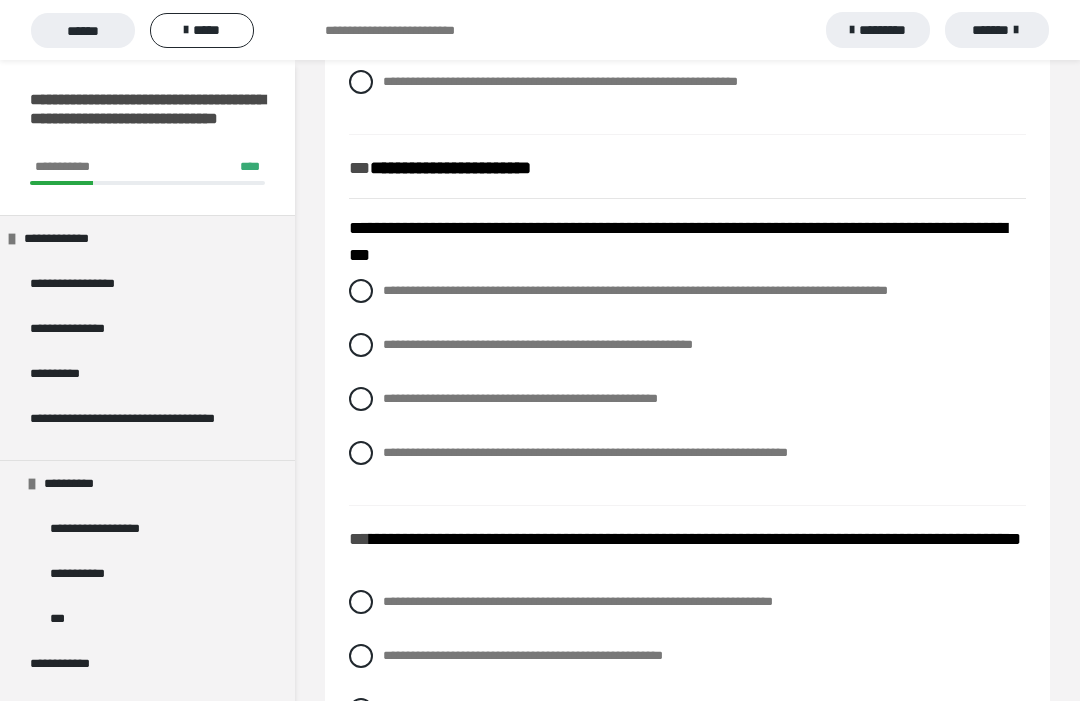 click on "**********" at bounding box center [635, 290] 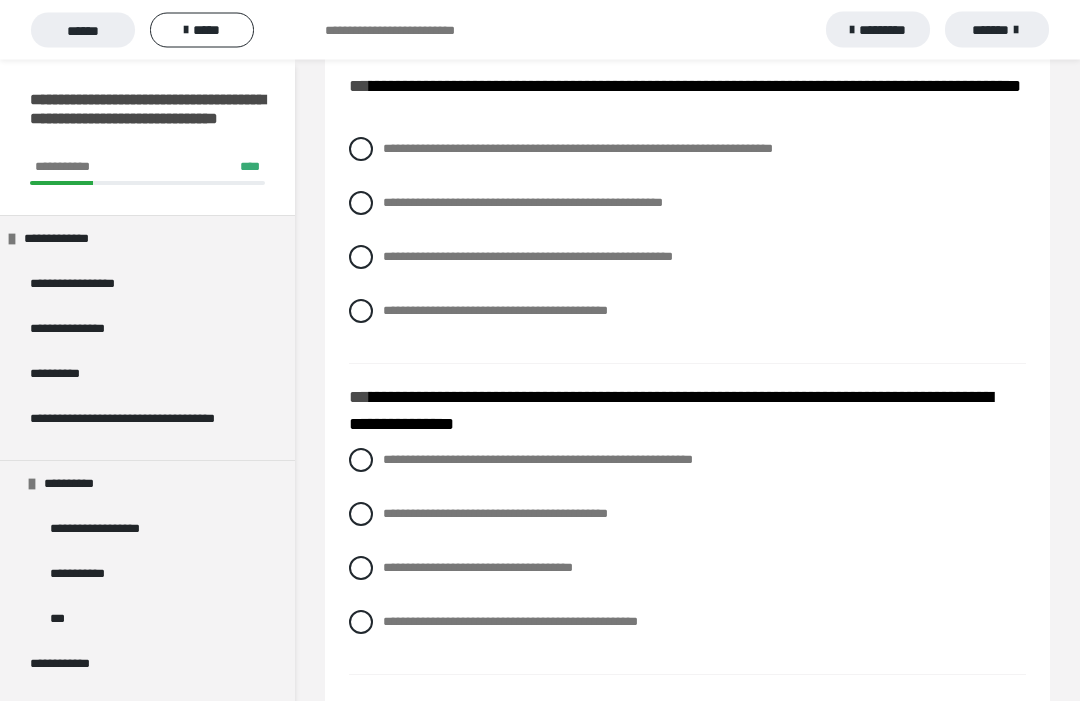 scroll, scrollTop: 2130, scrollLeft: 0, axis: vertical 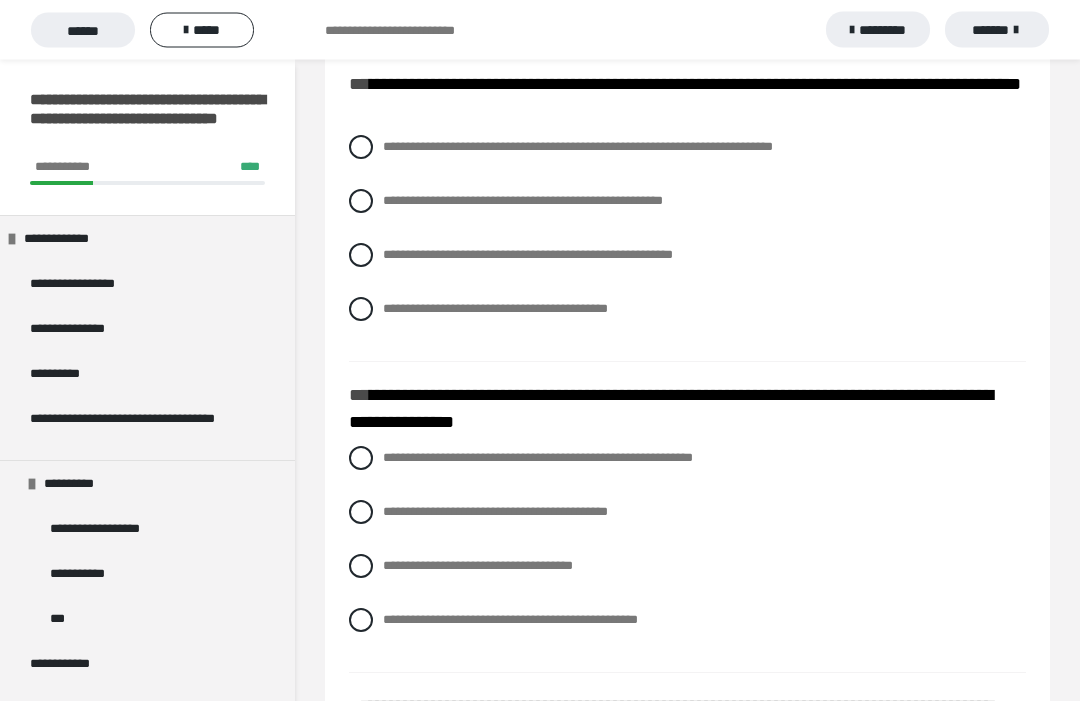 click on "**********" at bounding box center (578, 147) 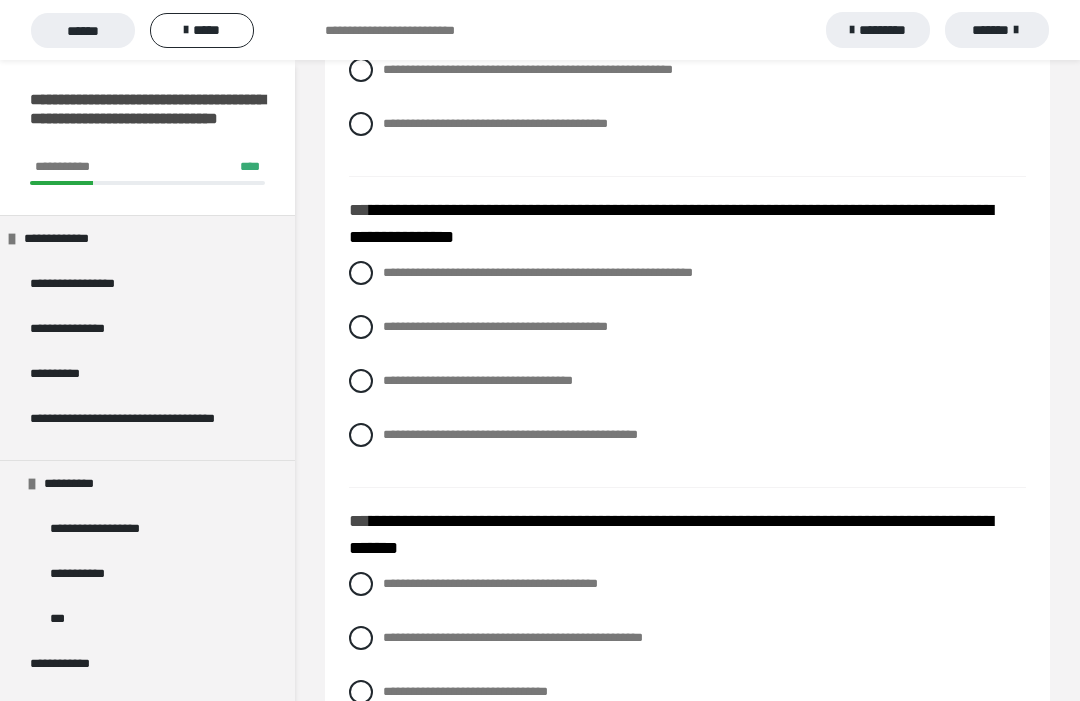 scroll, scrollTop: 2318, scrollLeft: 0, axis: vertical 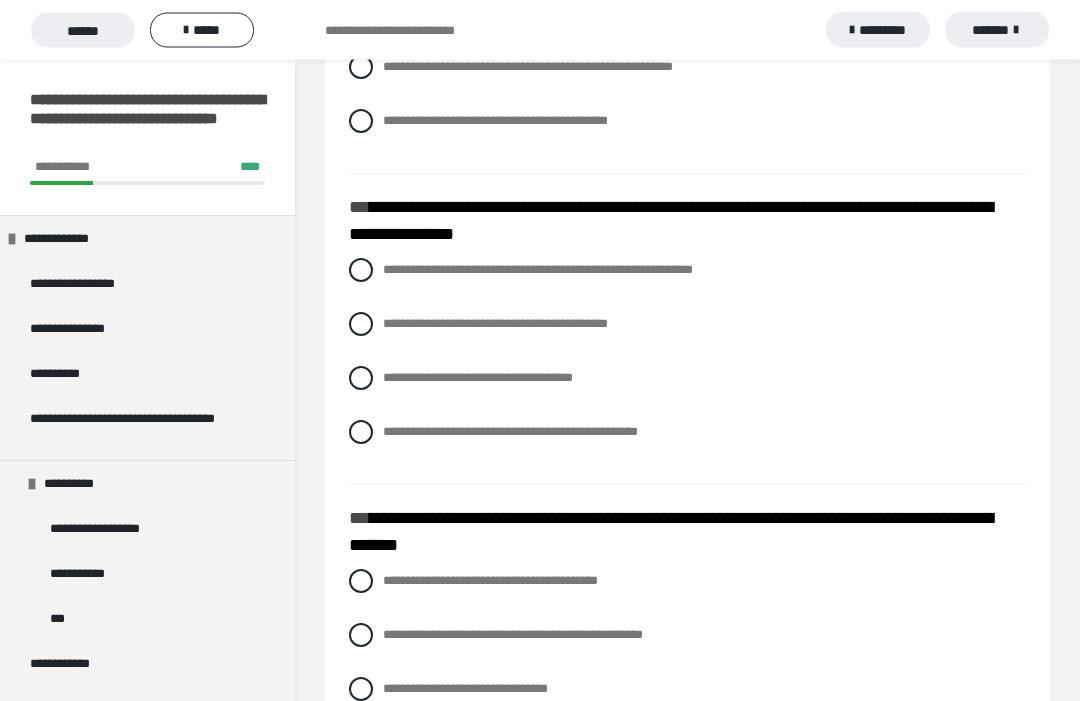 click on "**********" at bounding box center (510, 432) 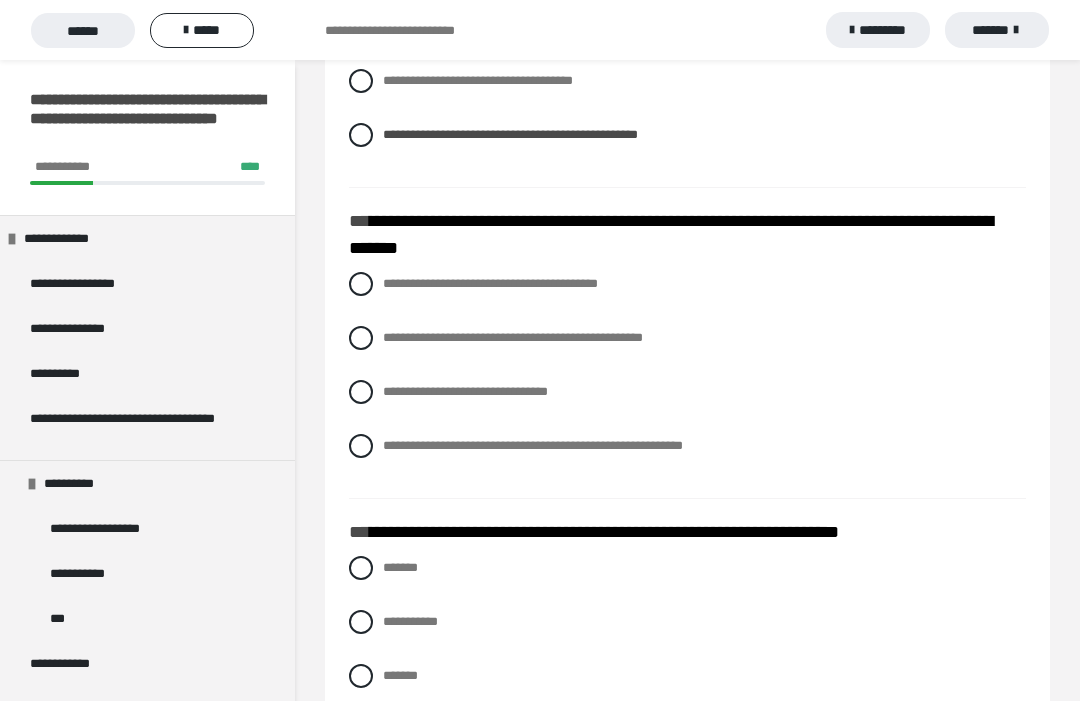 scroll, scrollTop: 2617, scrollLeft: 0, axis: vertical 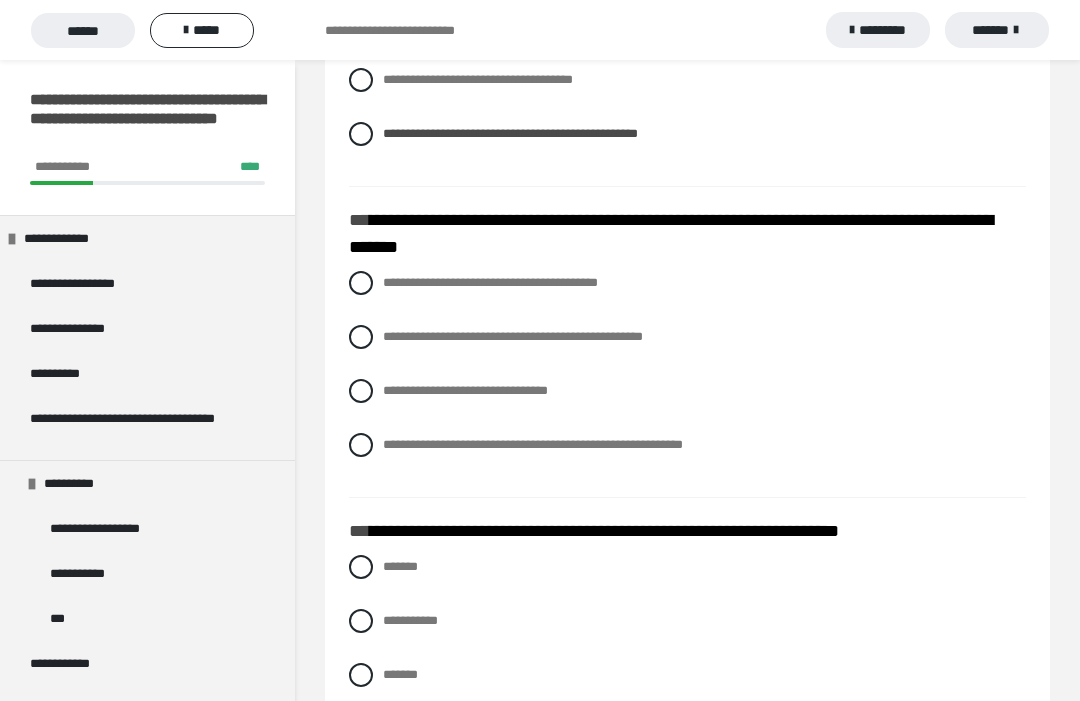 click on "**********" at bounding box center (513, 336) 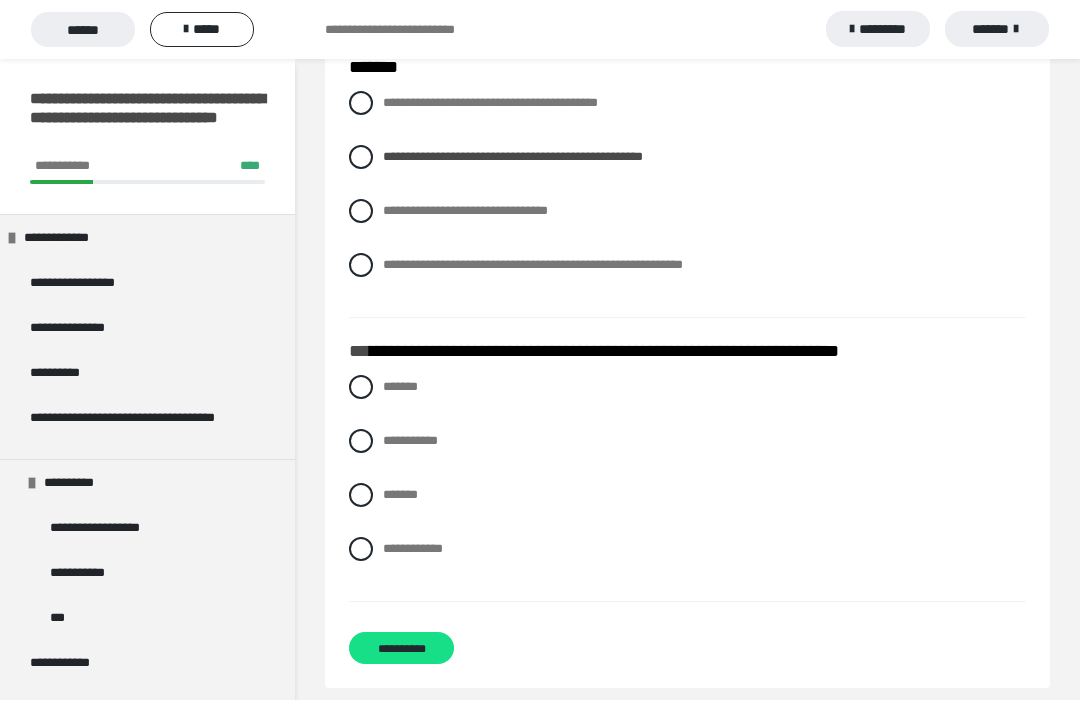 click at bounding box center [361, 550] 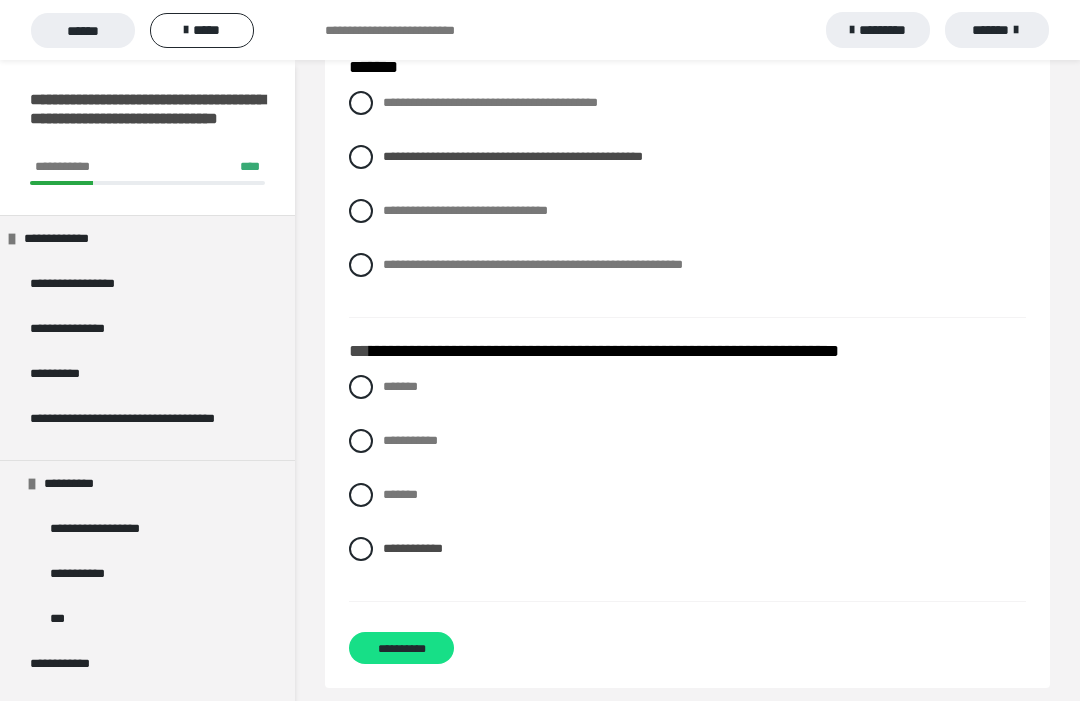 click on "**********" at bounding box center (401, 648) 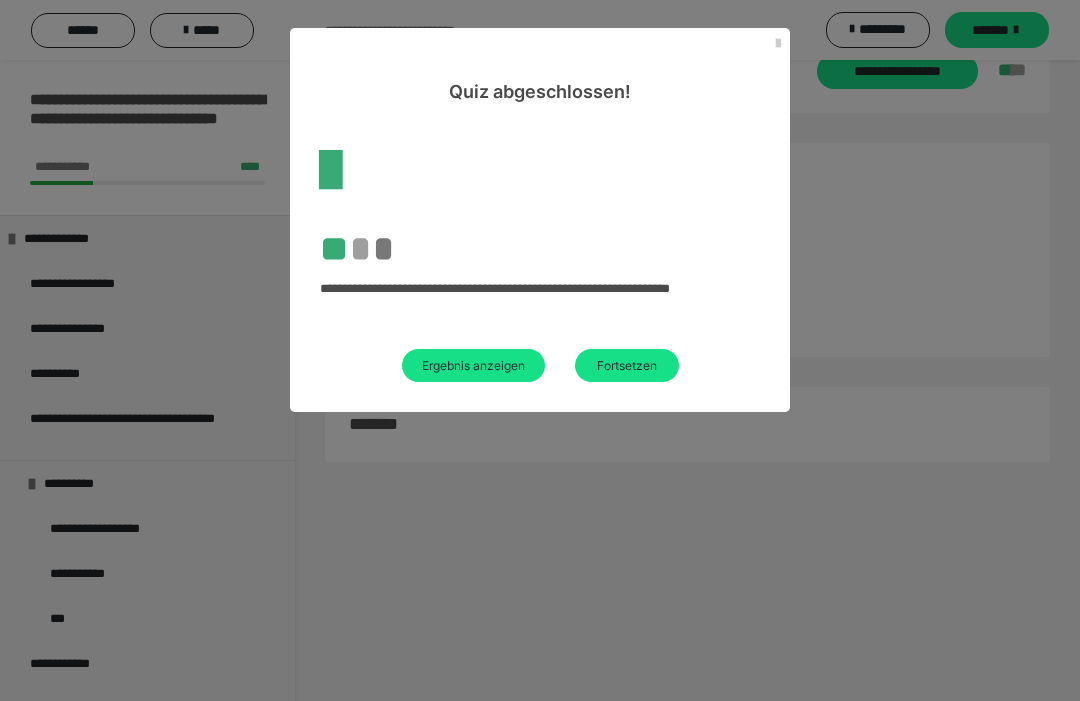 scroll, scrollTop: 60, scrollLeft: 0, axis: vertical 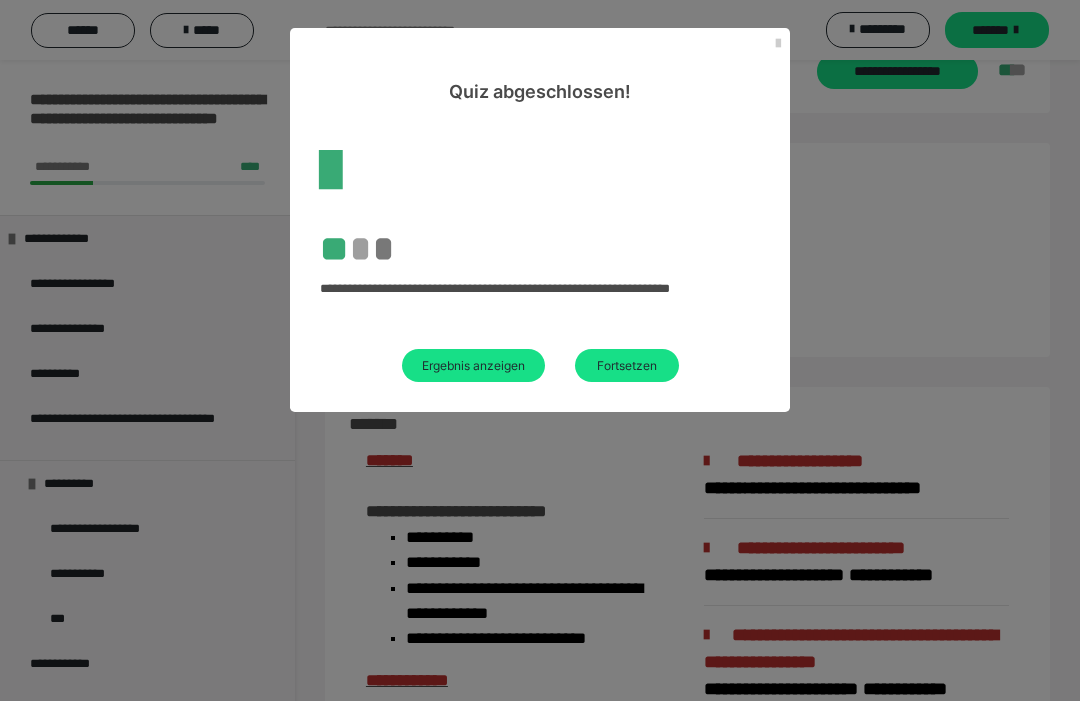 click on "Ergebnis anzeigen" at bounding box center (473, 365) 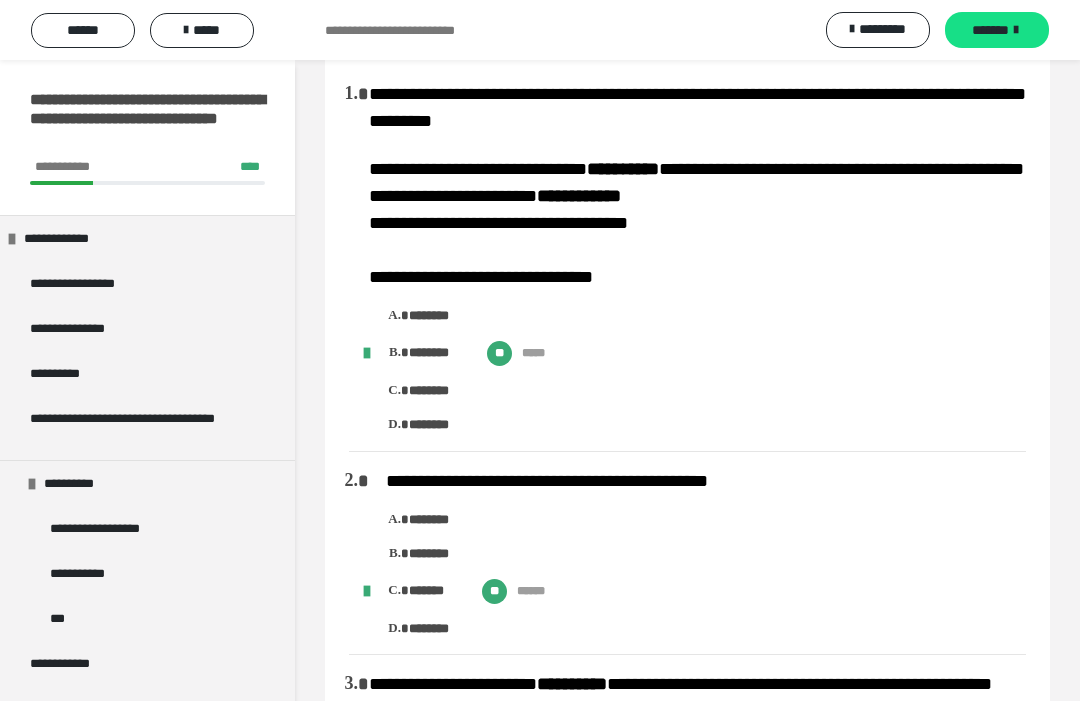 scroll, scrollTop: 46, scrollLeft: 0, axis: vertical 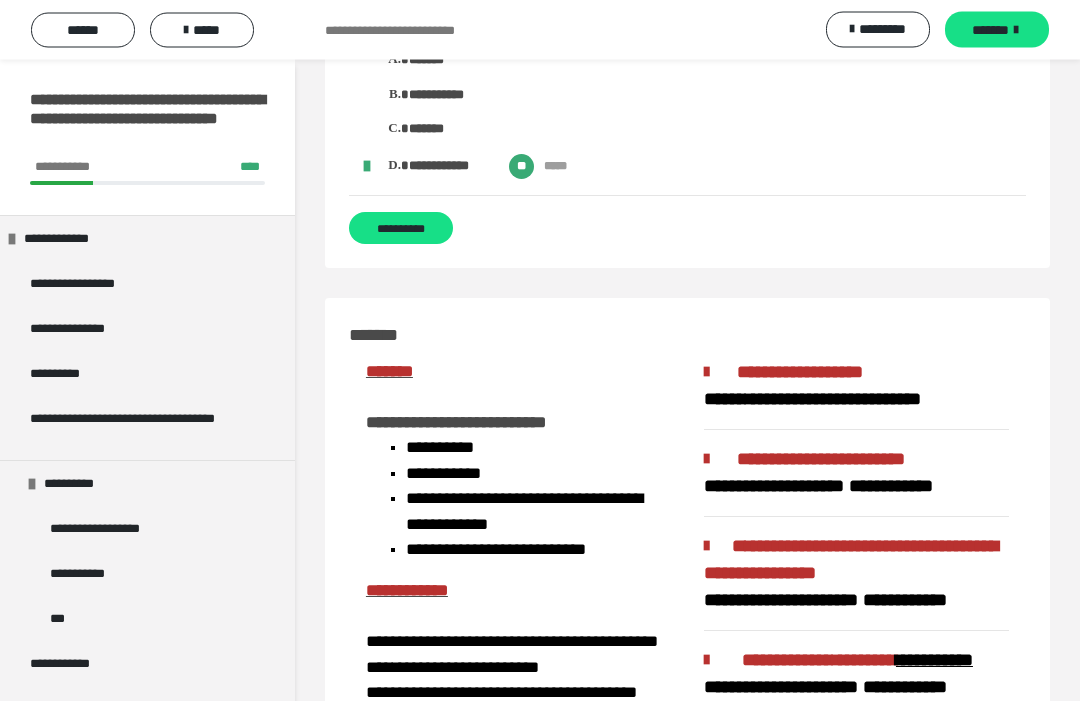 click on "**********" at bounding box center (401, 229) 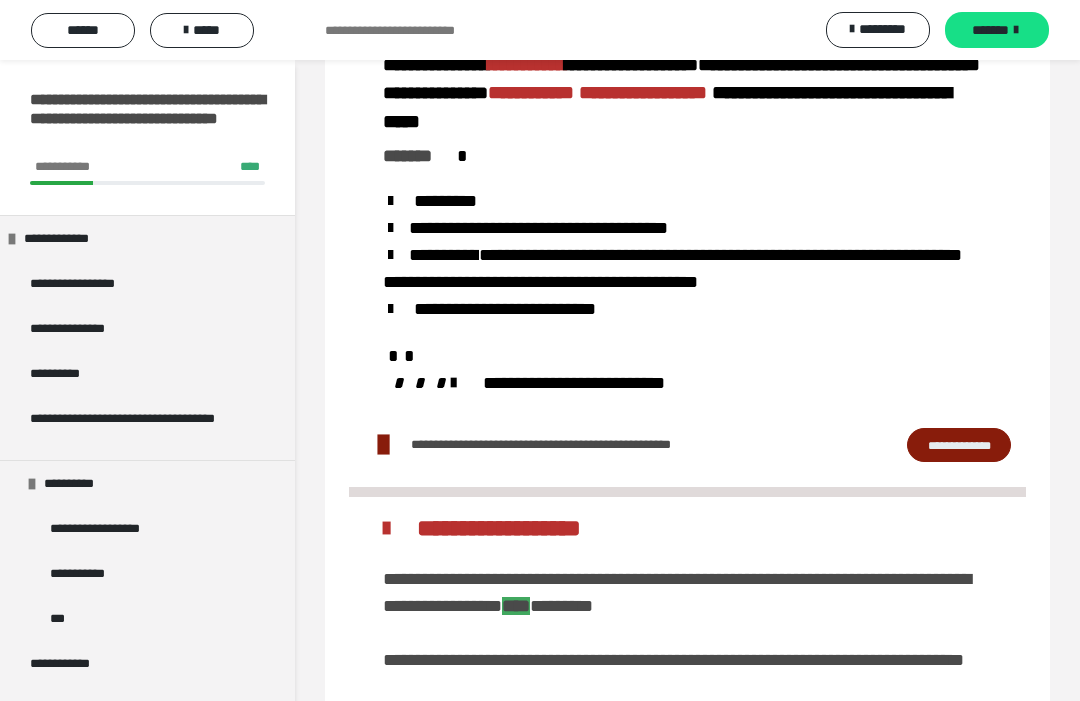 click on "*******" at bounding box center [997, 30] 